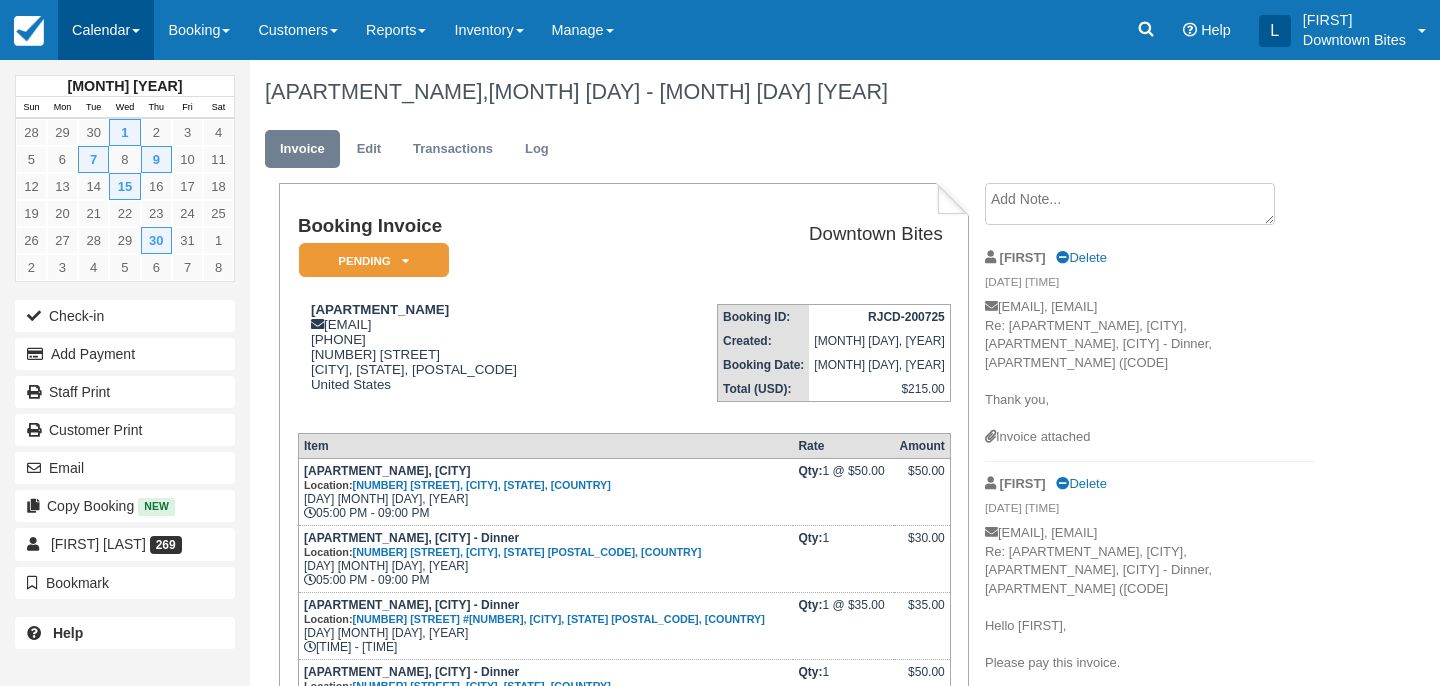 scroll, scrollTop: 0, scrollLeft: 0, axis: both 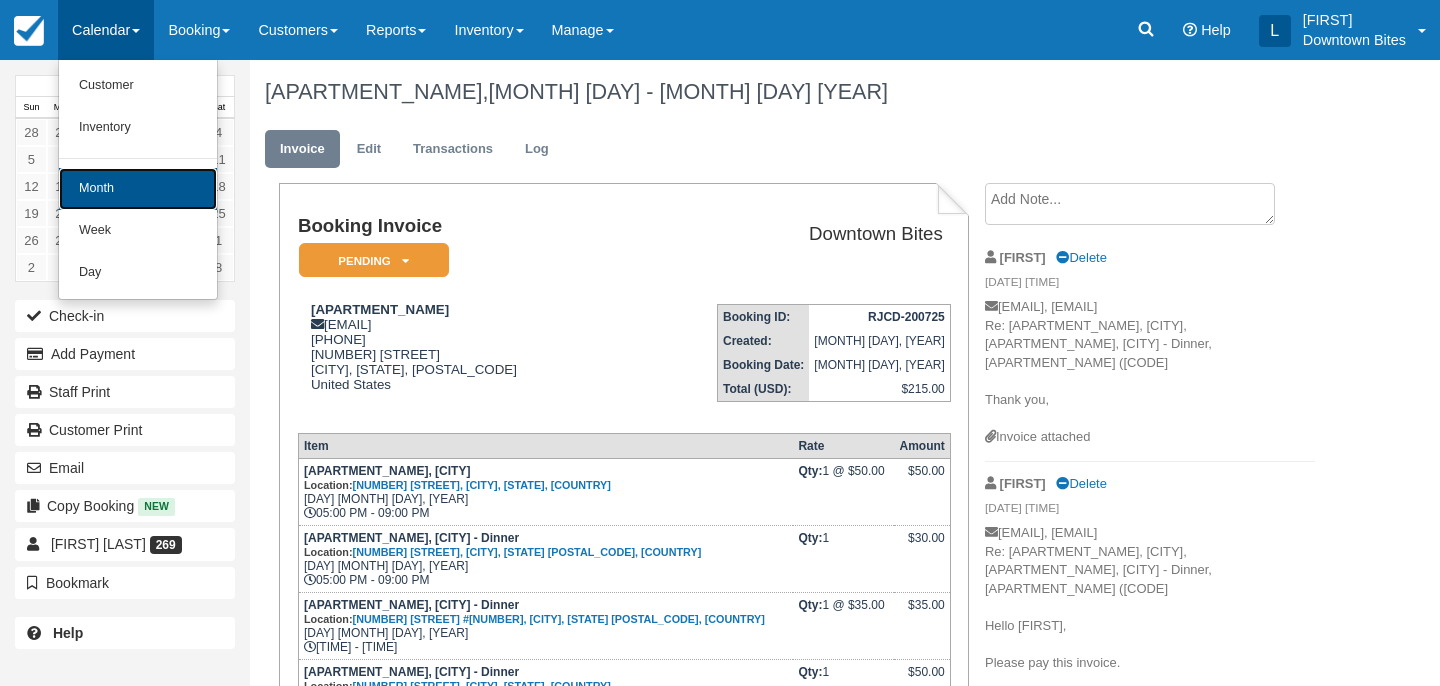 click on "Month" at bounding box center (138, 189) 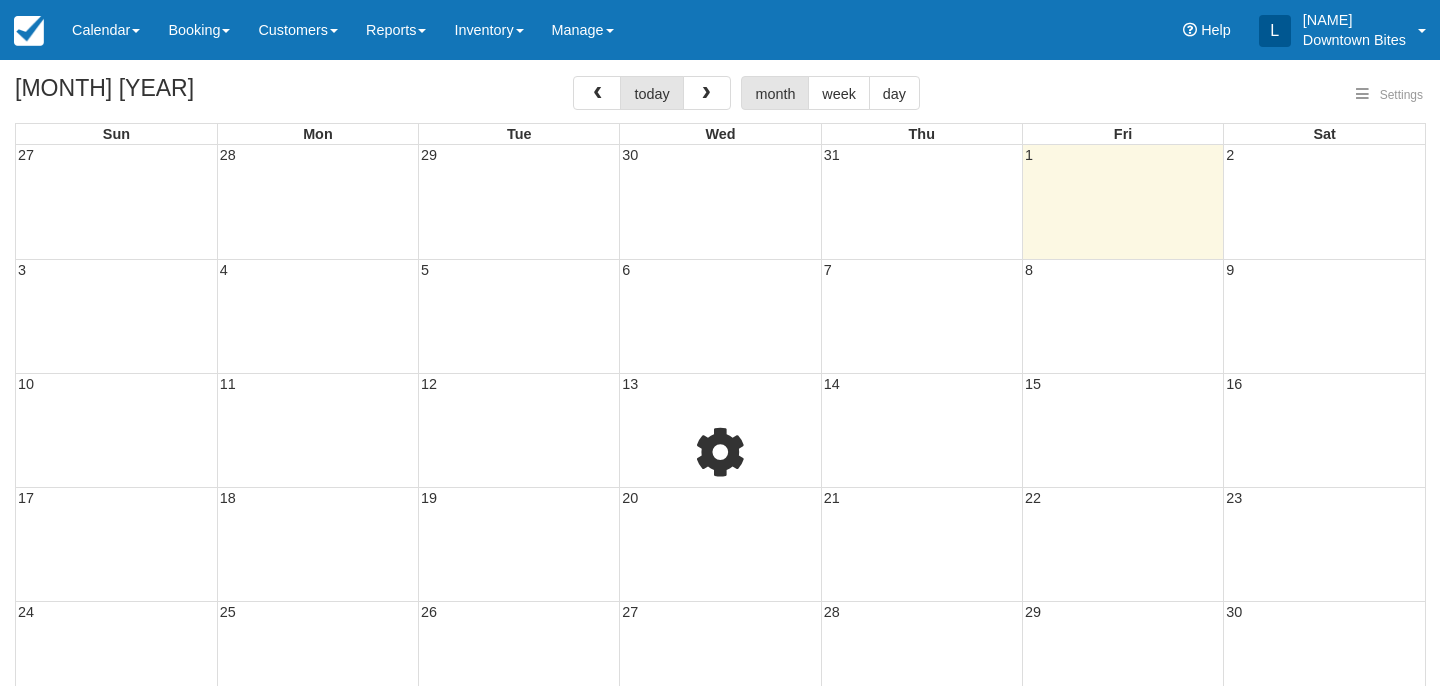 select 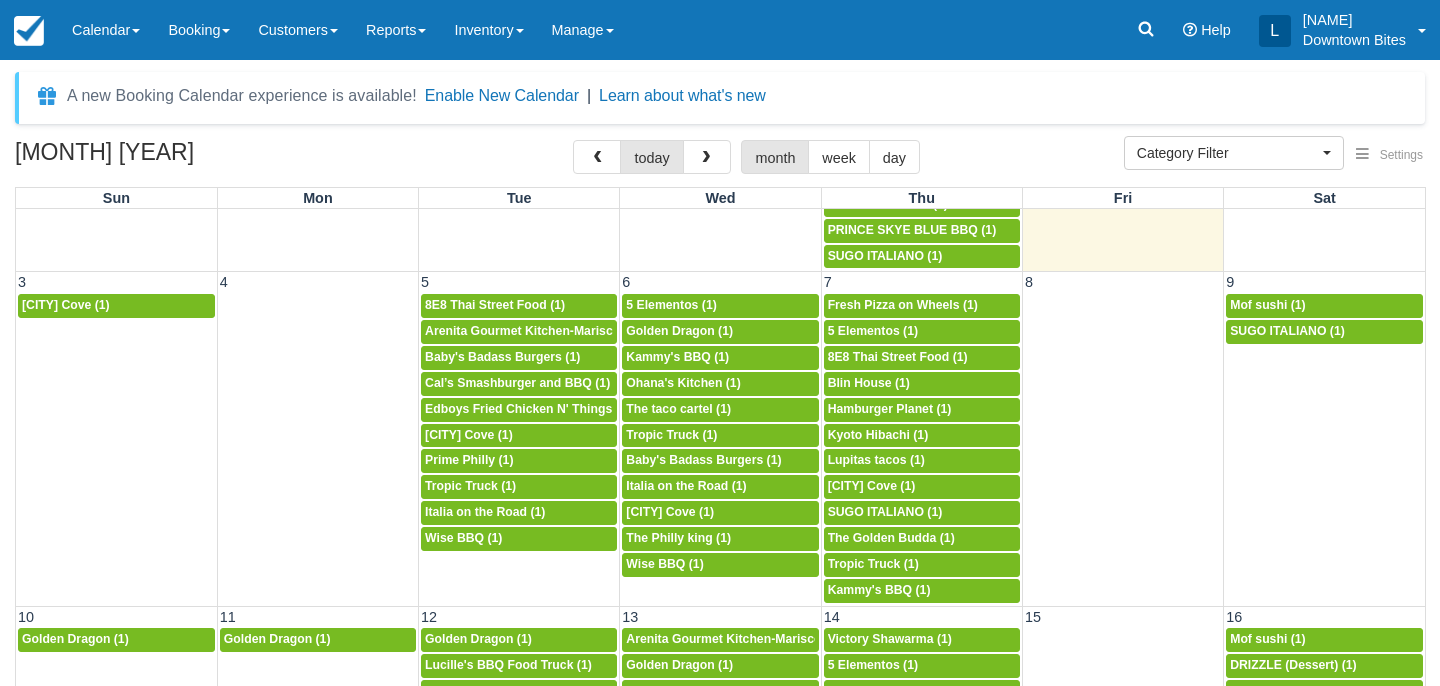 scroll, scrollTop: 402, scrollLeft: 0, axis: vertical 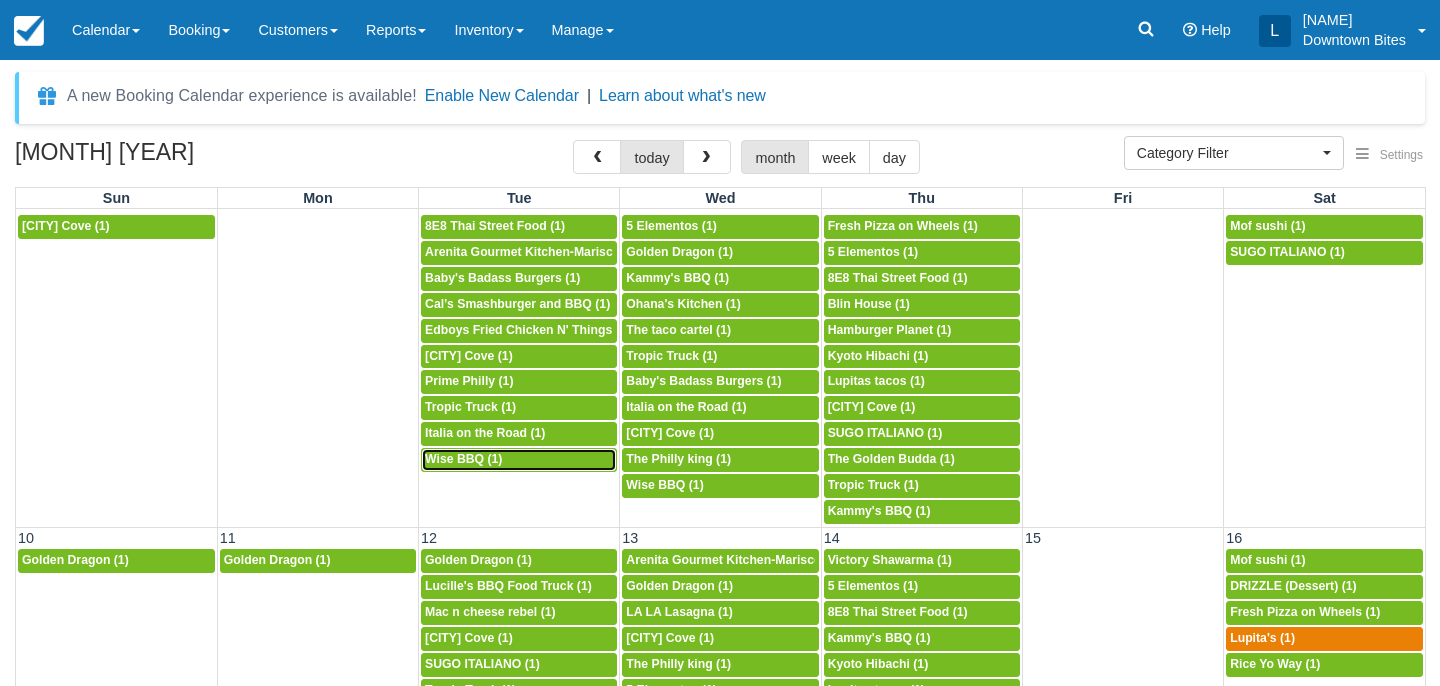 click on "Wise BBQ (1)" at bounding box center (463, 459) 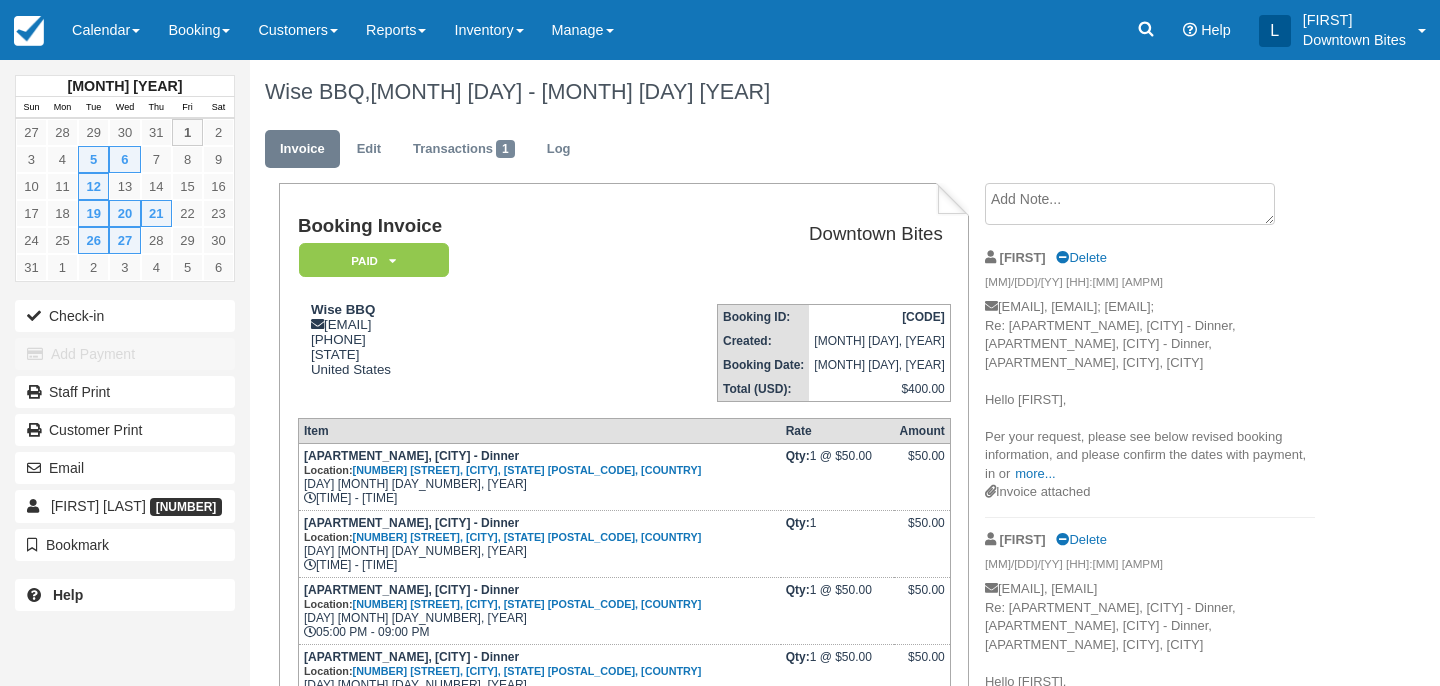 scroll, scrollTop: 0, scrollLeft: 0, axis: both 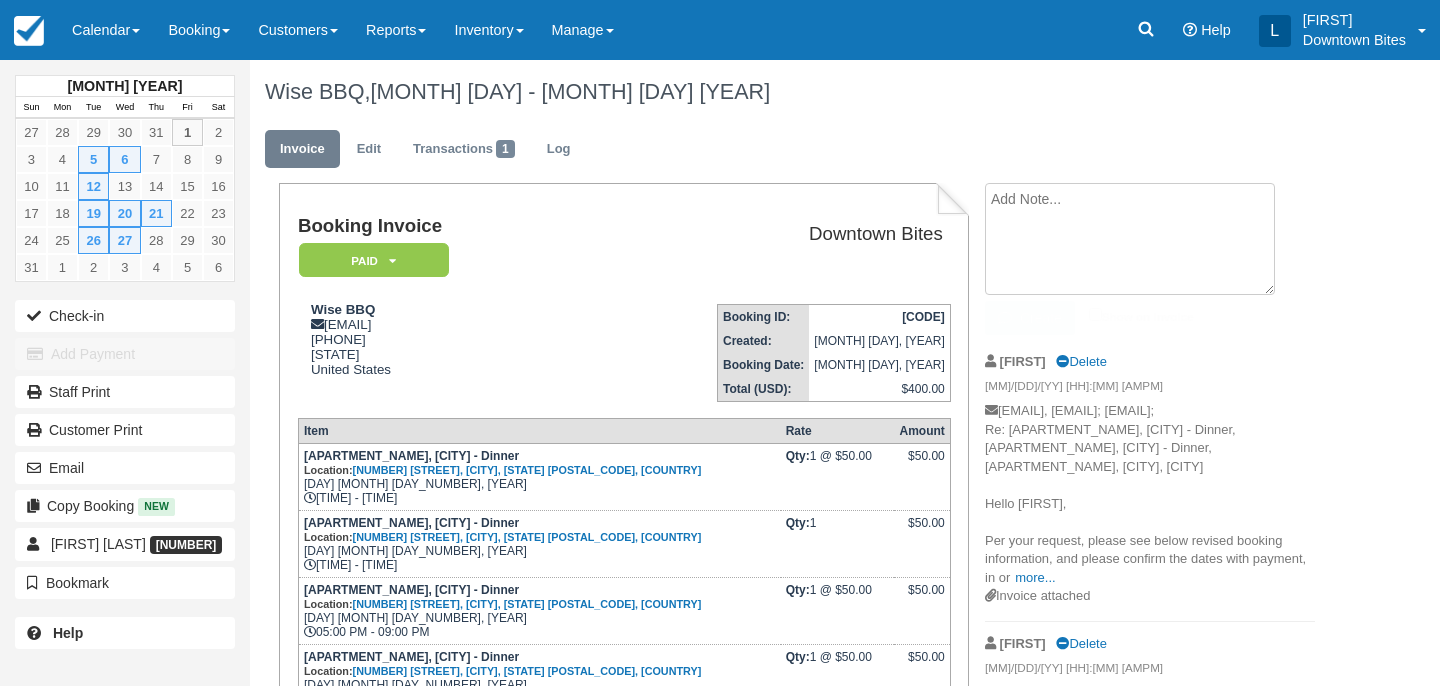 click at bounding box center (1130, 239) 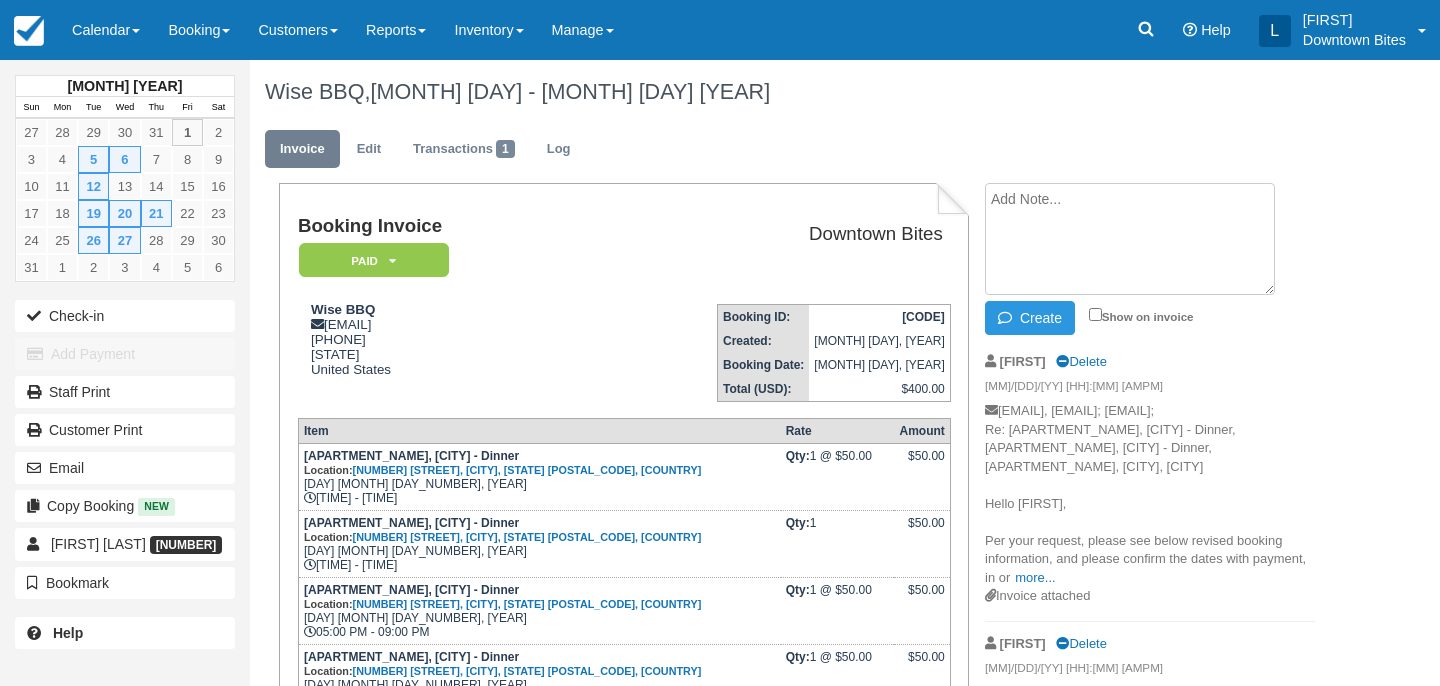 paste on "Re: [Book That Truck 🎯 Book Online] Dinner Covers 8/5 and 8/6
External
Inbox
Return to Inbox?
[DAY], [MONTH] [DAY_NUMBER]
[FIRST] [LAST]
[TIME] ([DURATION])
to Wafl, me
Hi [FIRST]!
Please PayPal the $[AMOUNT] fee to [EMAIL] To confirm.
Thanks!
Best Regards,
[FIRST] [LAST]
[COMPANY_NAME]
[PRODUCT_TYPE]" 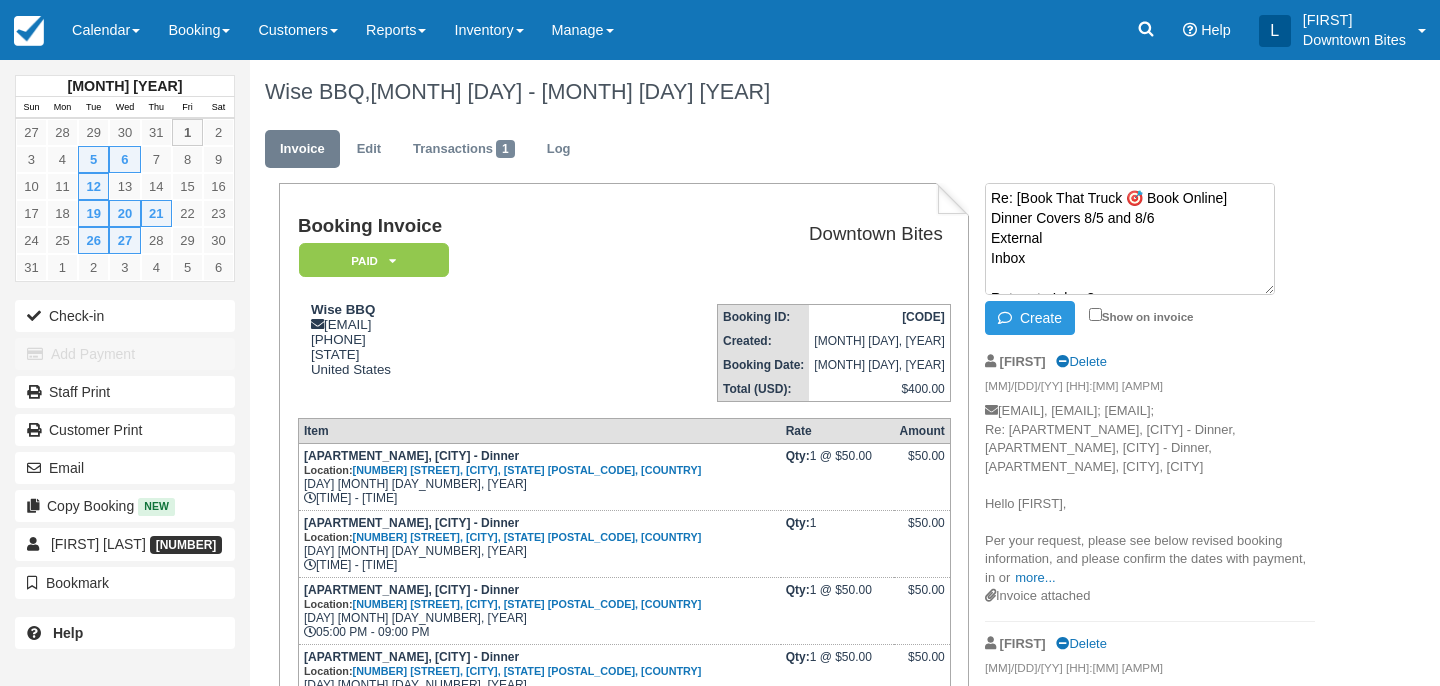 scroll, scrollTop: 0, scrollLeft: 0, axis: both 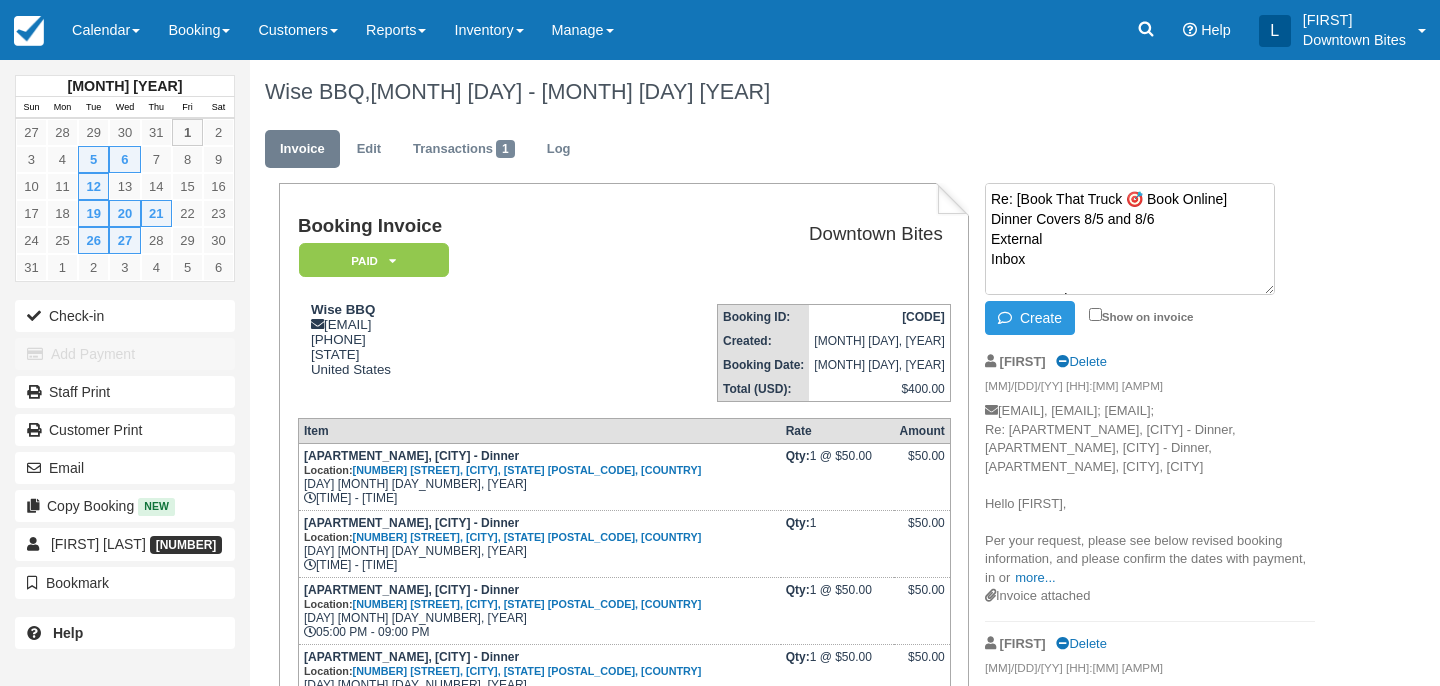 drag, startPoint x: 1061, startPoint y: 221, endPoint x: 1132, endPoint y: 228, distance: 71.34424 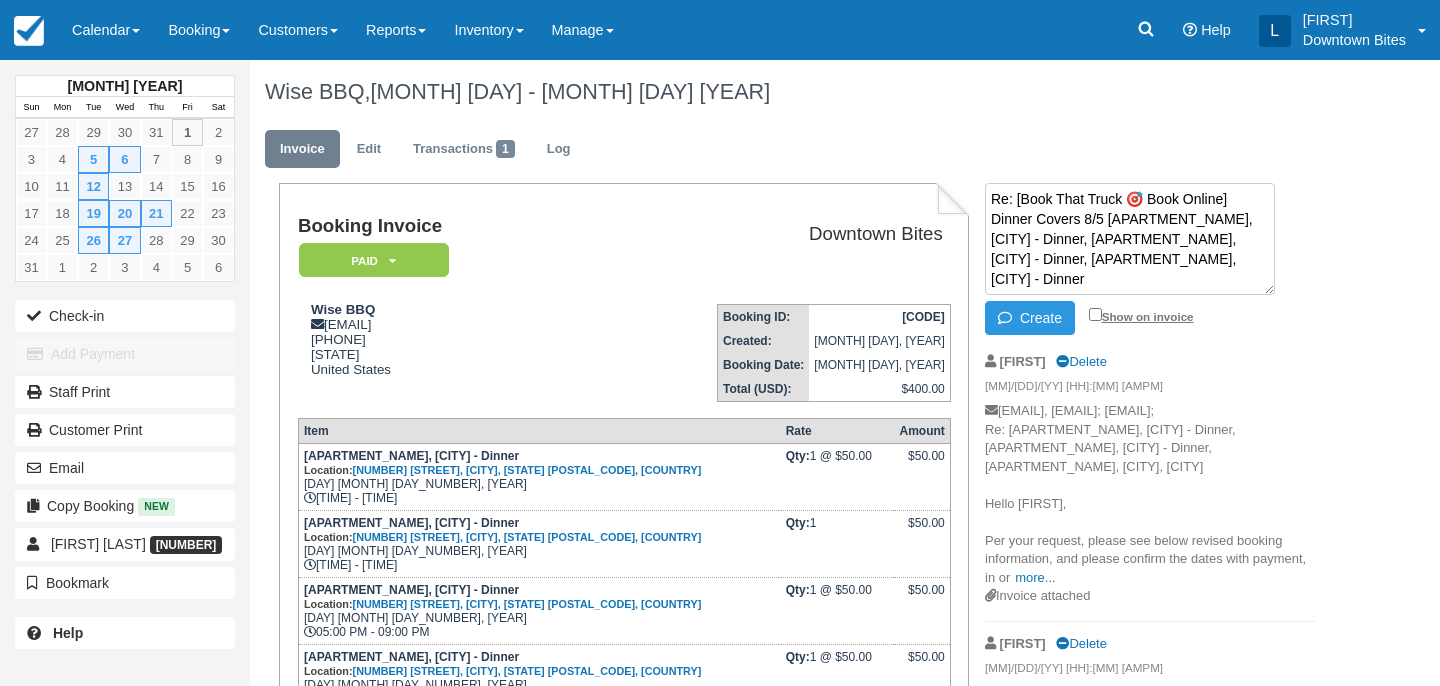 type on "Re: [Book That Truck 🎯 Book Online] Dinner Covers 8/5 [APARTMENT_NAME], [CITY] - Dinner, [APARTMENT_NAME], [CITY] - Dinner, [APARTMENT_NAME], [CITY] - Dinner" 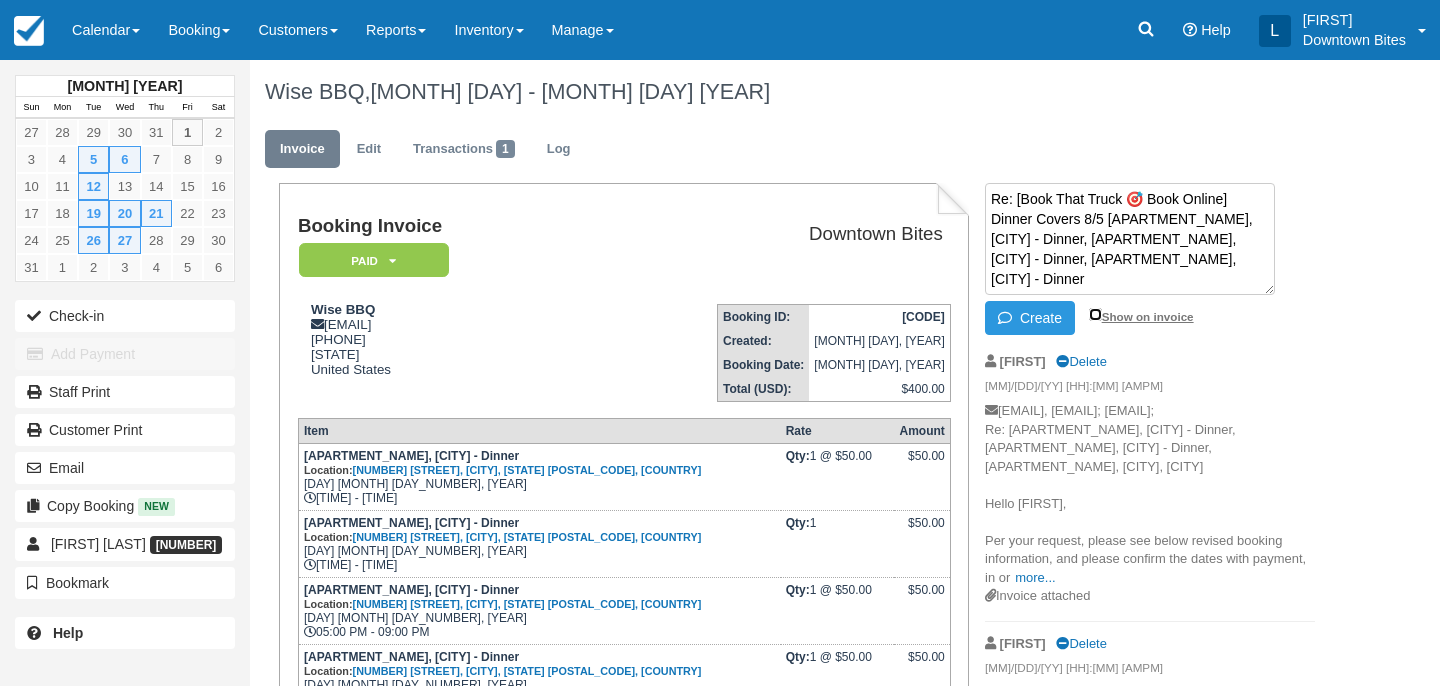 click on "Show on invoice" at bounding box center [1095, 314] 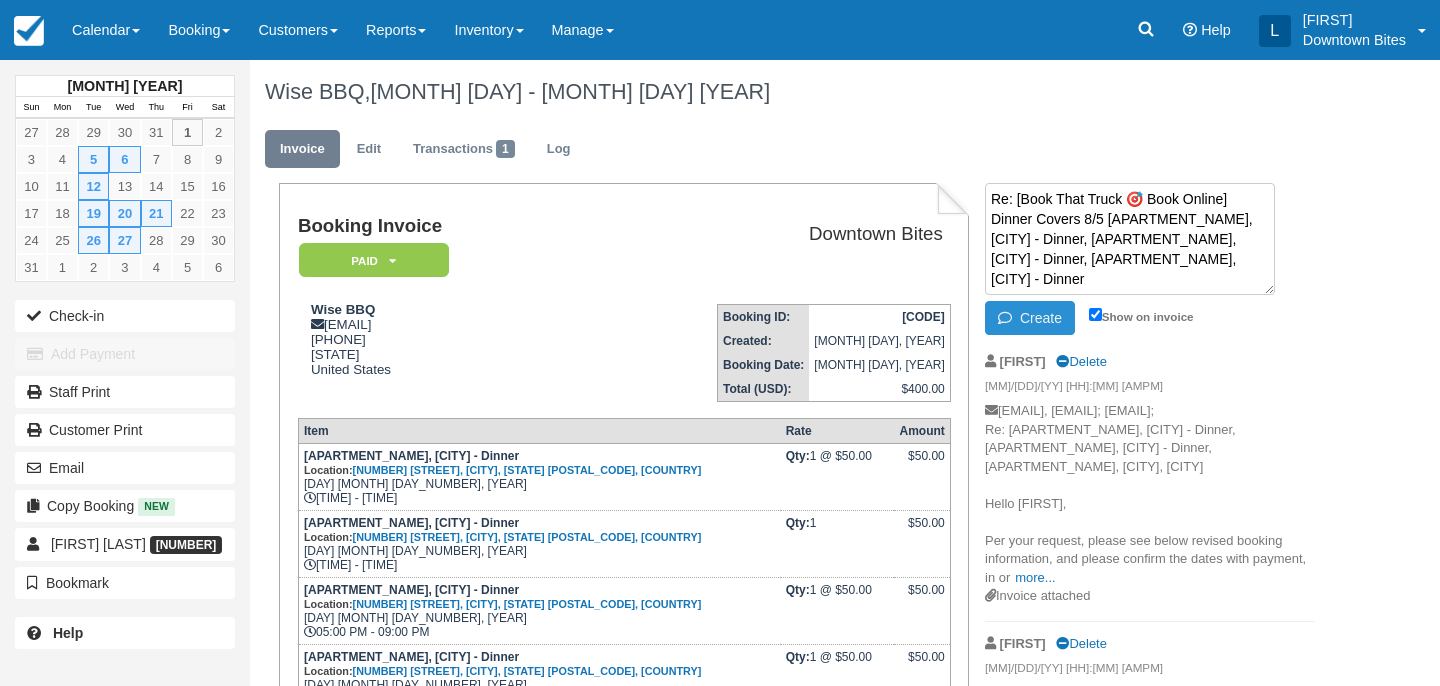 click on "Create" at bounding box center [1030, 318] 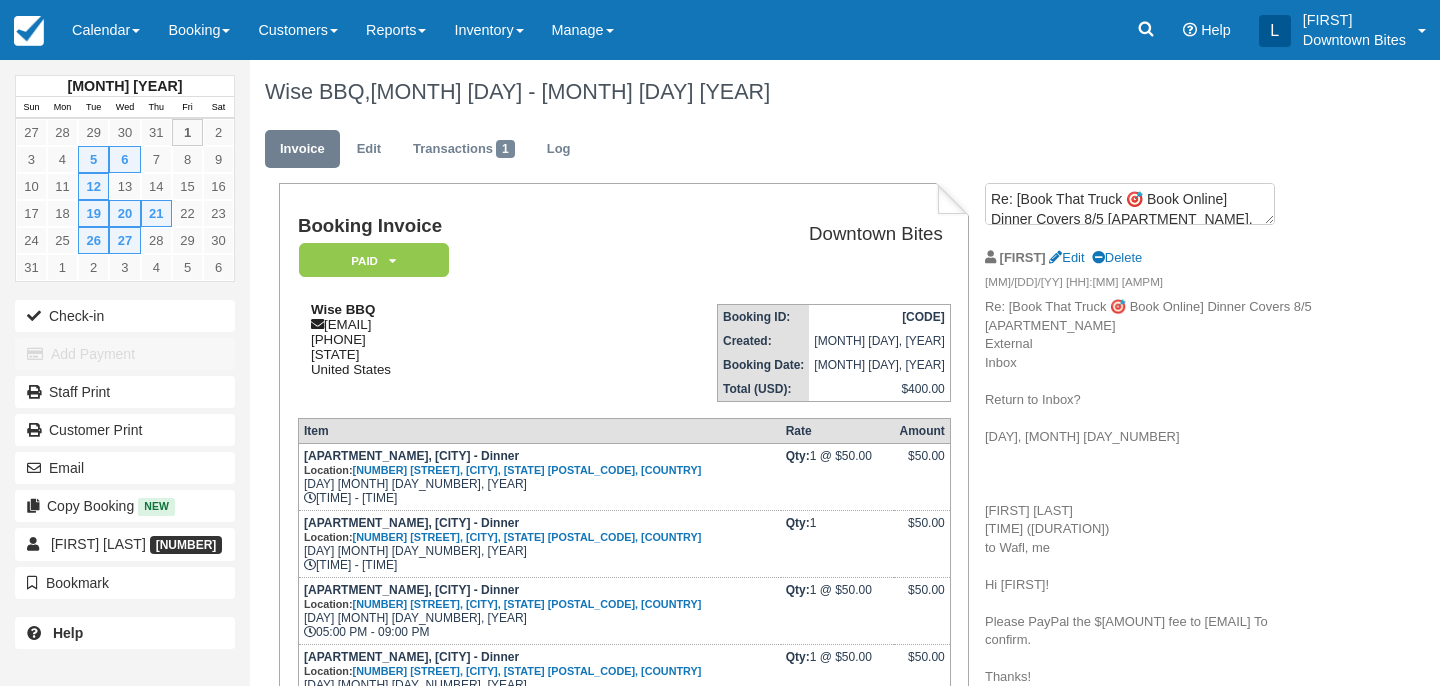 drag, startPoint x: 495, startPoint y: 323, endPoint x: 326, endPoint y: 325, distance: 169.01184 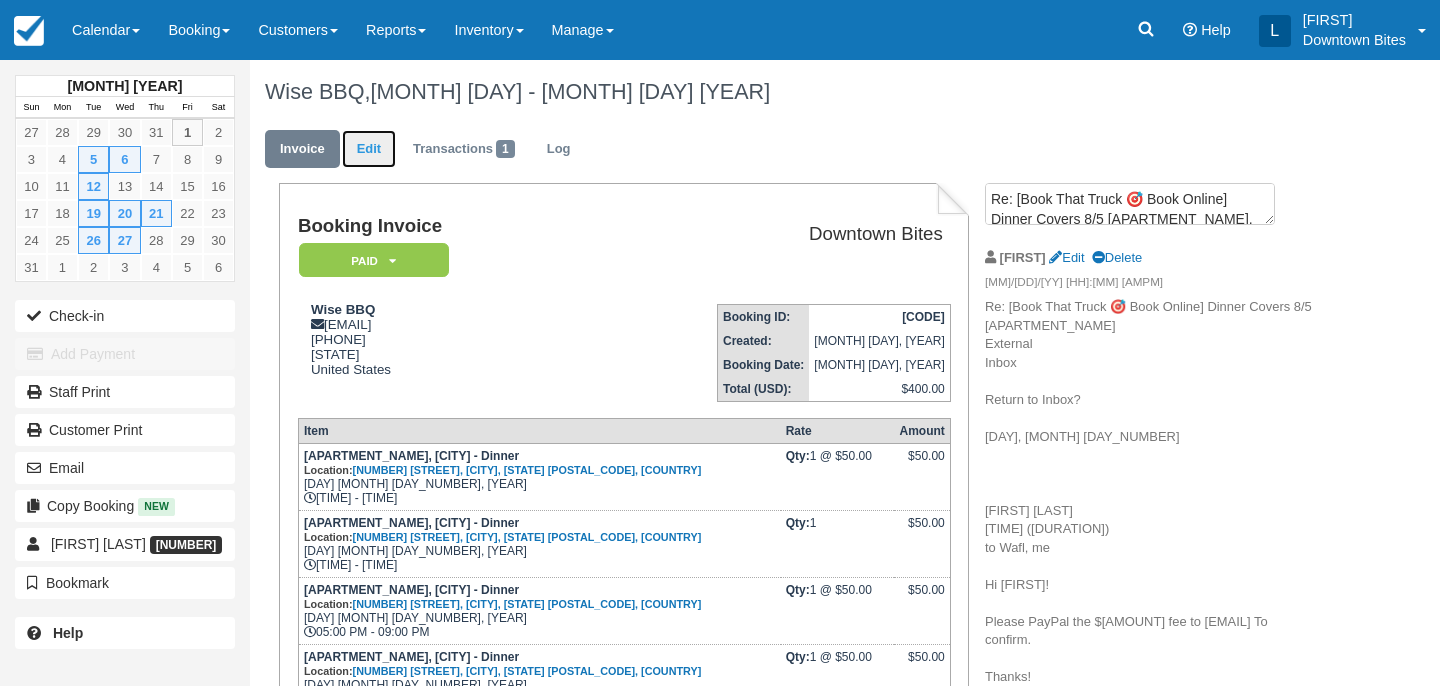 click on "Edit" at bounding box center [369, 149] 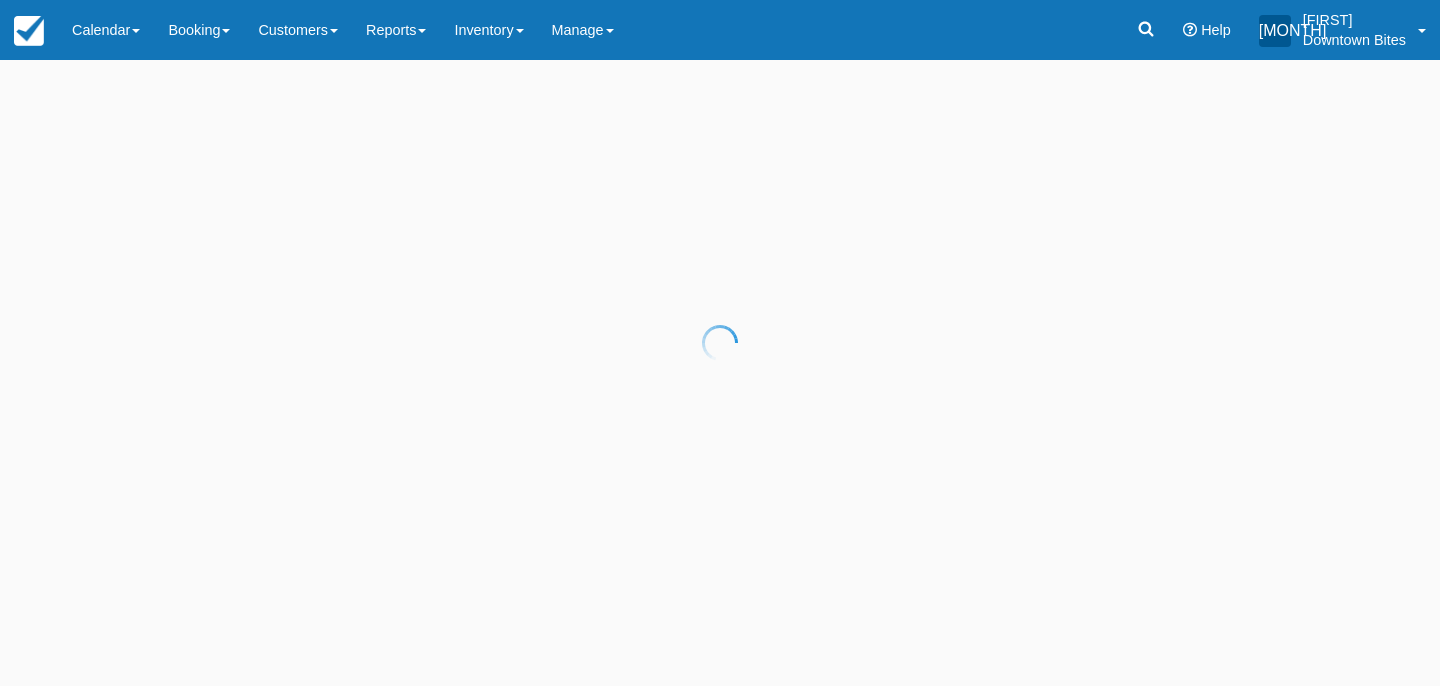 scroll, scrollTop: 0, scrollLeft: 0, axis: both 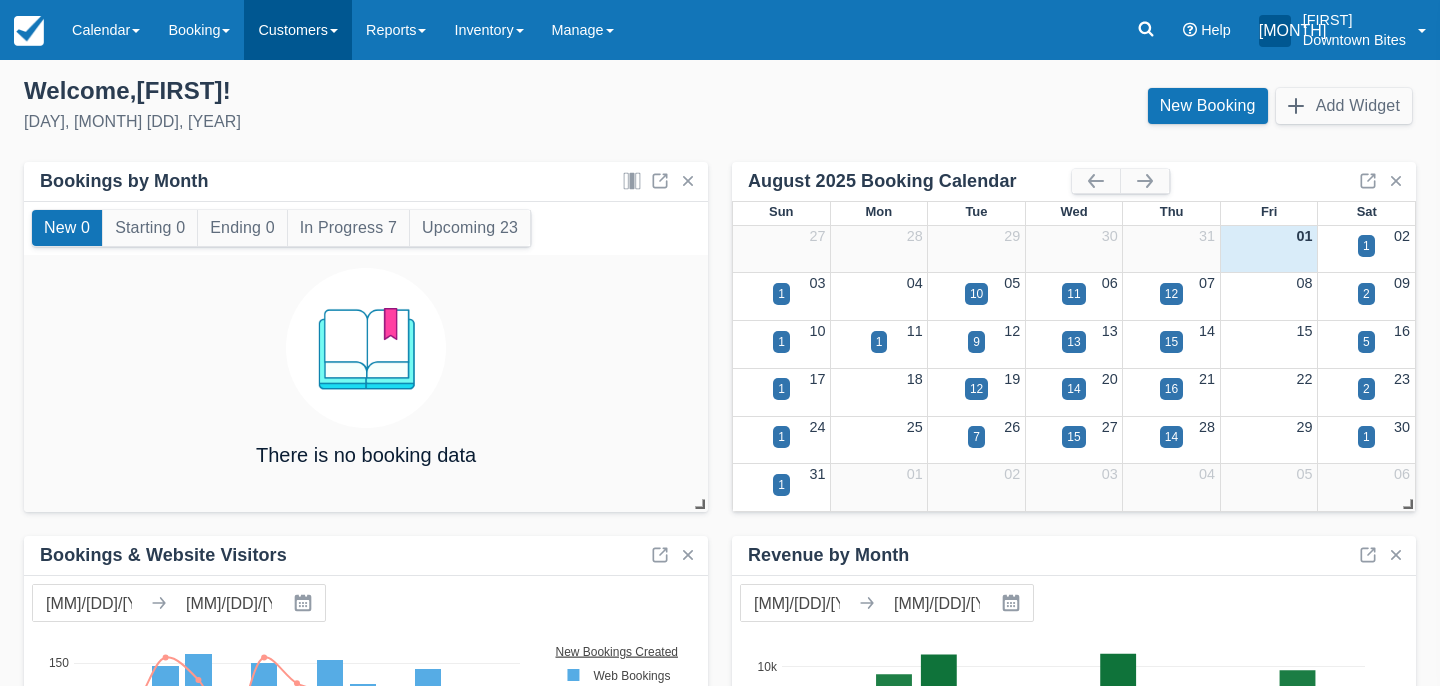 click on "Customers" at bounding box center (298, 30) 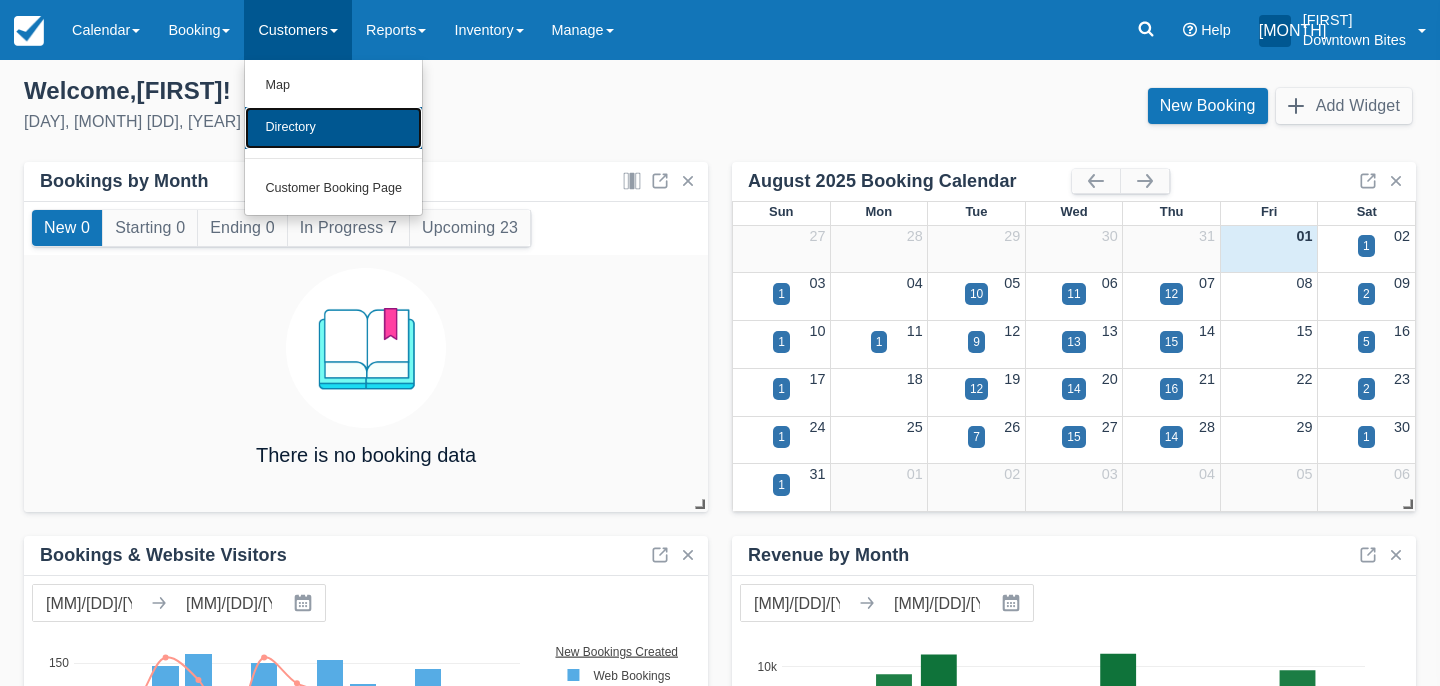 click on "Directory" at bounding box center [333, 128] 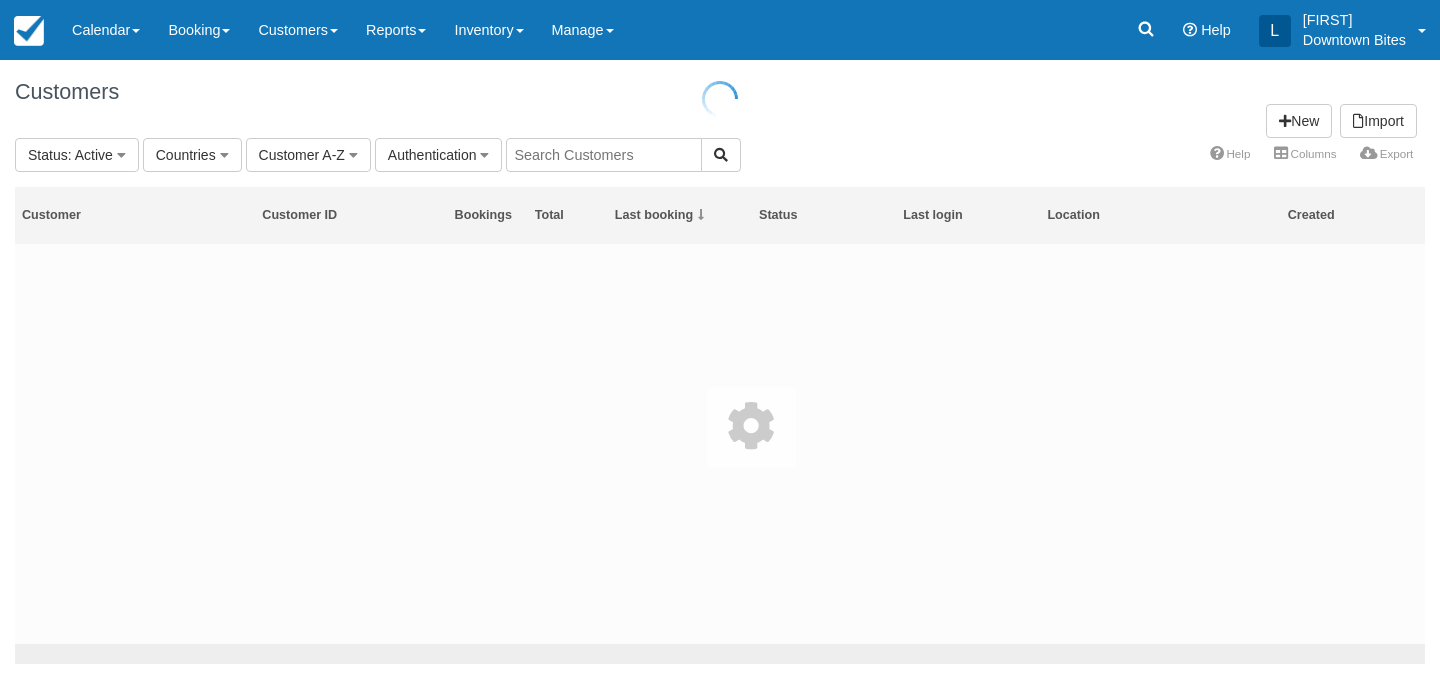 scroll, scrollTop: 0, scrollLeft: 0, axis: both 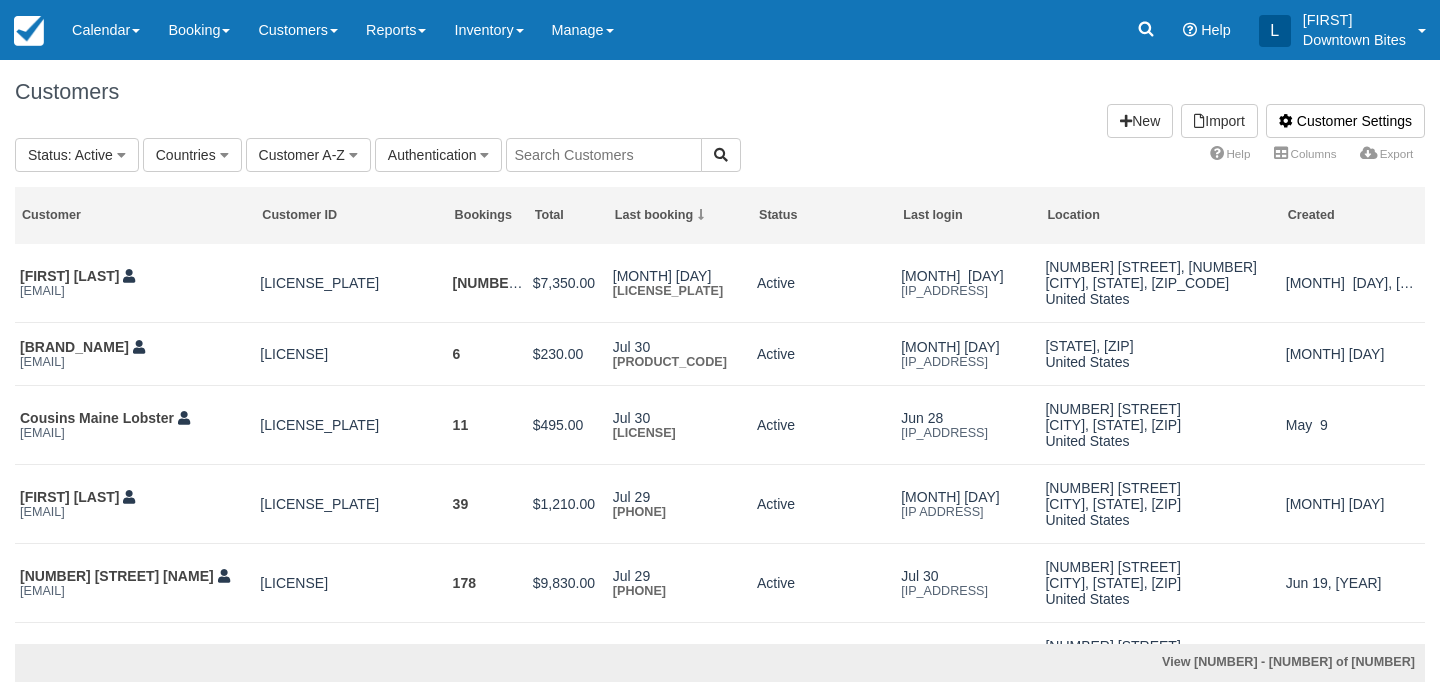 click on "Customers							   Customer Settings 			  Import 			  New" at bounding box center (720, 99) 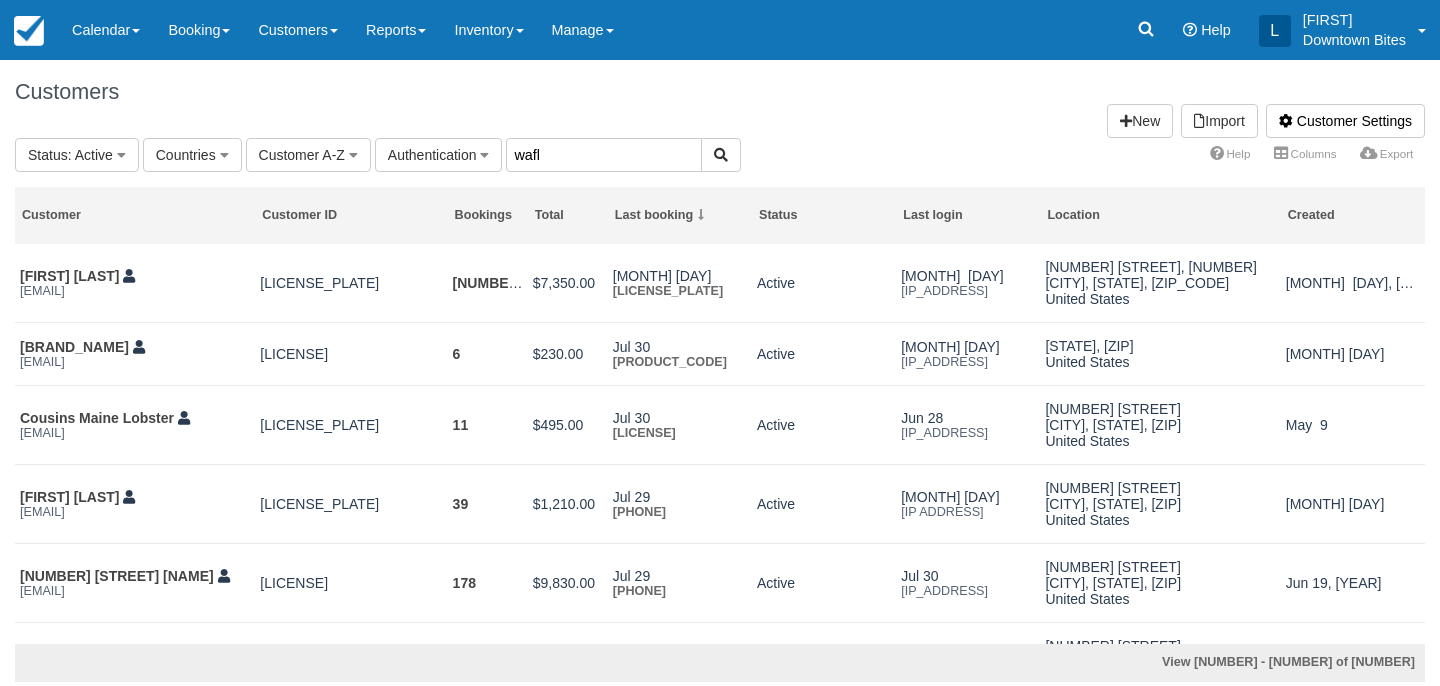 type on "wafl" 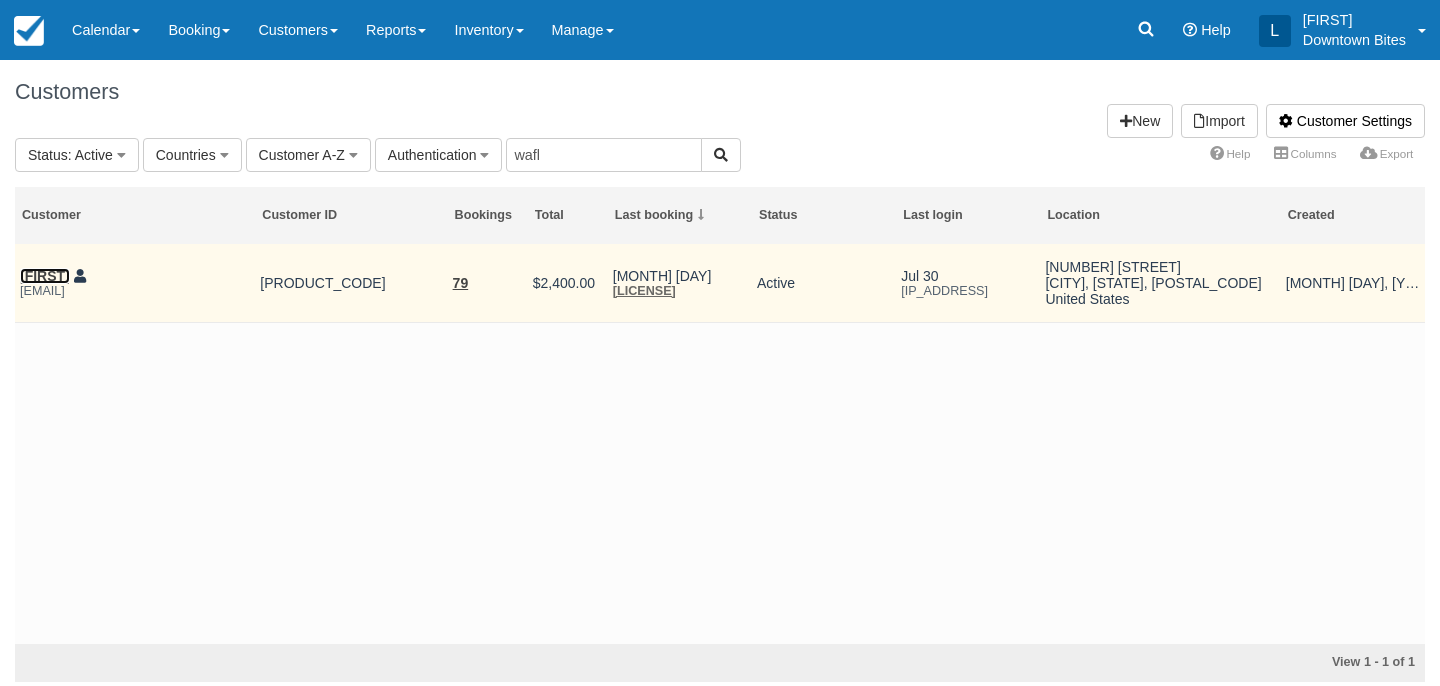 click on "Ozan Cay" at bounding box center (45, 276) 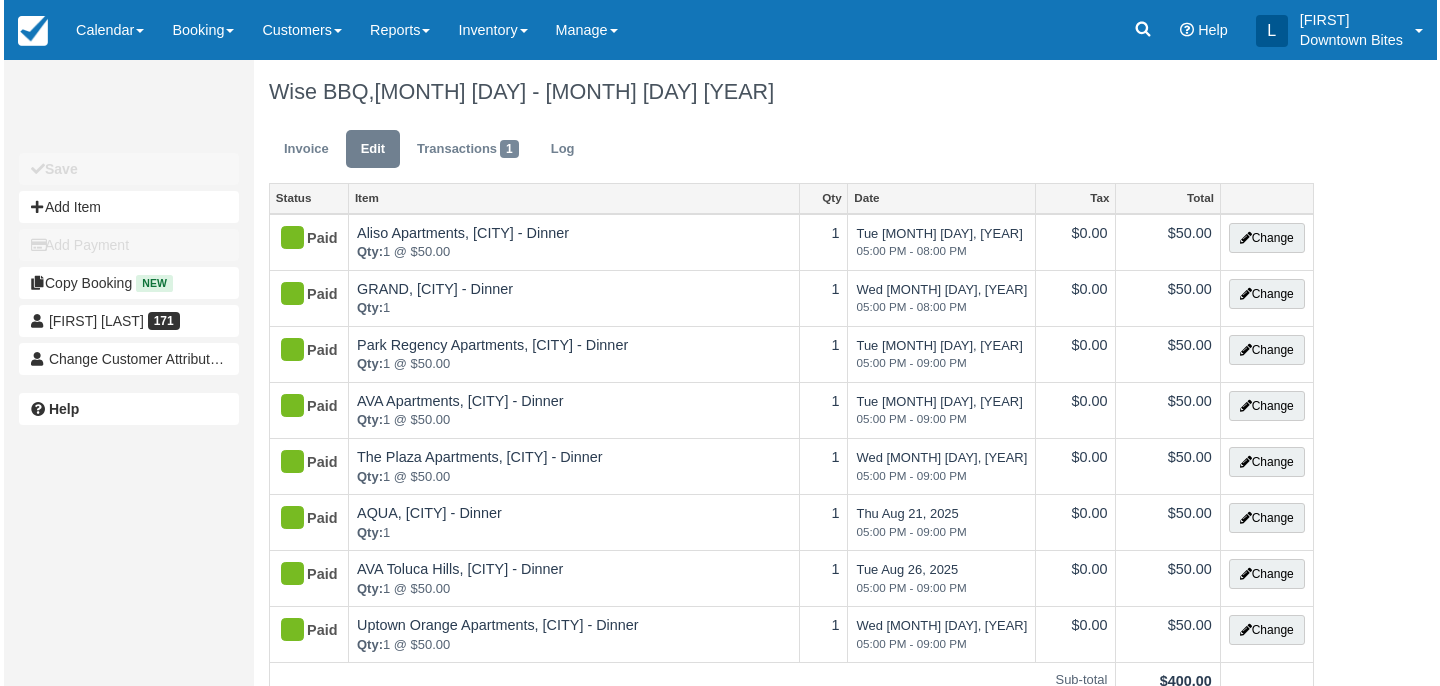 scroll, scrollTop: 0, scrollLeft: 0, axis: both 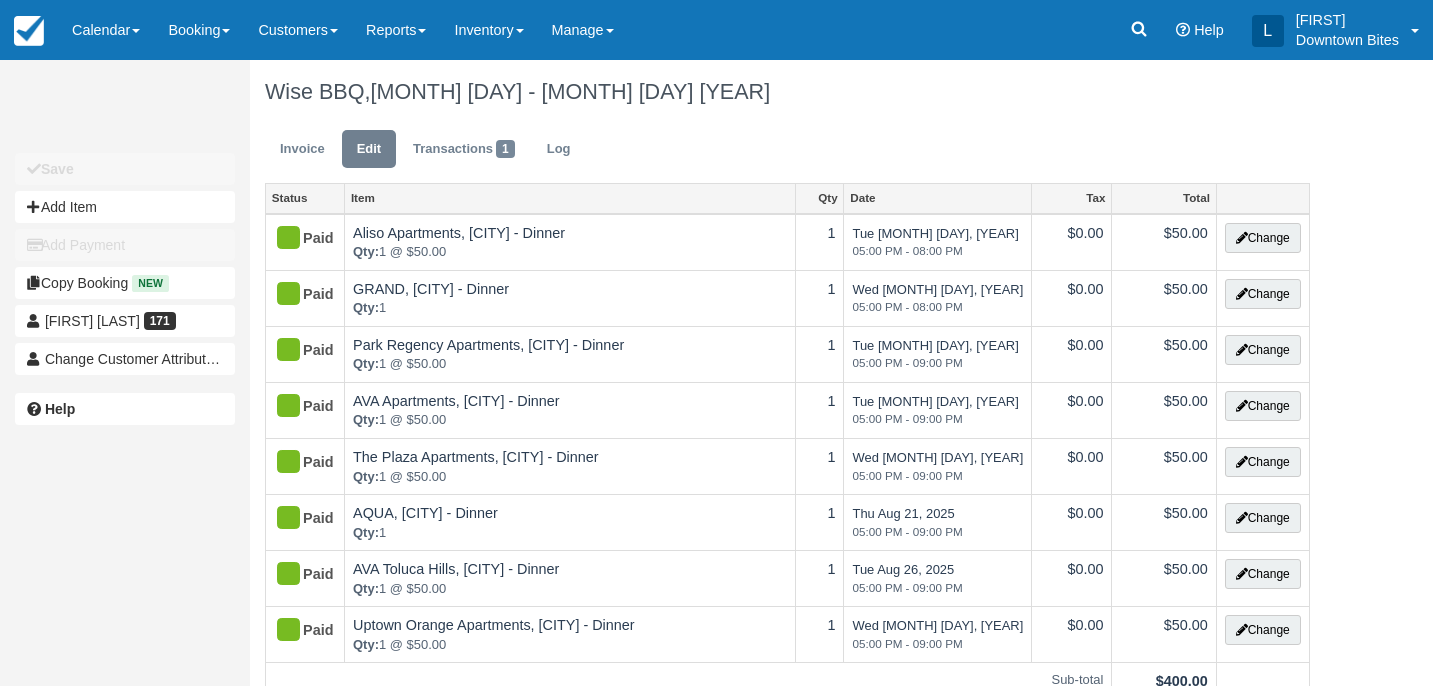 type on "[PHONE]" 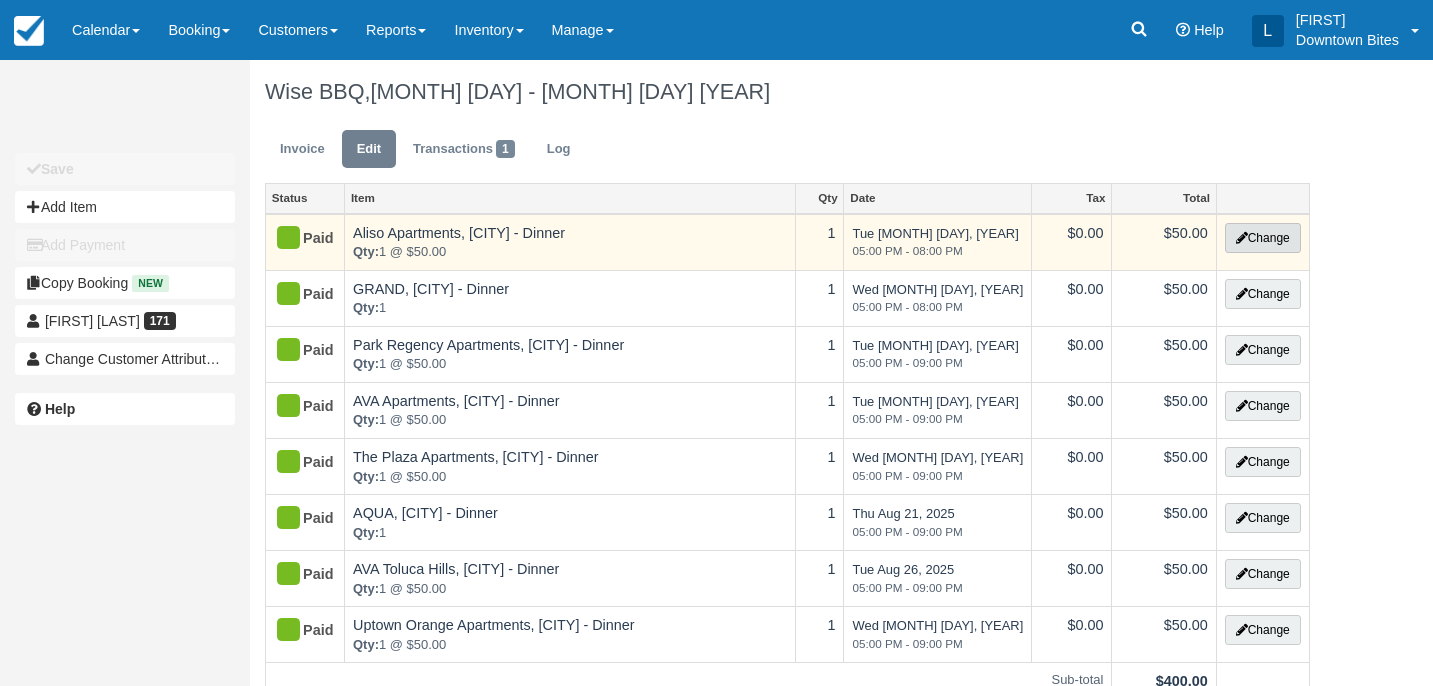 click on "Change" at bounding box center [1263, 238] 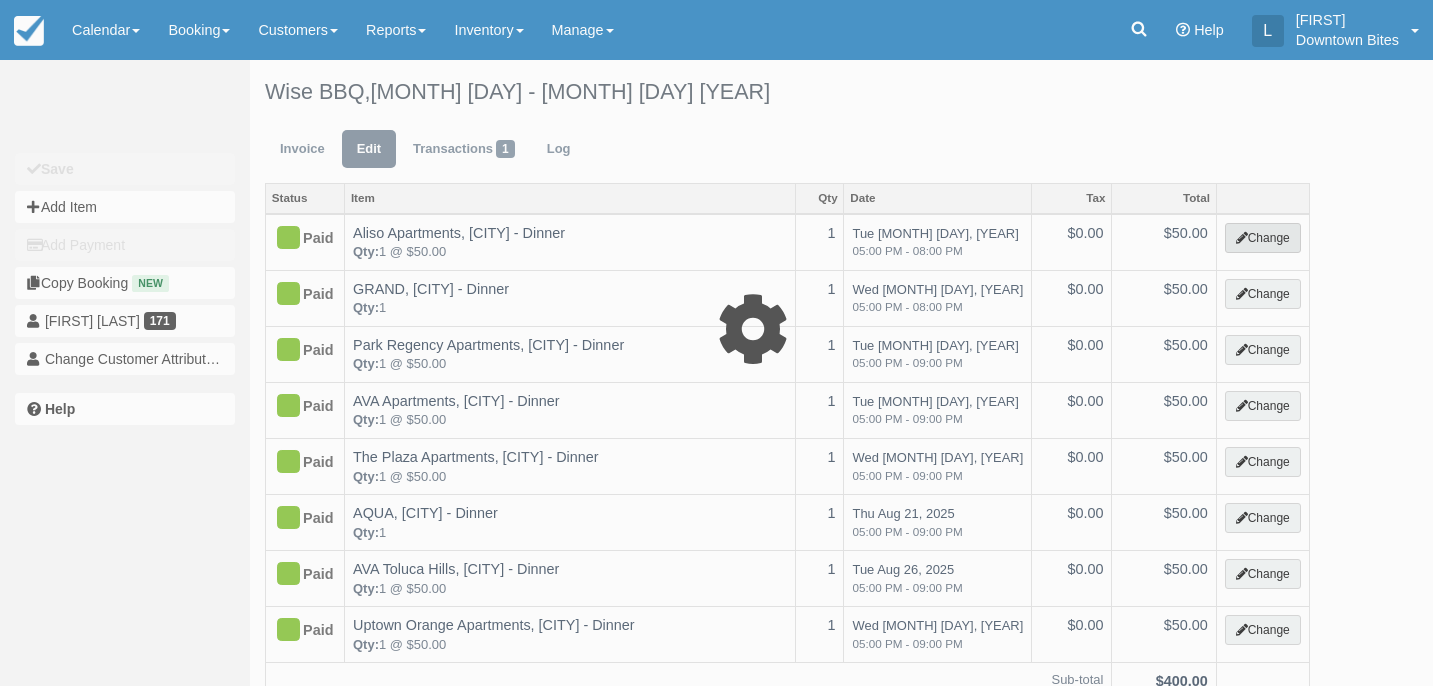 select on "2" 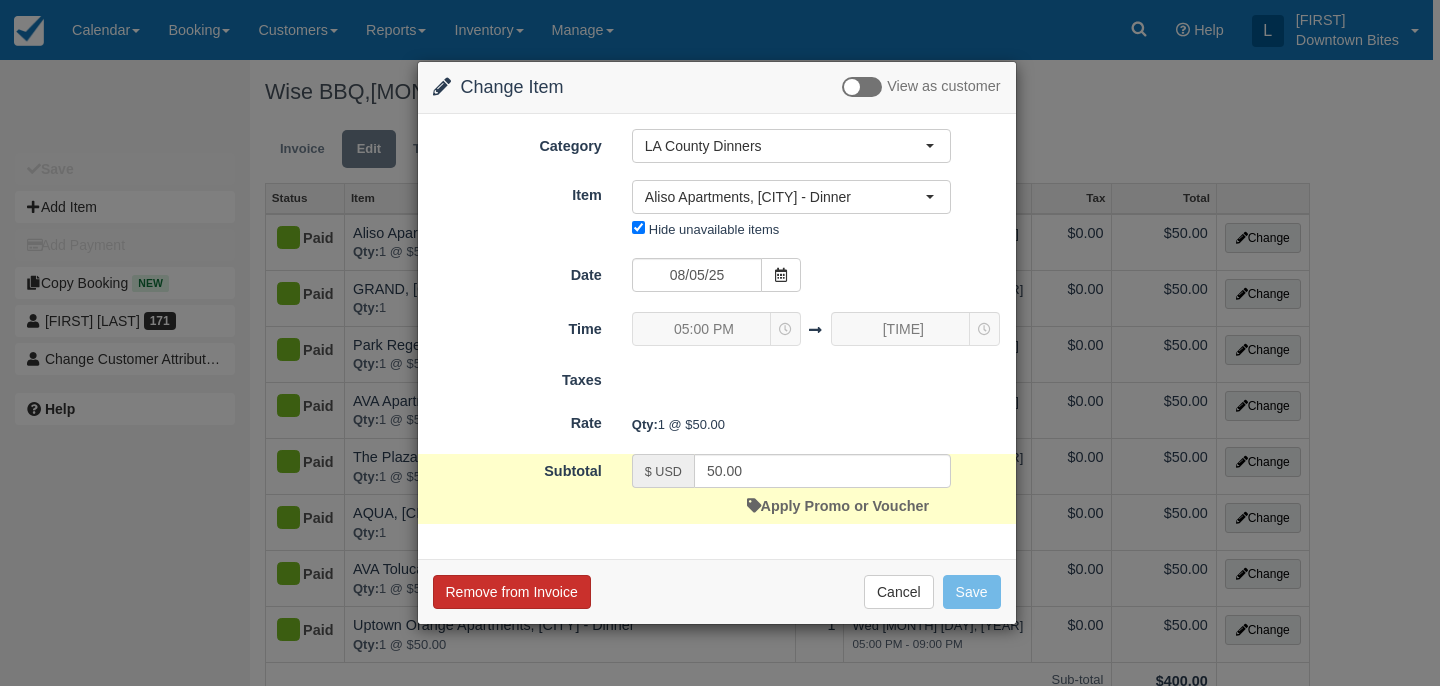 click on "Remove from Invoice" at bounding box center (512, 592) 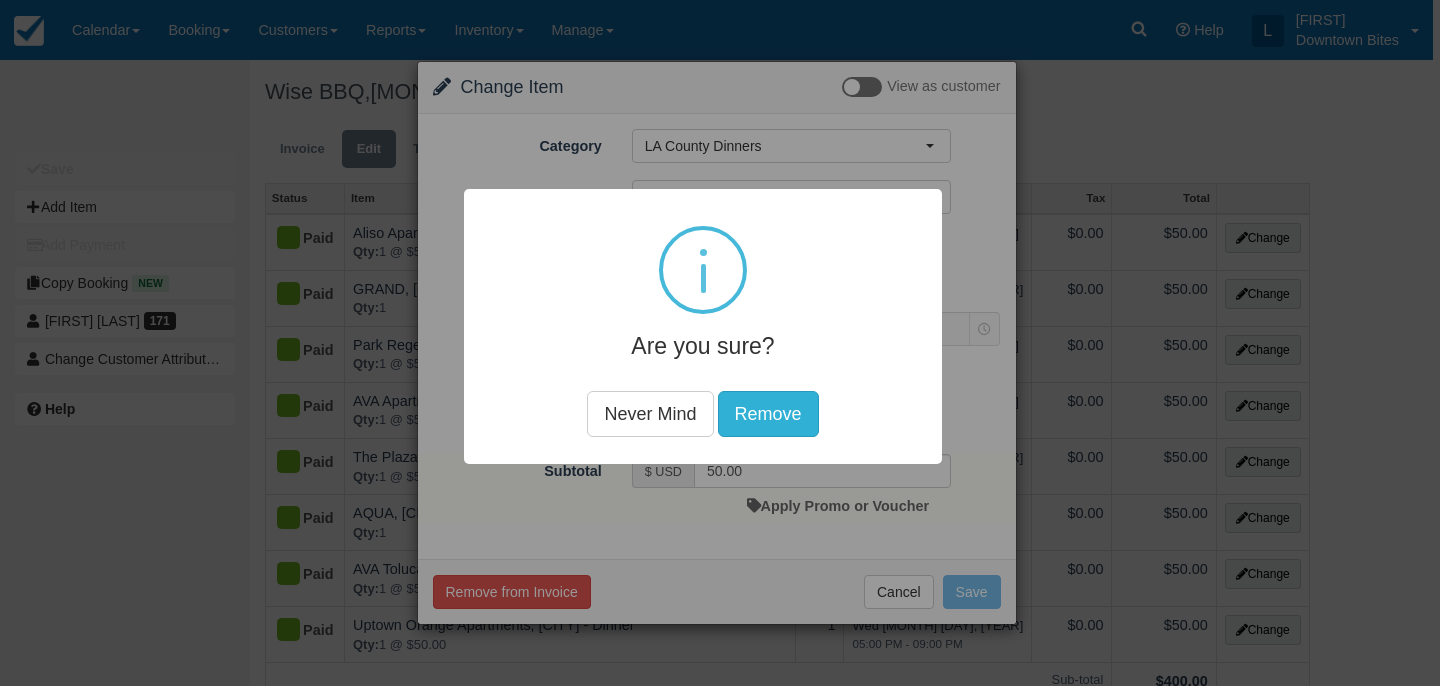 click on "Remove" at bounding box center [768, 414] 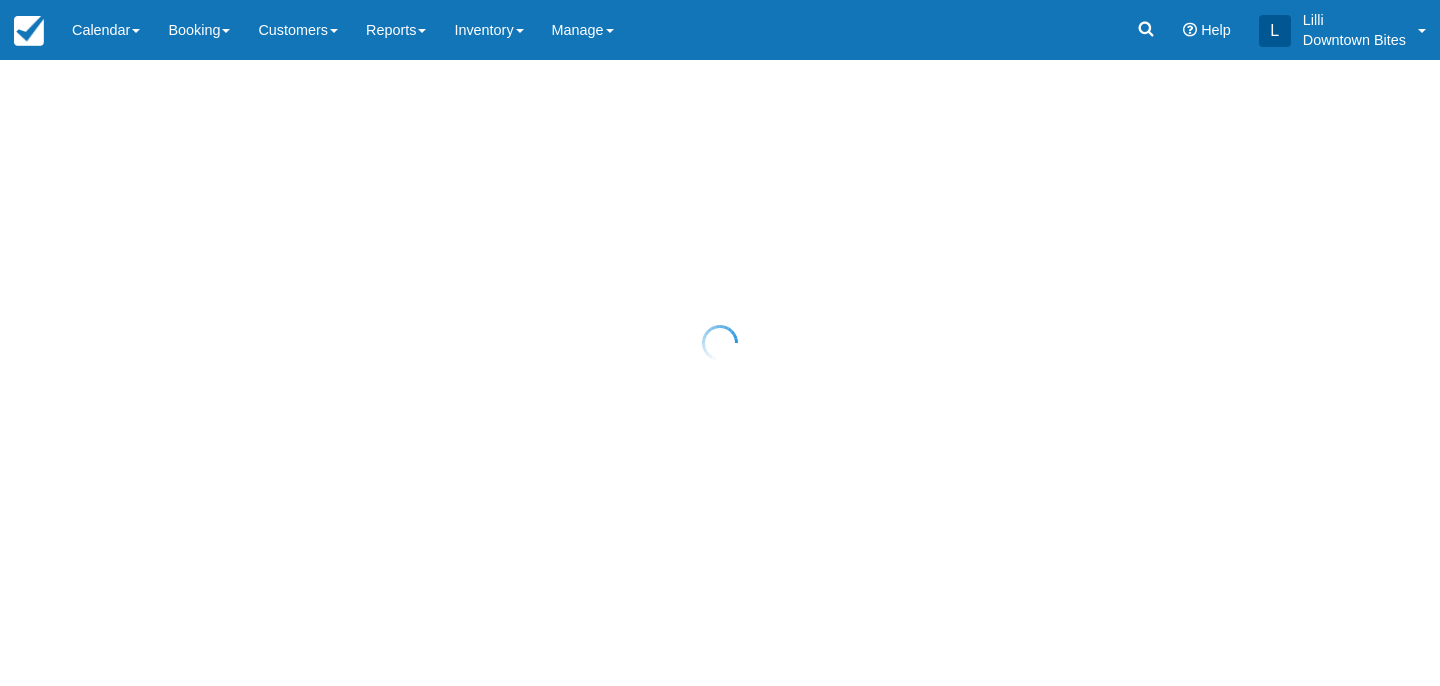 scroll, scrollTop: 0, scrollLeft: 0, axis: both 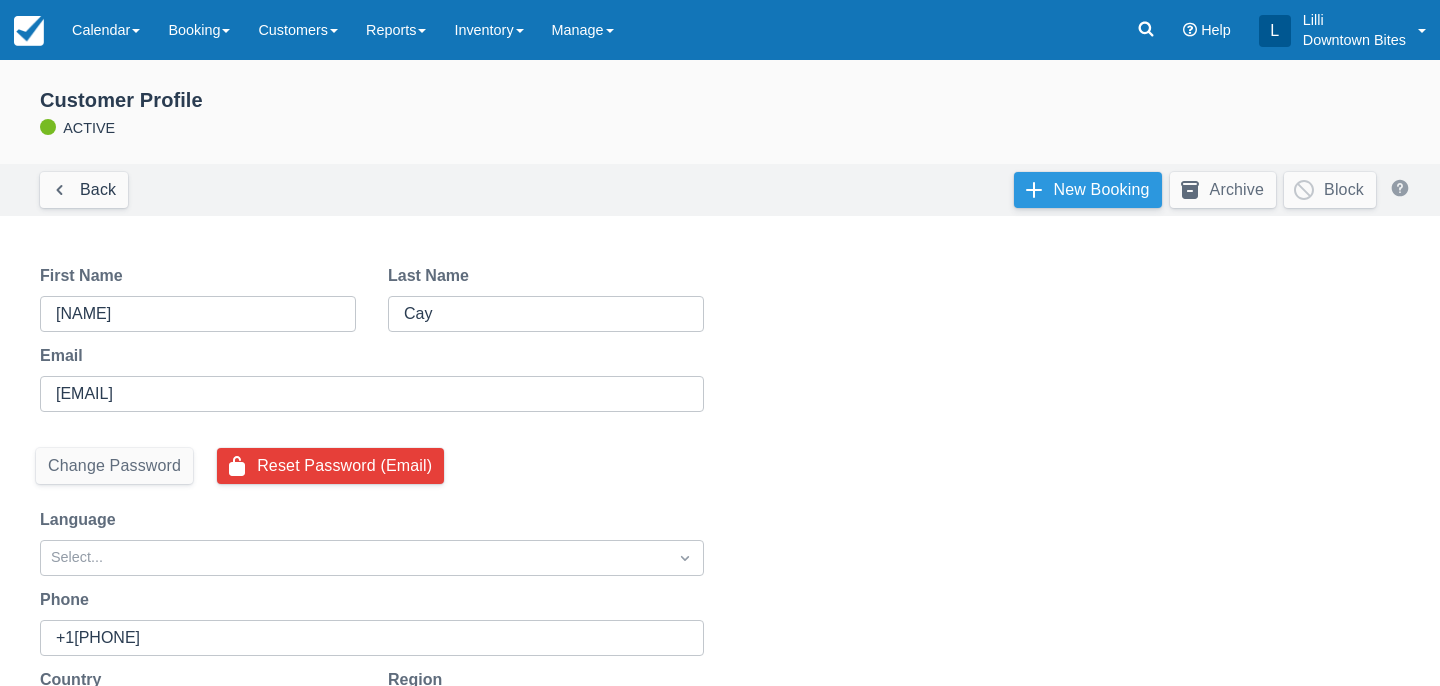 click on "New Booking" at bounding box center (1088, 190) 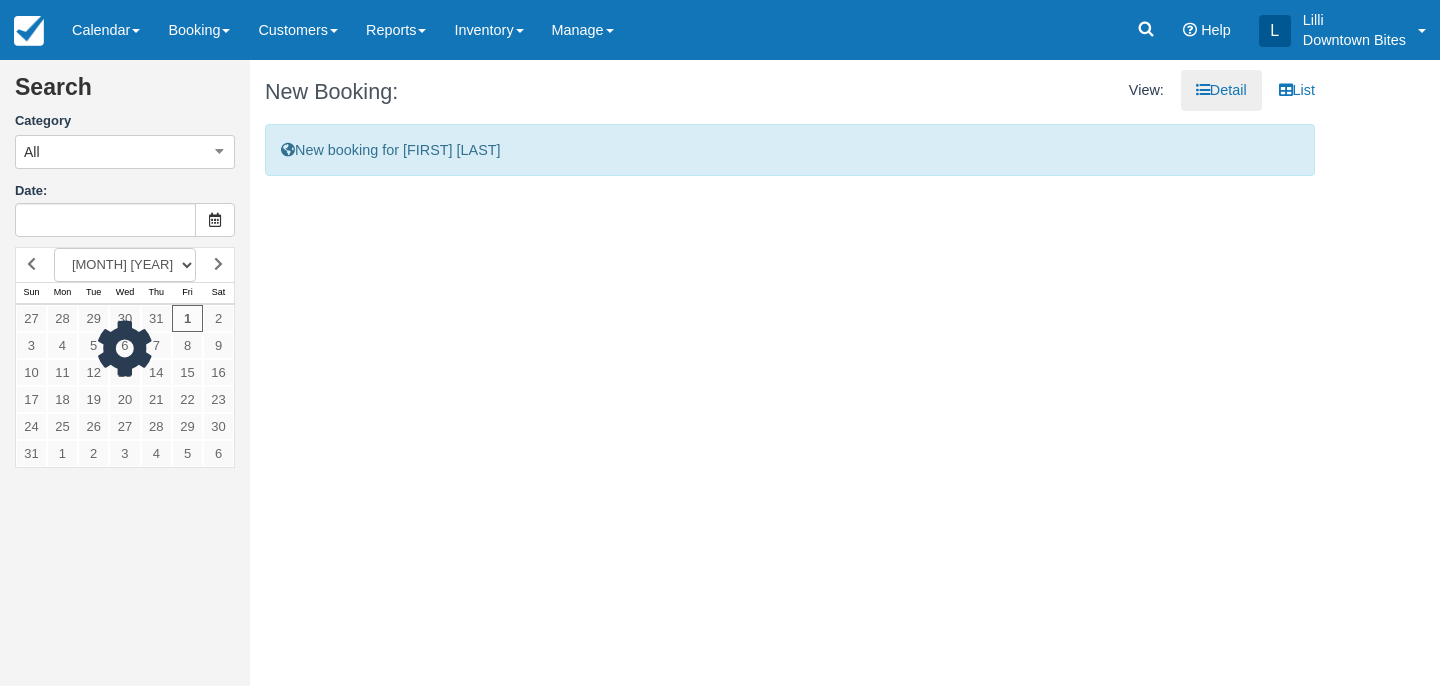 scroll, scrollTop: 0, scrollLeft: 0, axis: both 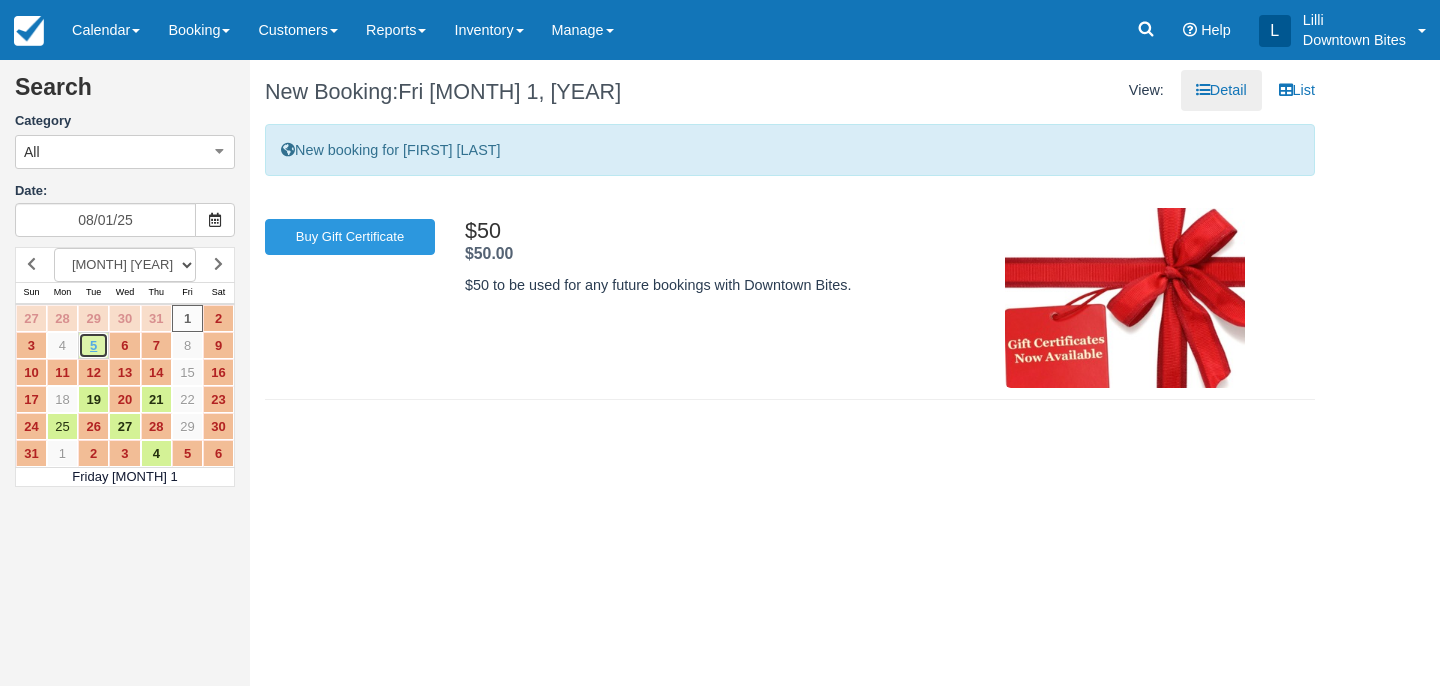 click on "5" at bounding box center [93, 345] 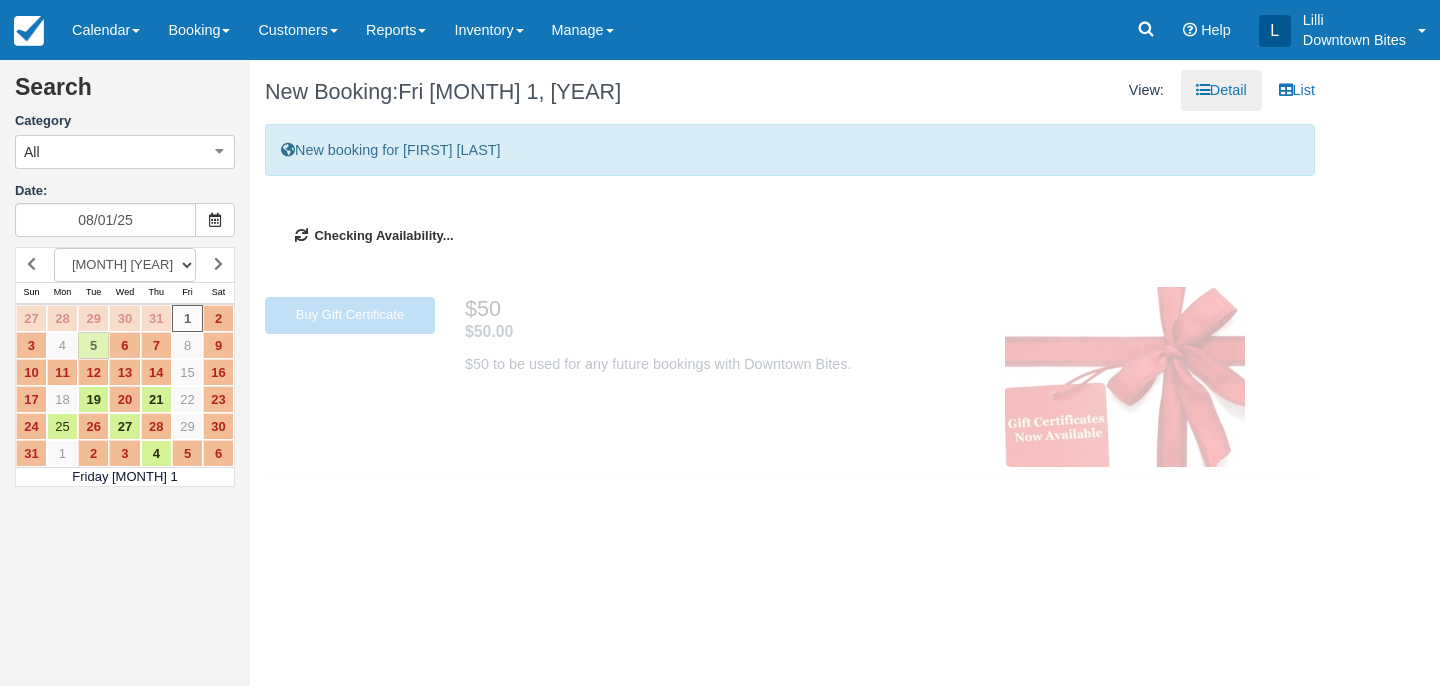 type on "08/05/25" 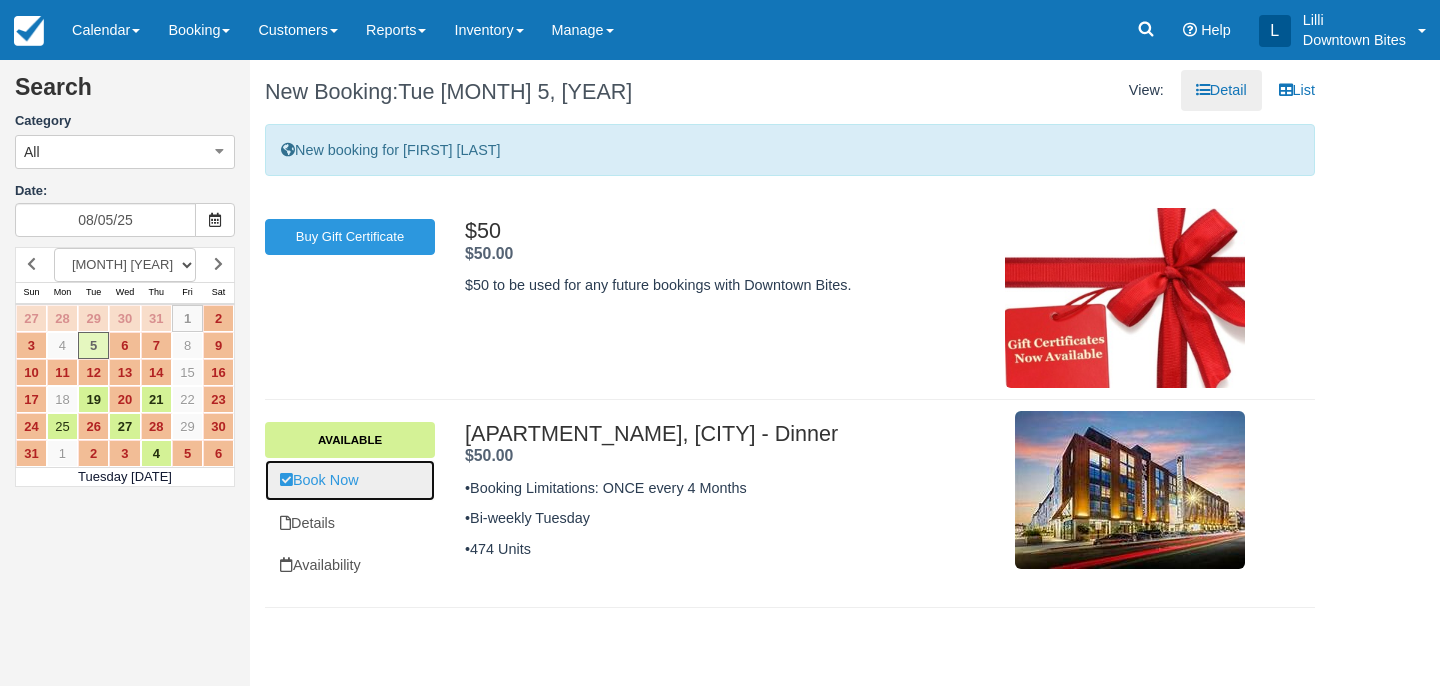 click on "Book Now" at bounding box center [350, 480] 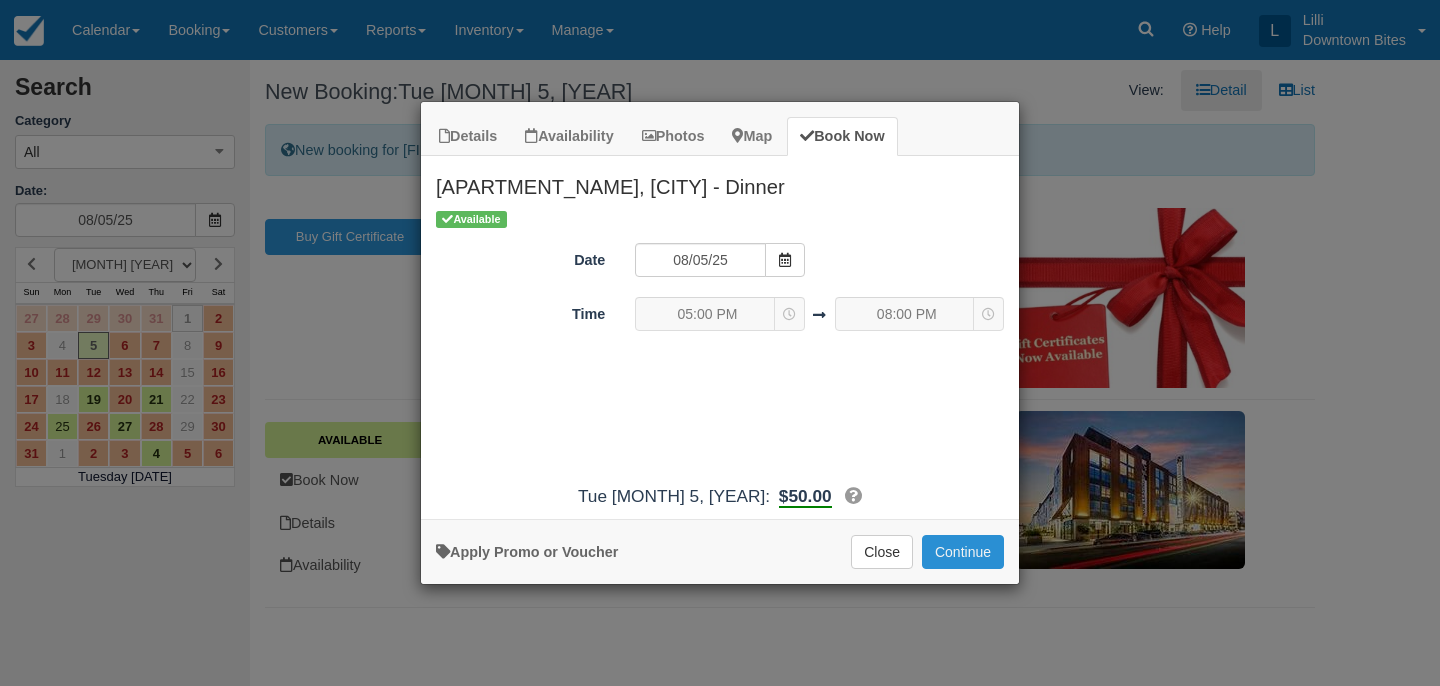click on "Continue" at bounding box center [963, 552] 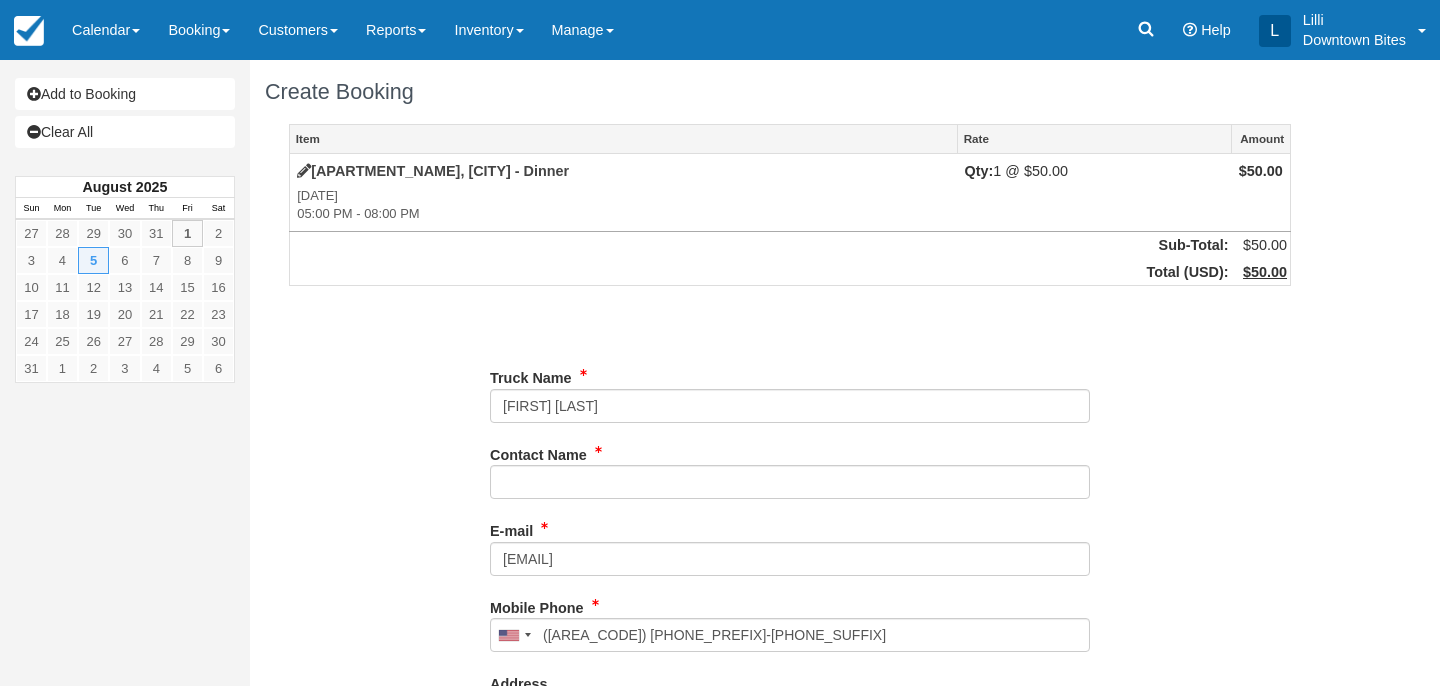 scroll, scrollTop: 0, scrollLeft: 0, axis: both 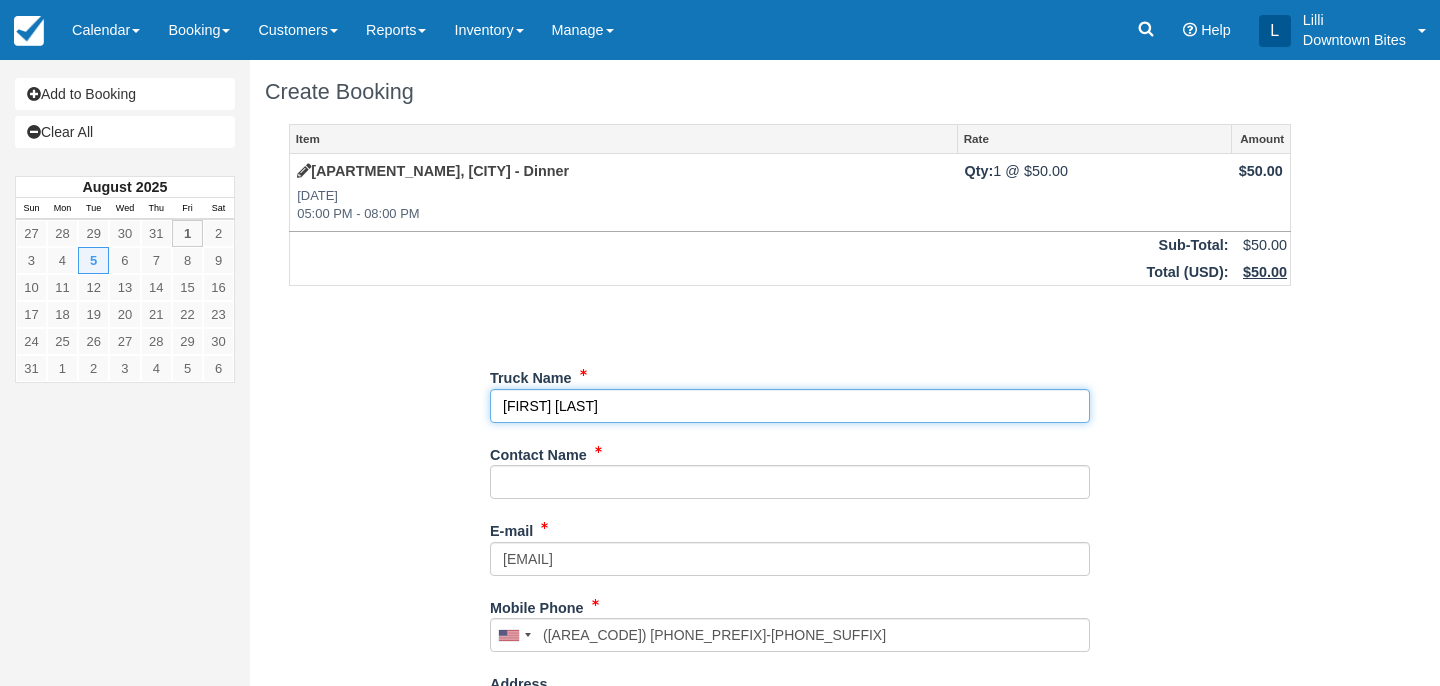 drag, startPoint x: 617, startPoint y: 398, endPoint x: 376, endPoint y: 393, distance: 241.05186 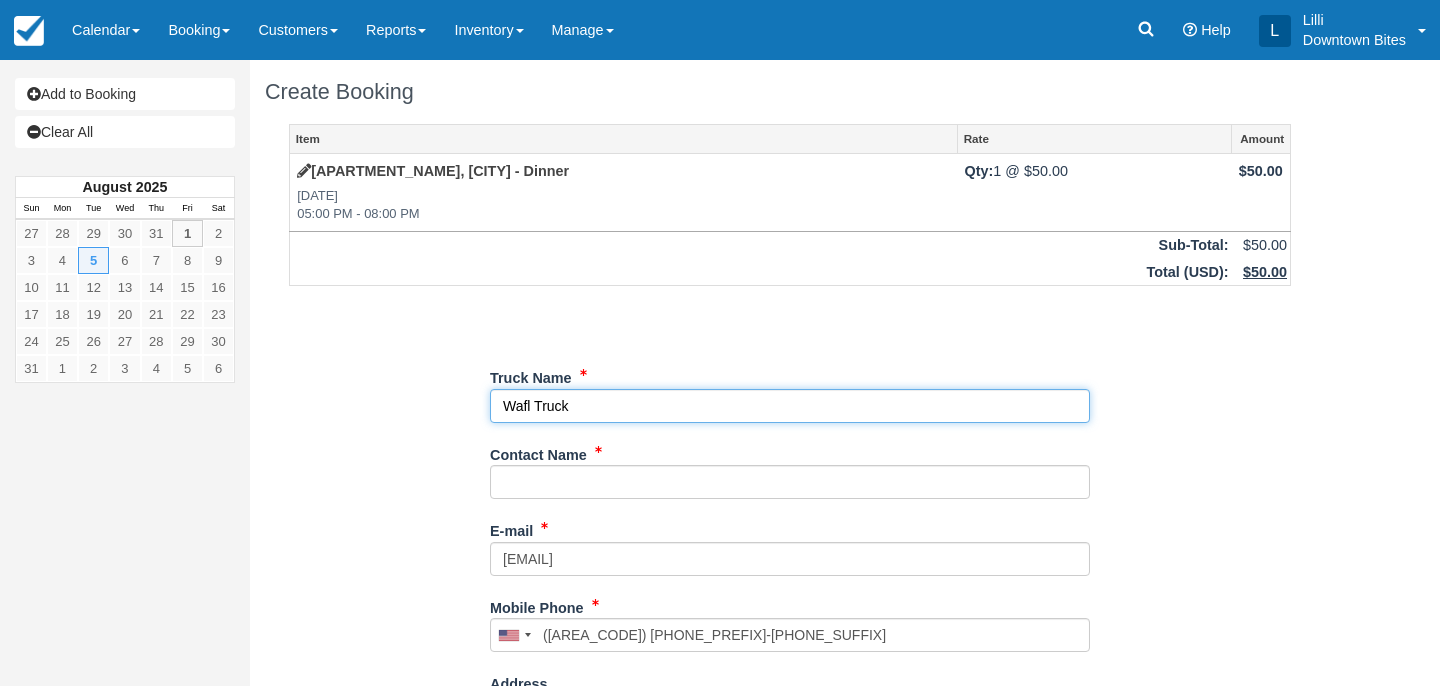 type on "Wafl Truck" 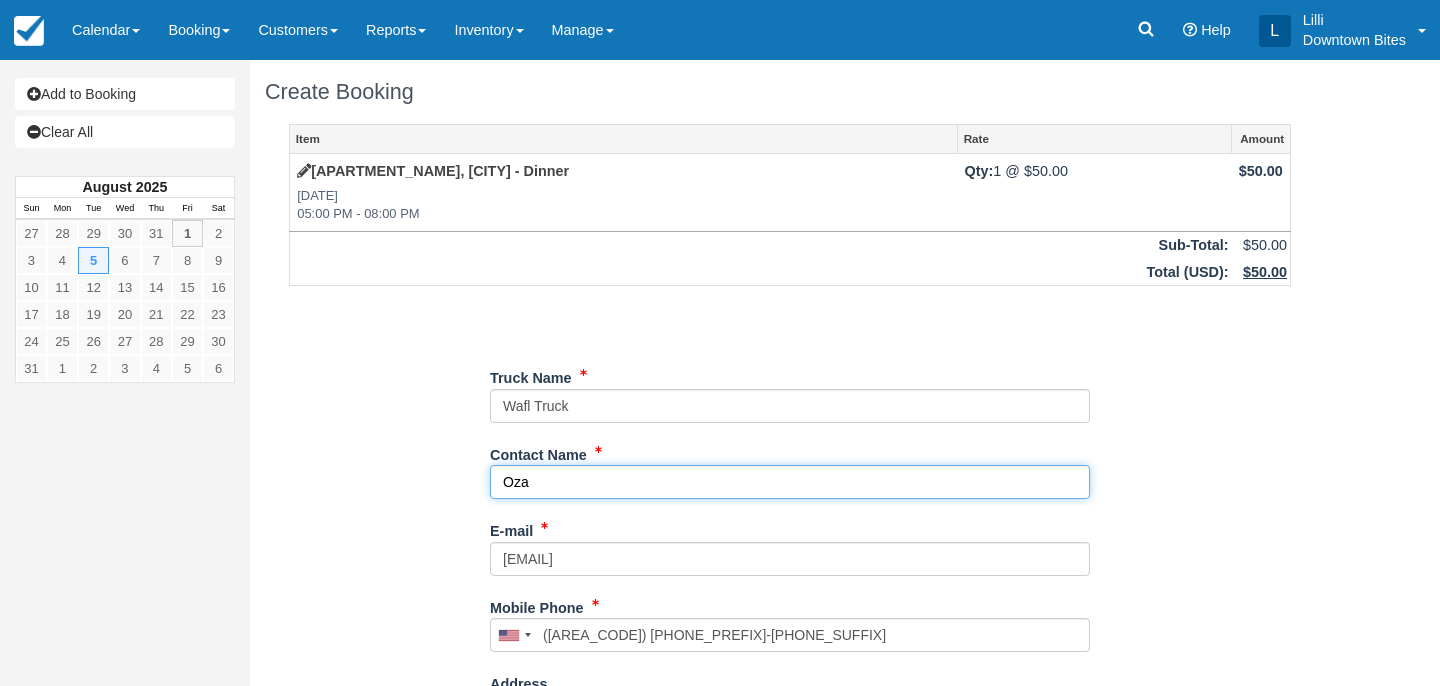 type on "[PERSON]" 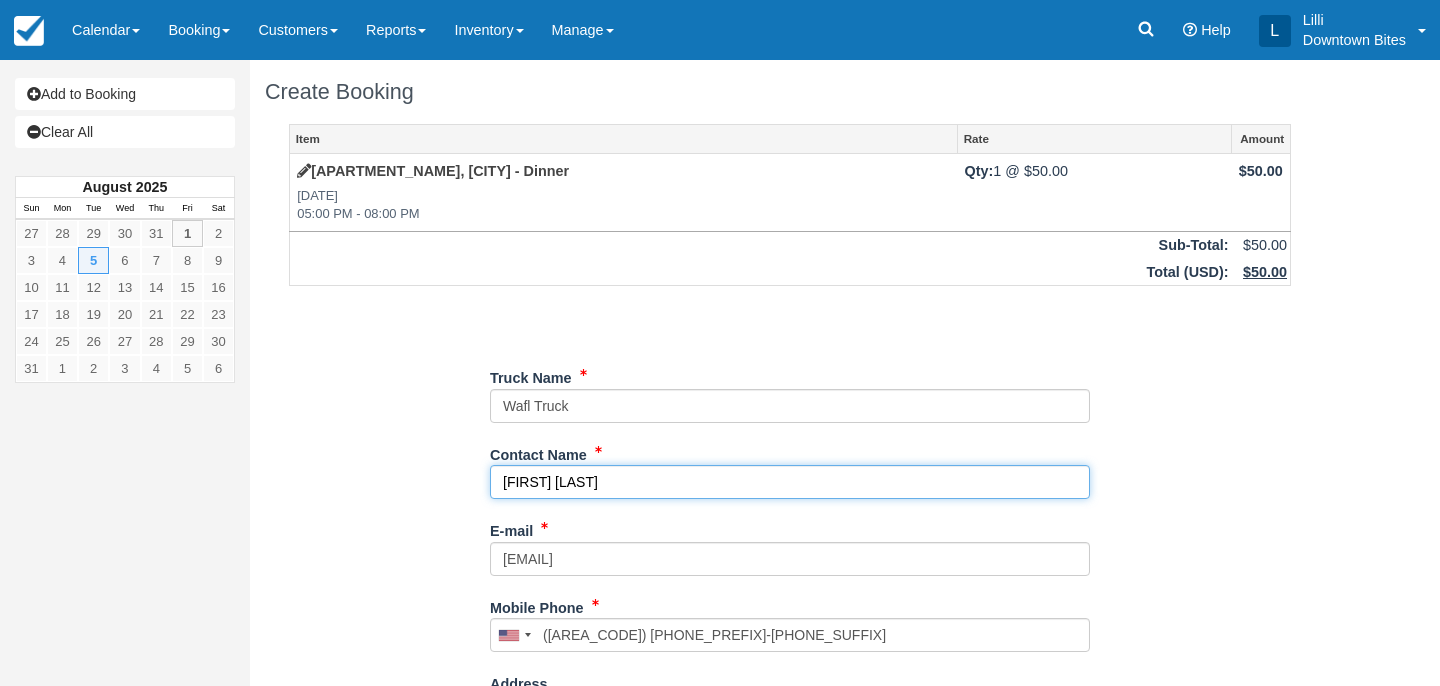 click on "Continue" at bounding box center [538, 1164] 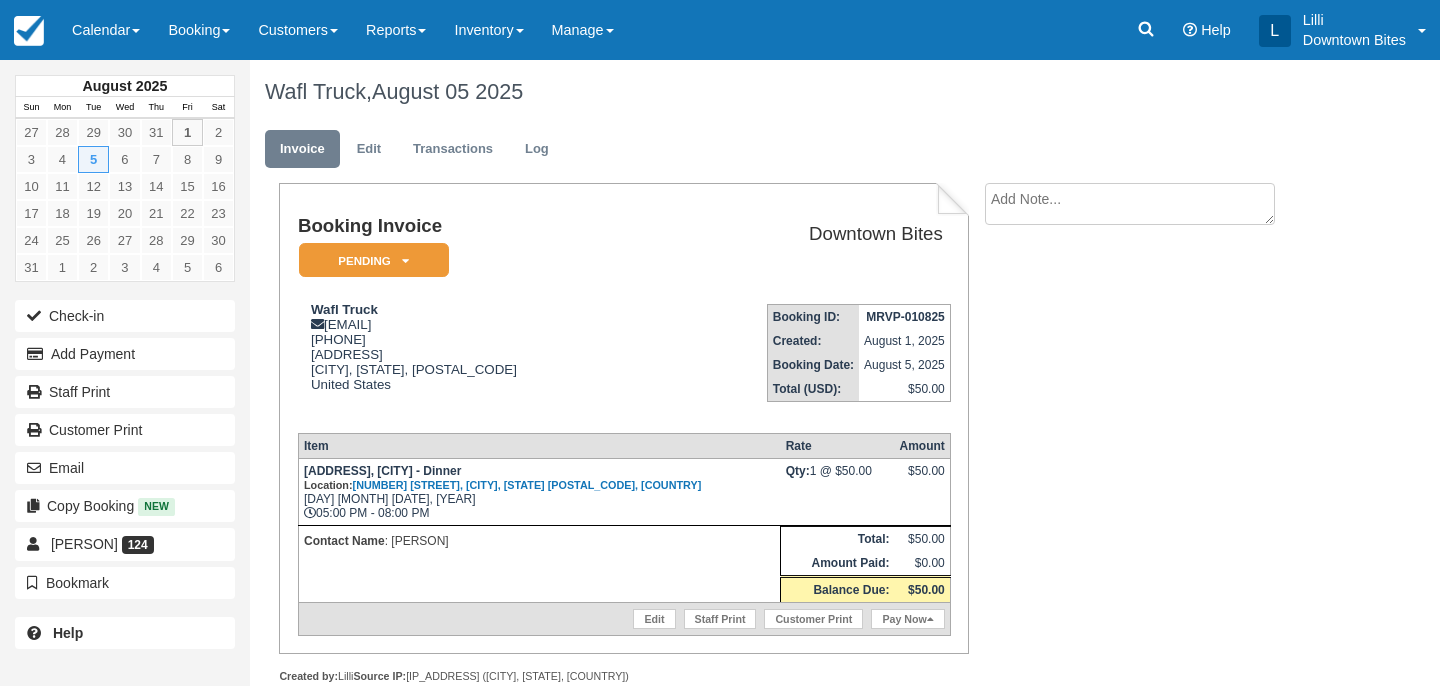 scroll, scrollTop: 0, scrollLeft: 0, axis: both 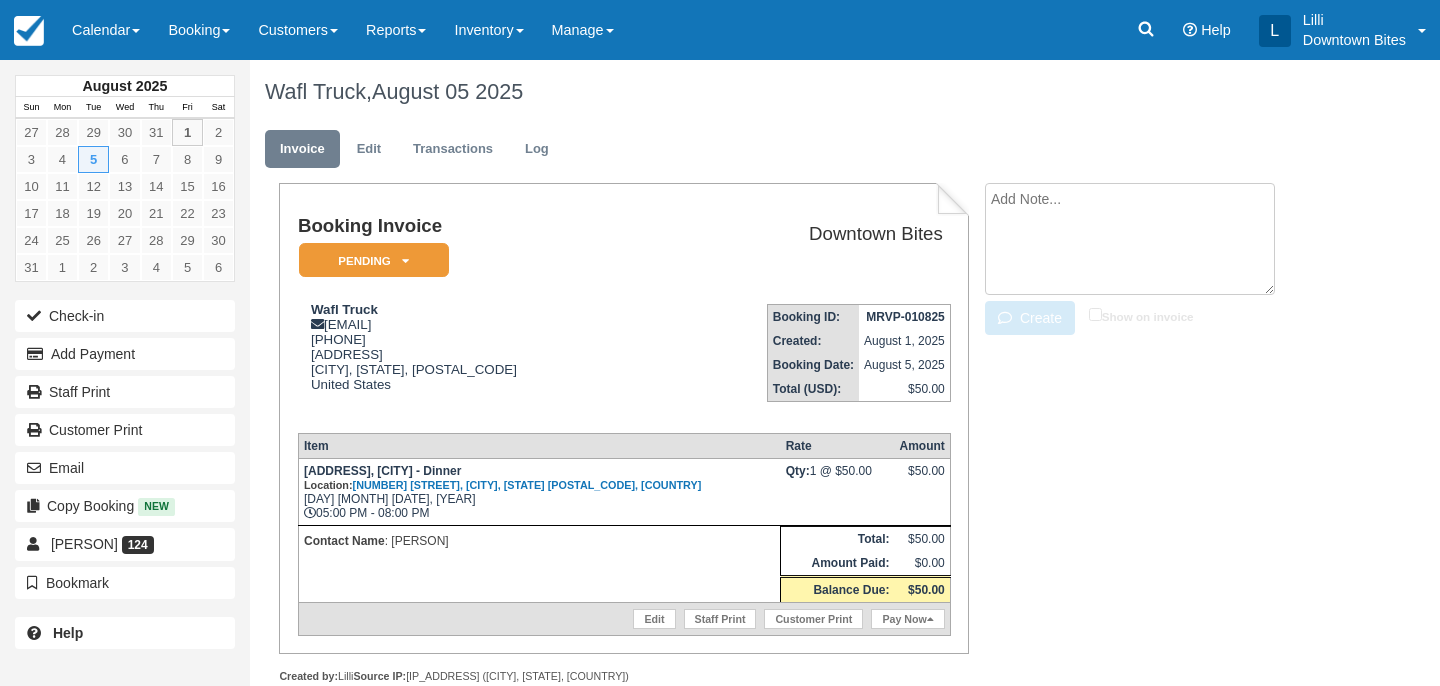 click at bounding box center [1130, 239] 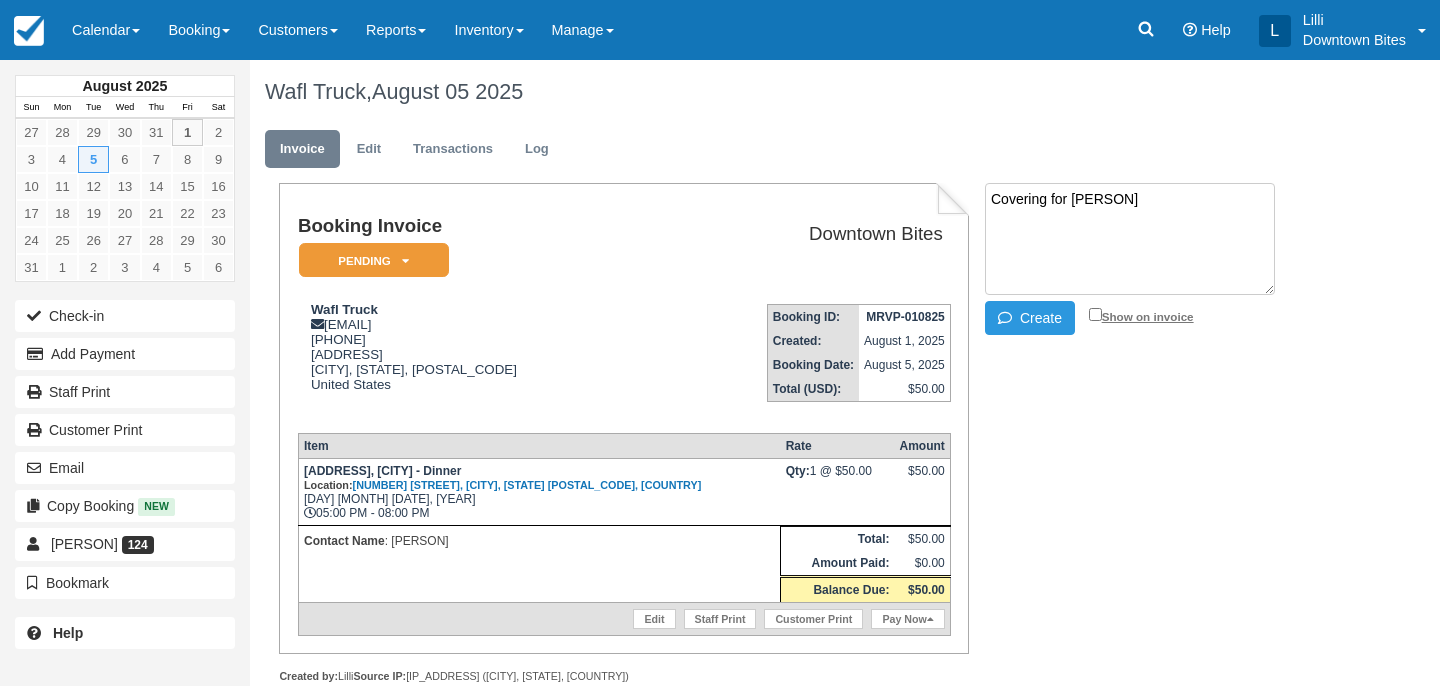 type on "Covering for [PERSON]" 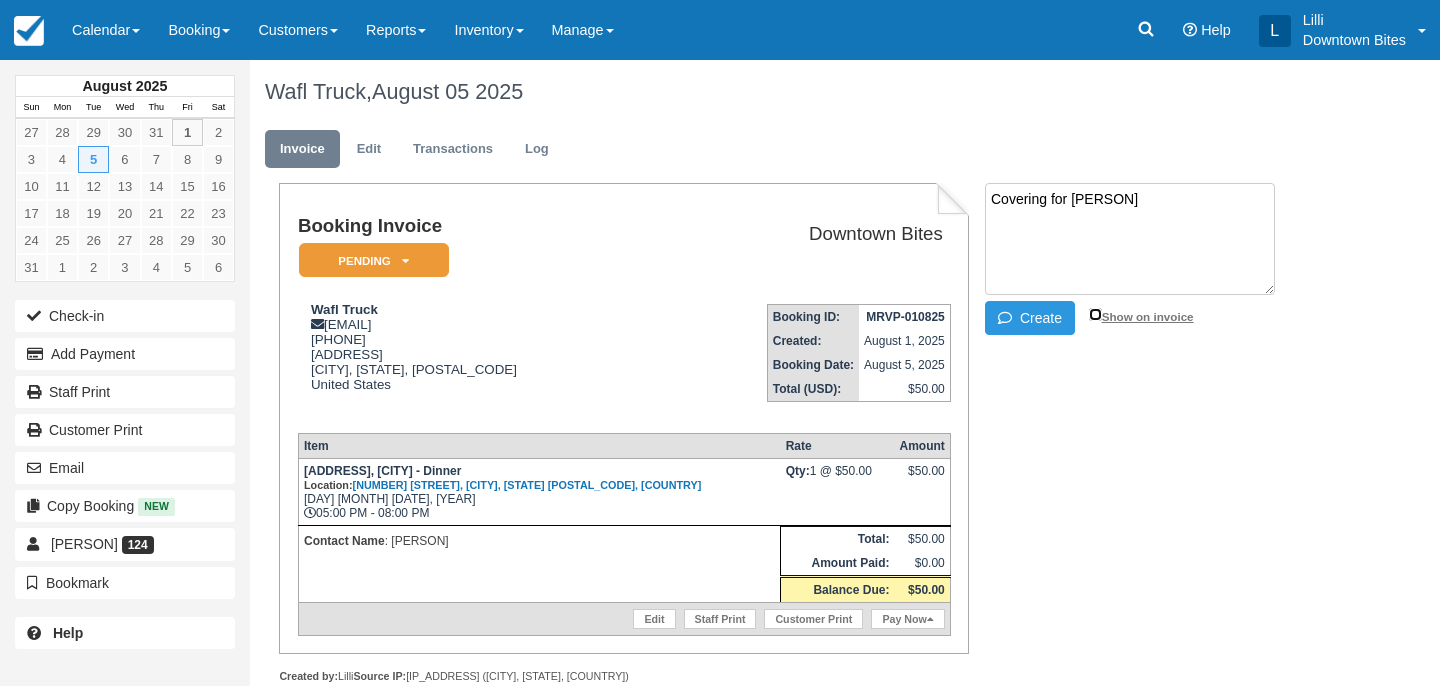 click on "Show on invoice" at bounding box center [1095, 314] 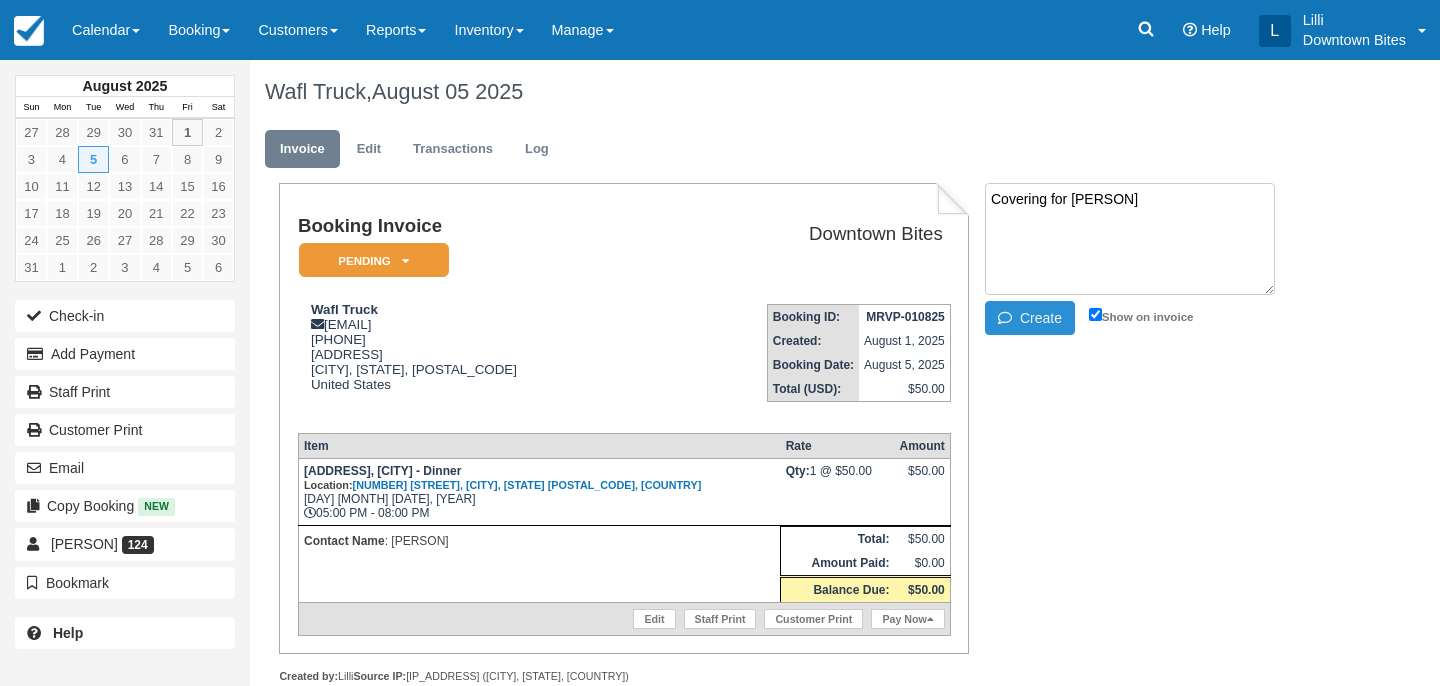 click on "Create" at bounding box center [1030, 318] 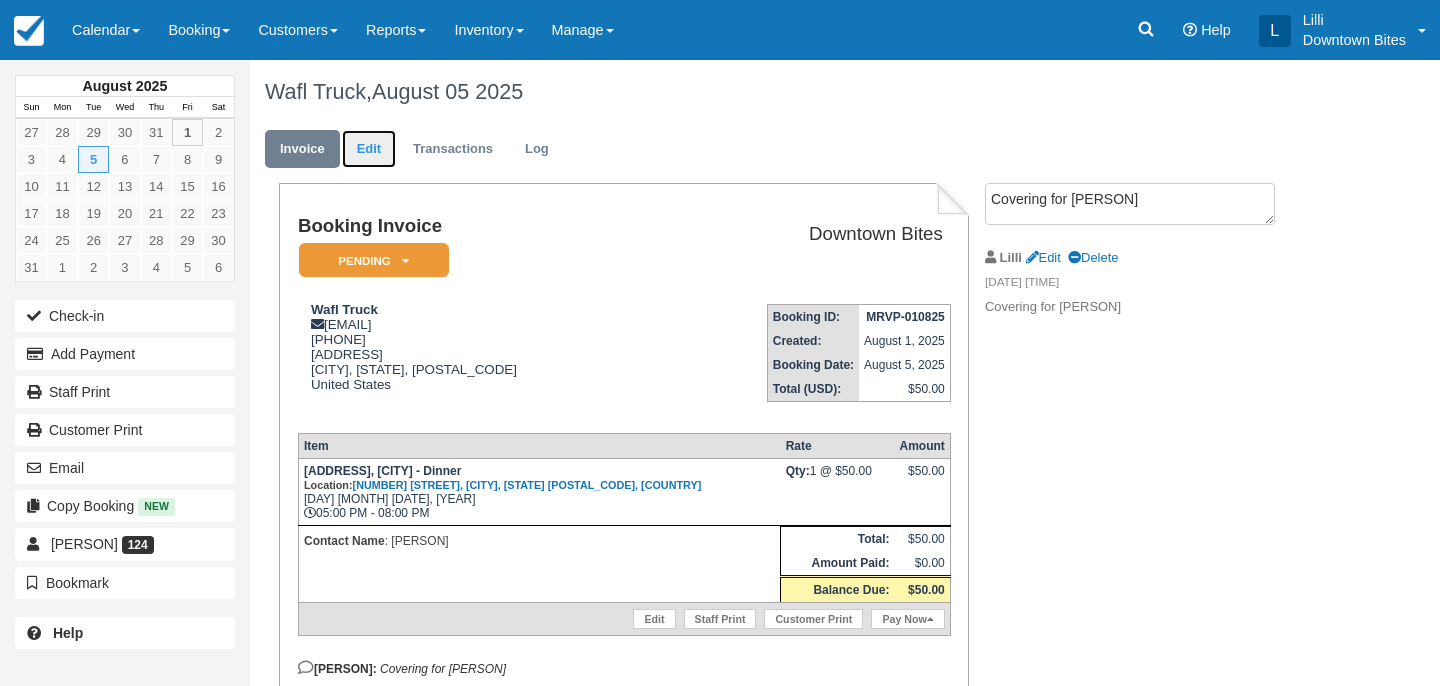 click on "Edit" at bounding box center (369, 149) 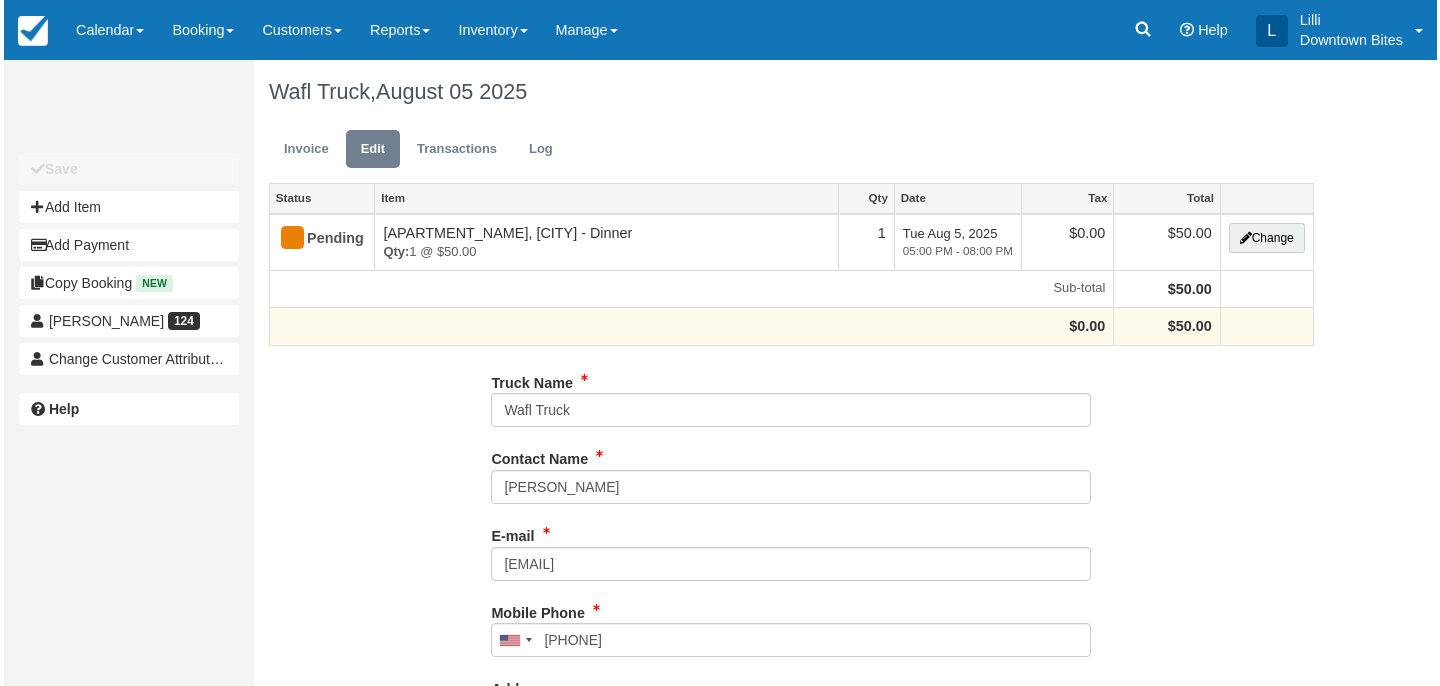 scroll, scrollTop: 0, scrollLeft: 0, axis: both 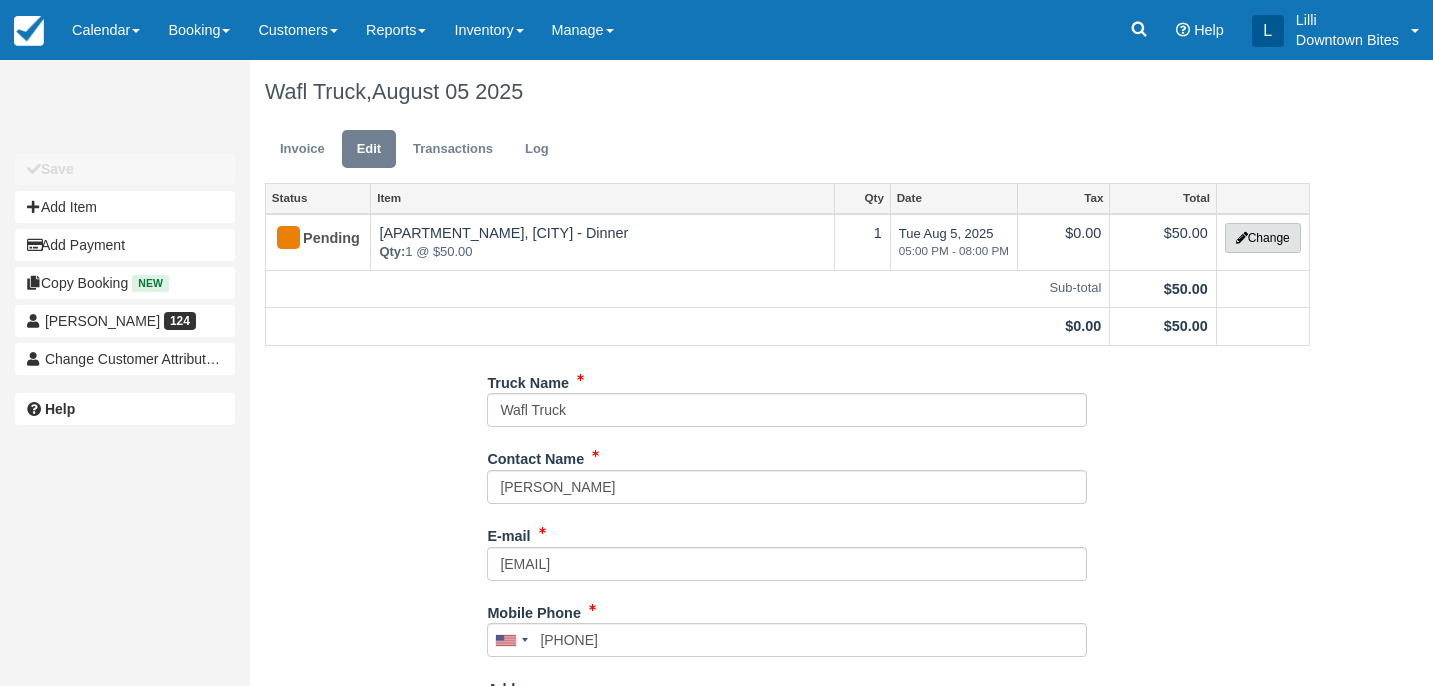 click on "Change" at bounding box center (1263, 238) 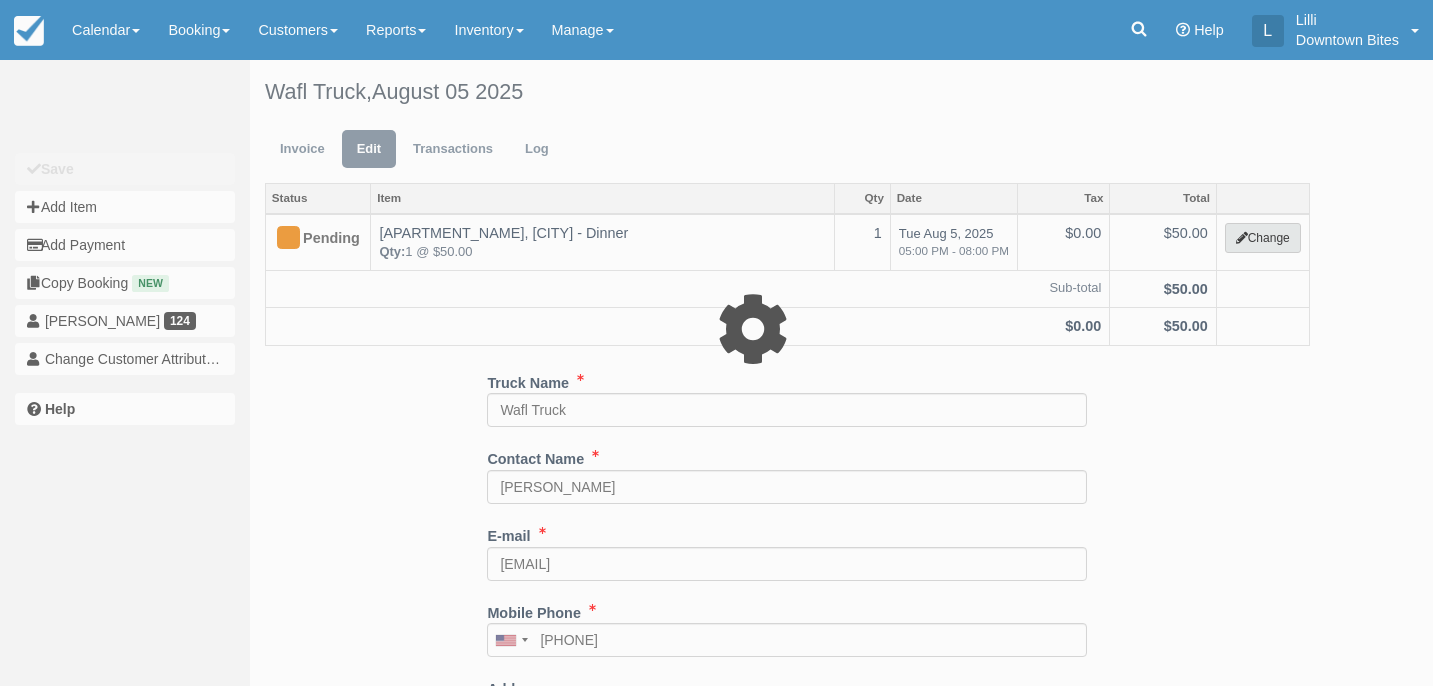 select on "2" 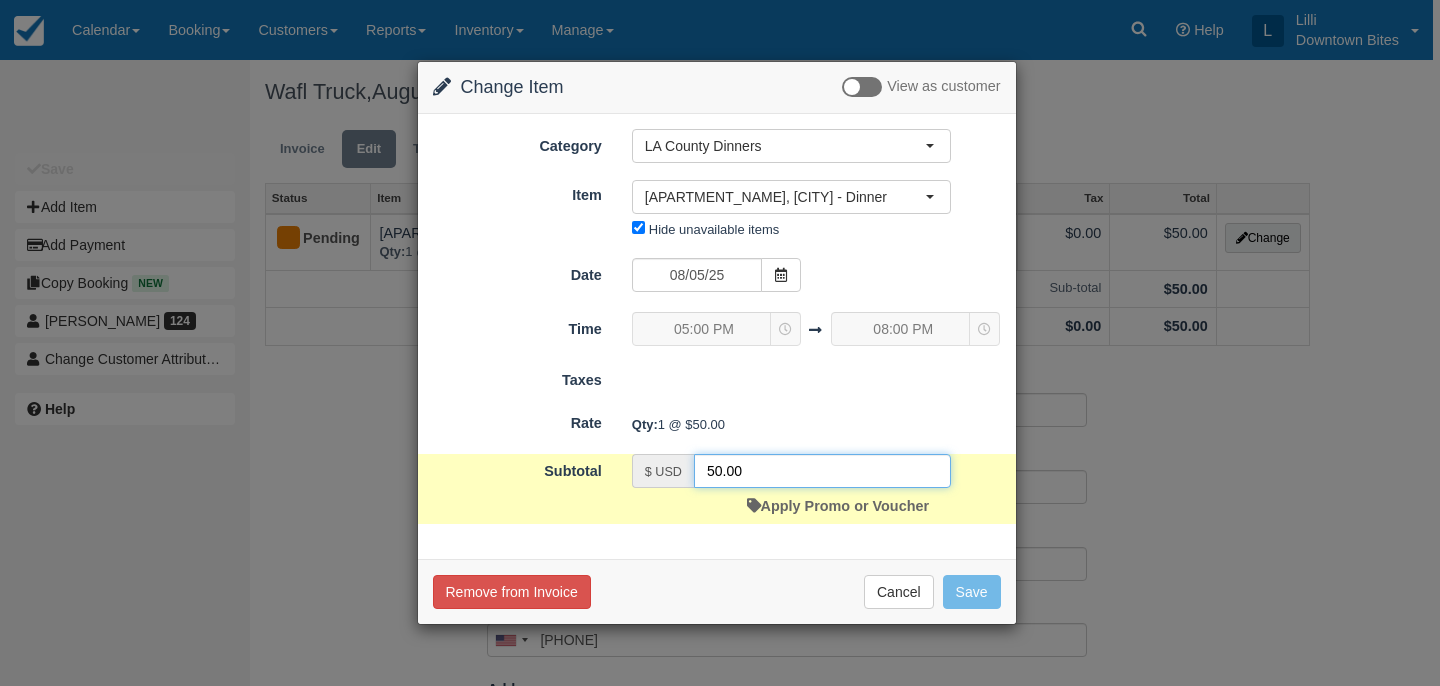click on "50.00" at bounding box center [822, 471] 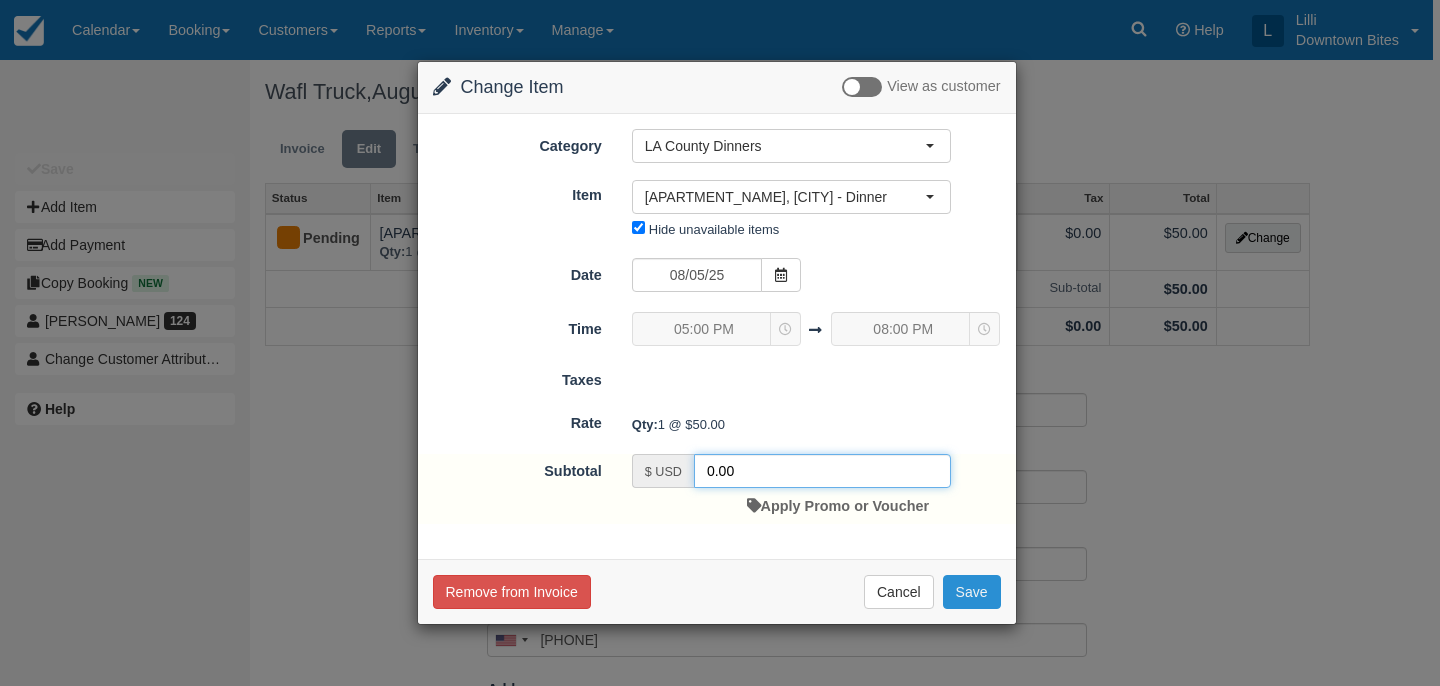type on "0.00" 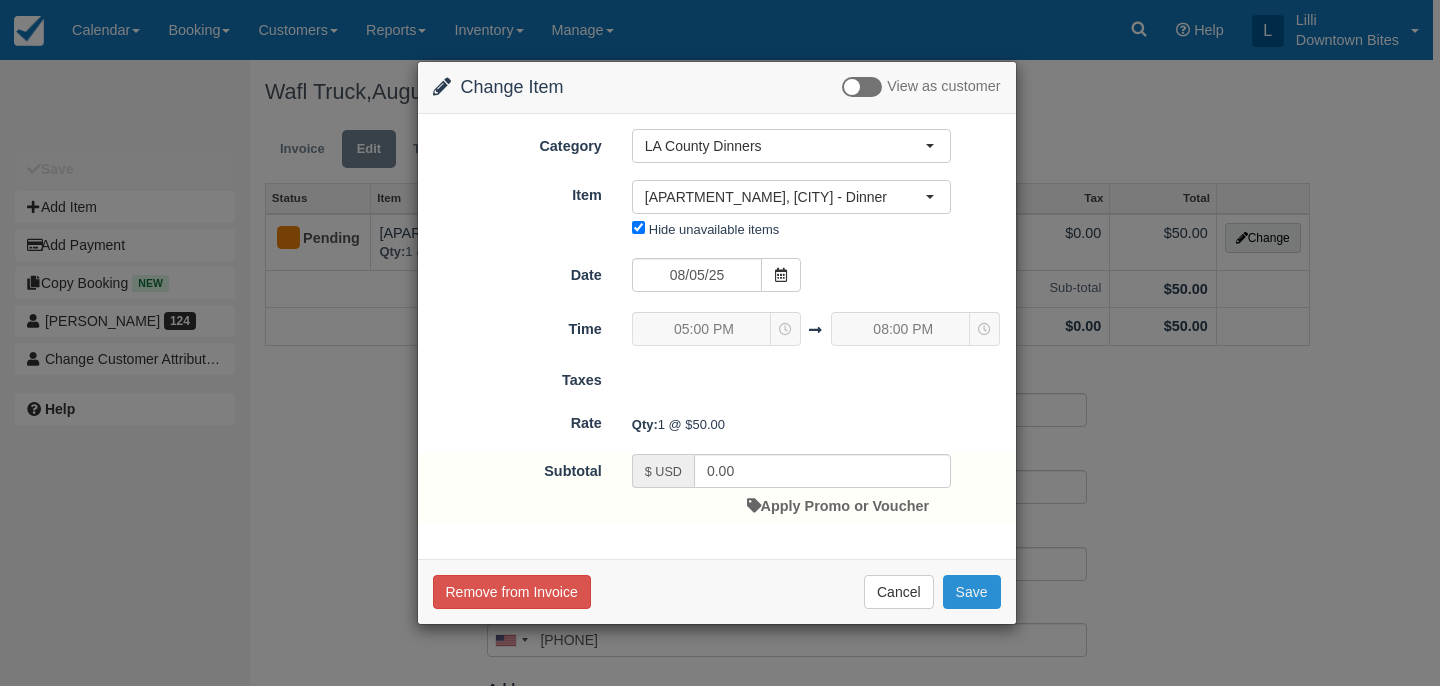 click on "Save" at bounding box center (972, 592) 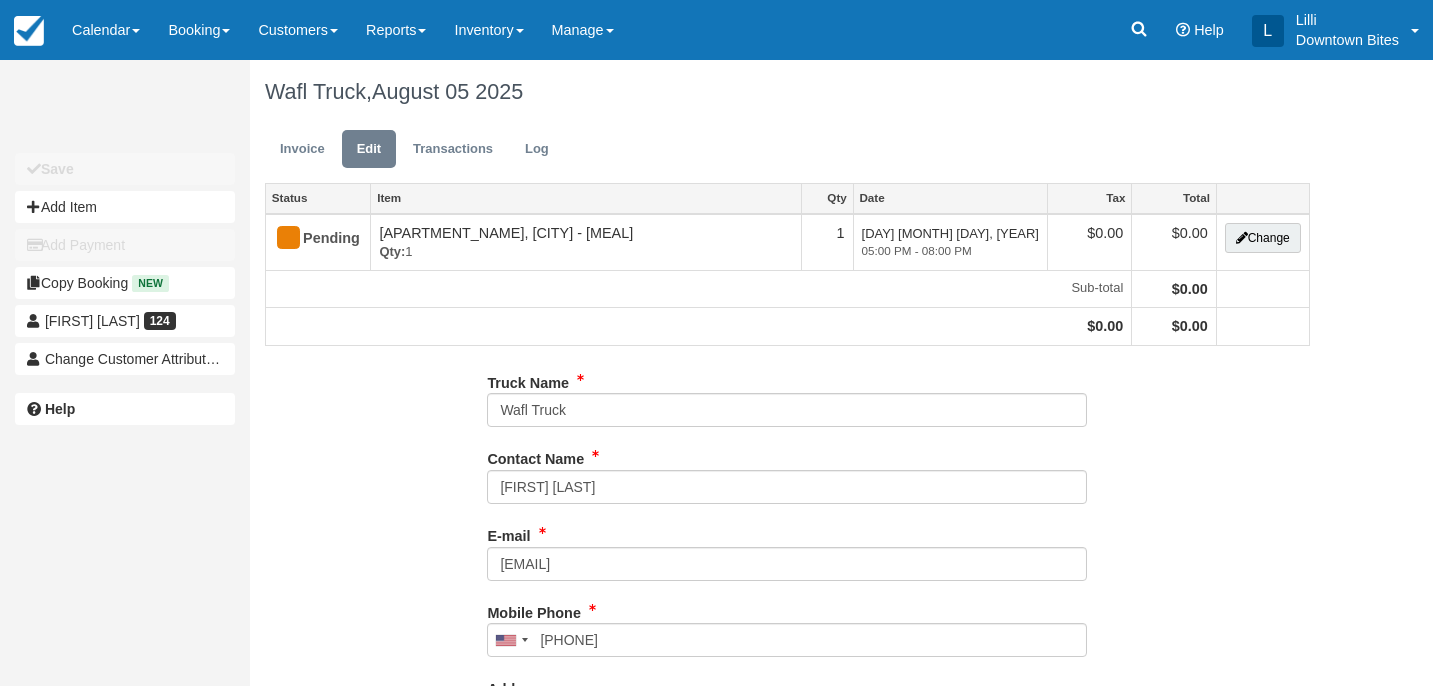 scroll, scrollTop: 0, scrollLeft: 0, axis: both 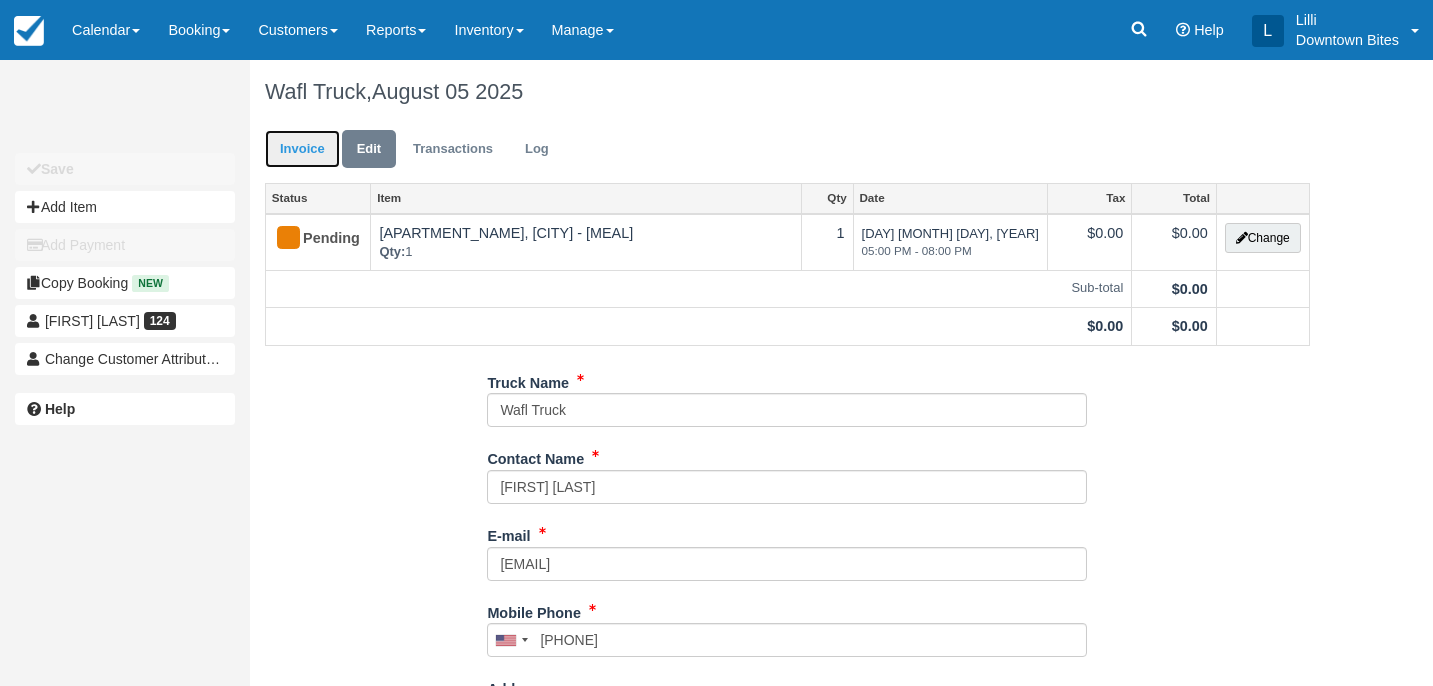 click on "Invoice" at bounding box center [302, 149] 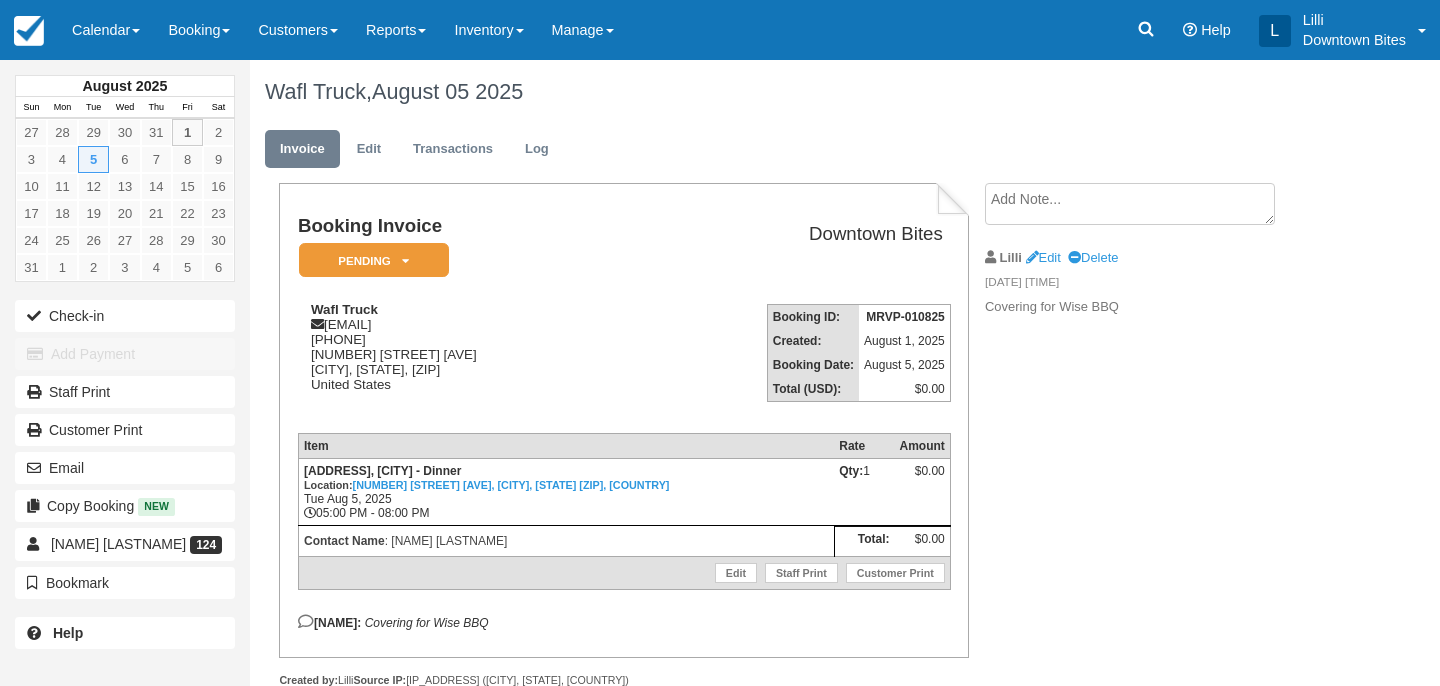 scroll, scrollTop: 0, scrollLeft: 0, axis: both 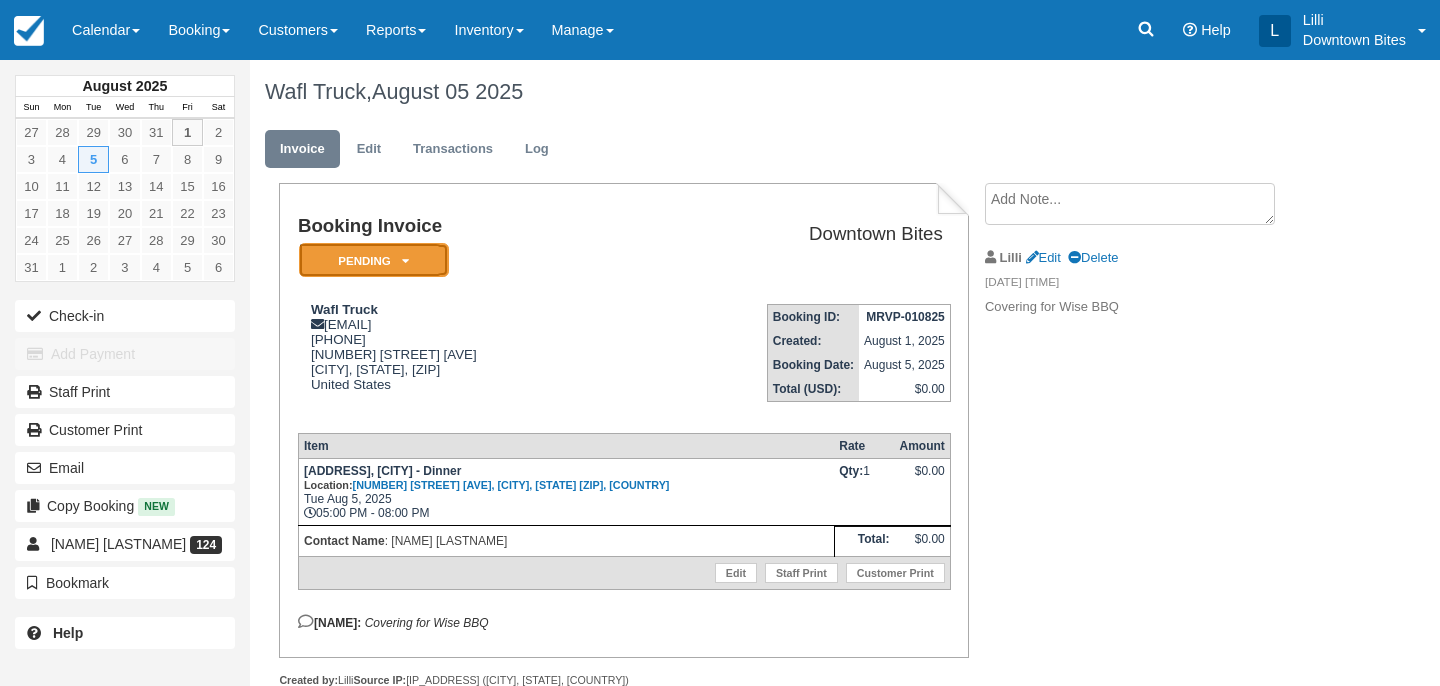 click on "Pending" at bounding box center [374, 260] 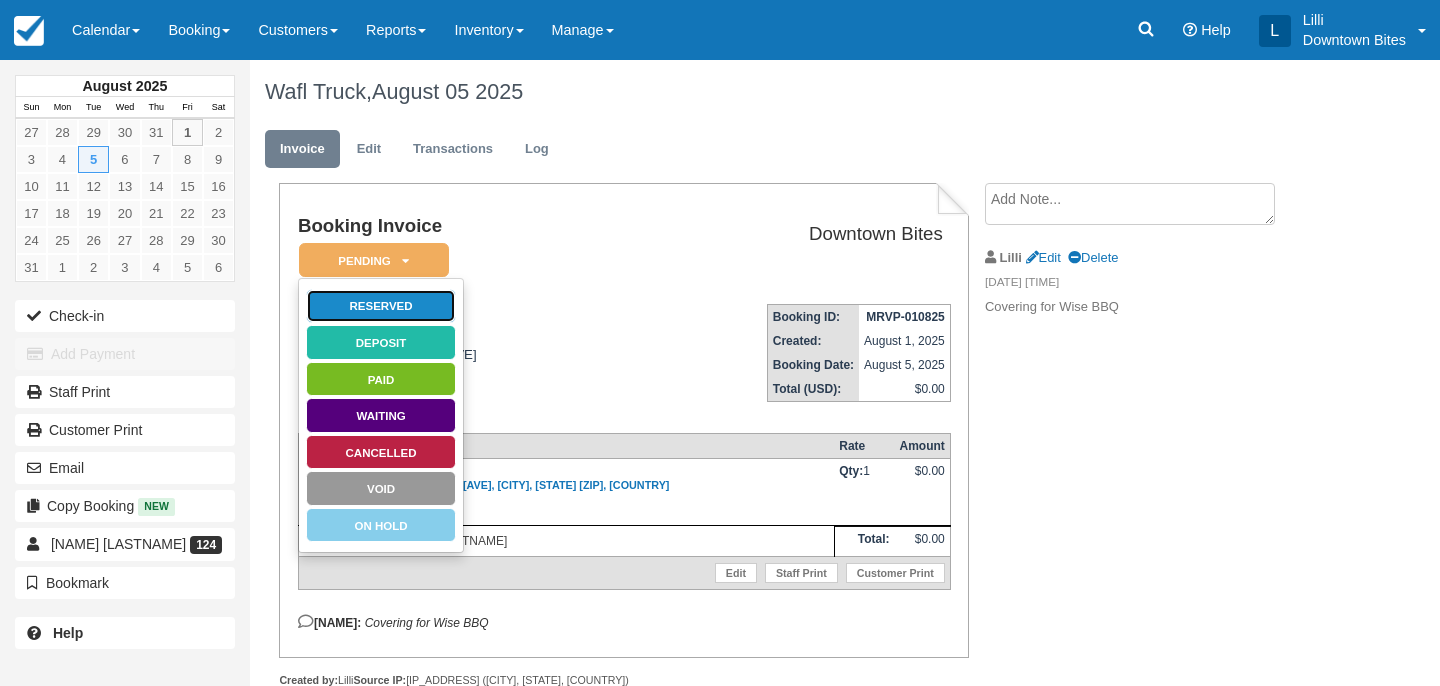 click on "Reserved" at bounding box center (381, 306) 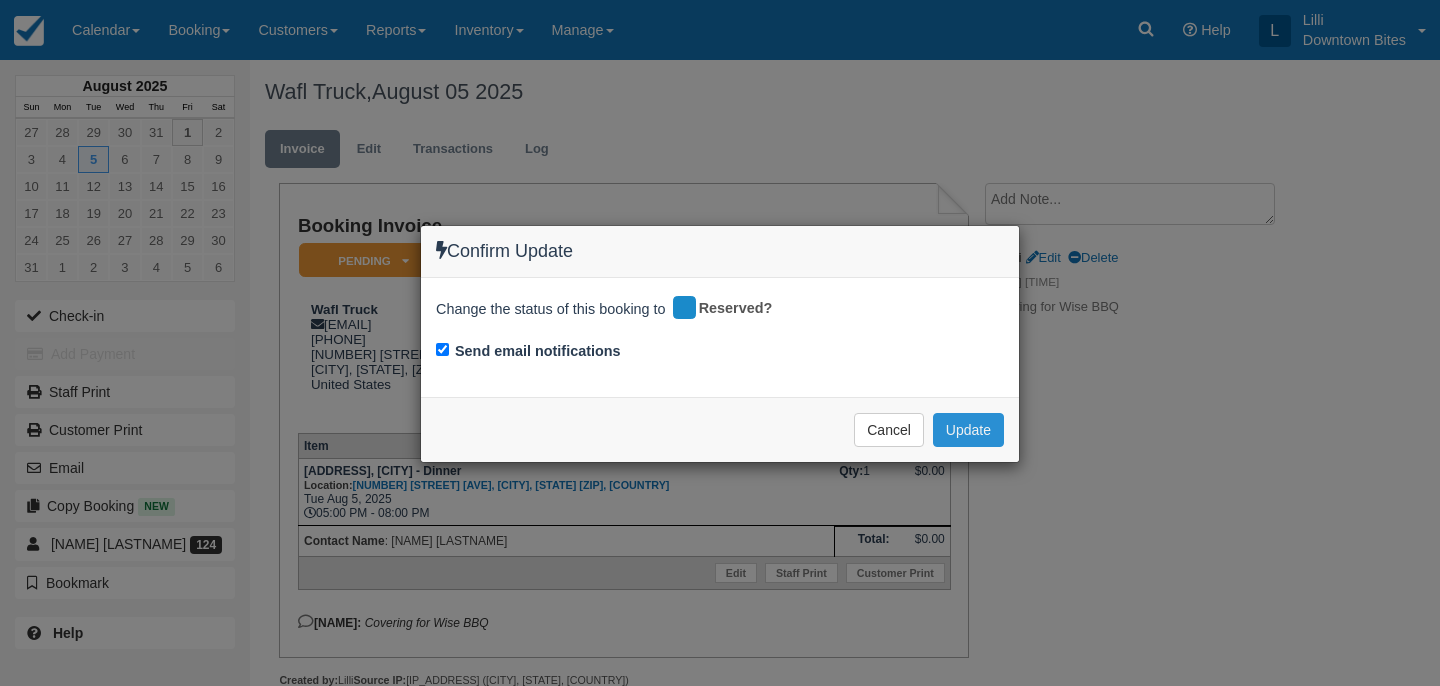 click on "Update" at bounding box center [968, 430] 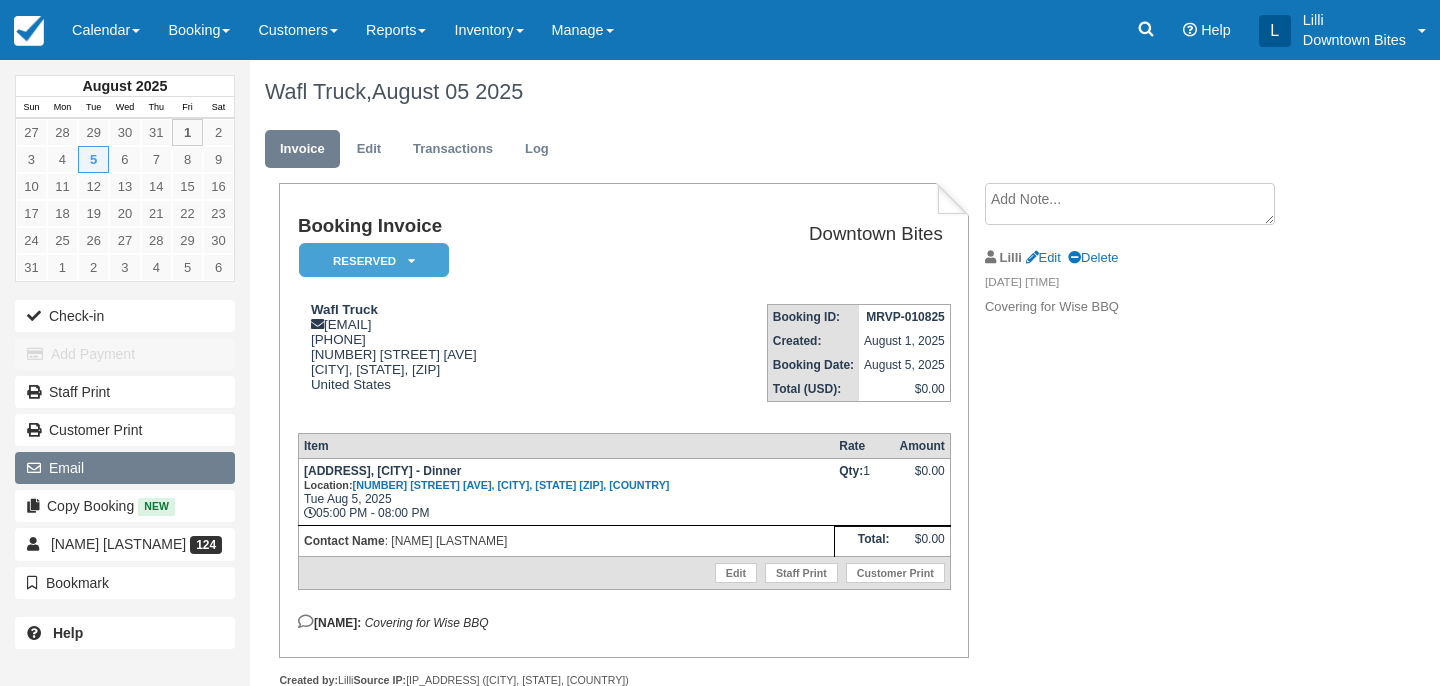 click on "Email" at bounding box center [125, 468] 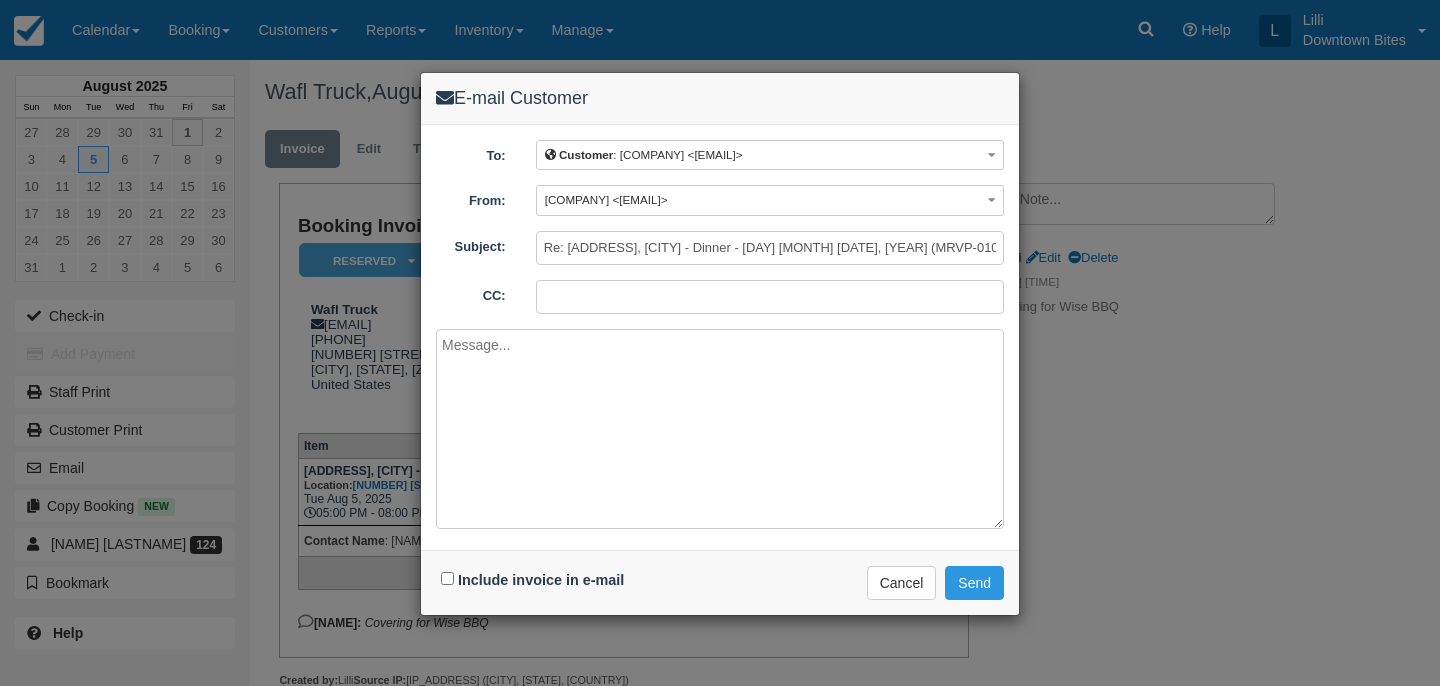 click on "CC:" at bounding box center (770, 297) 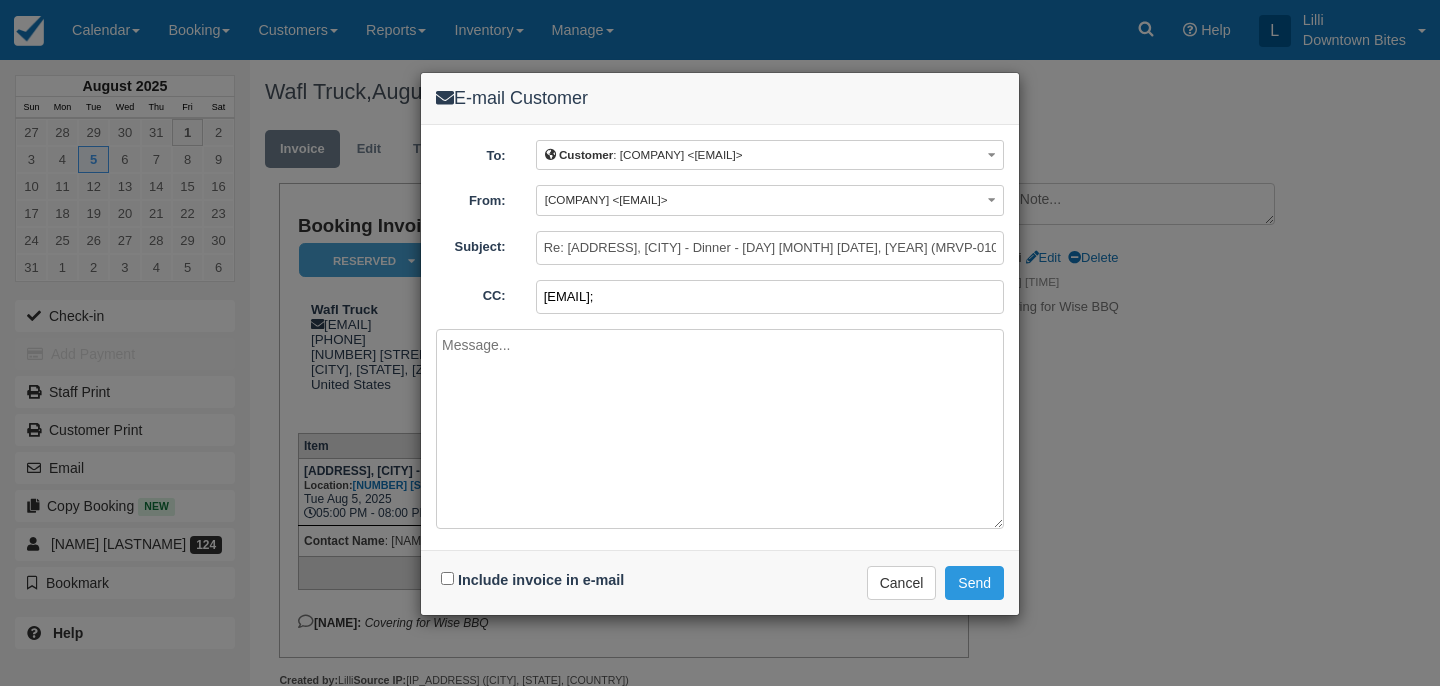 paste on "[EMAIL]" 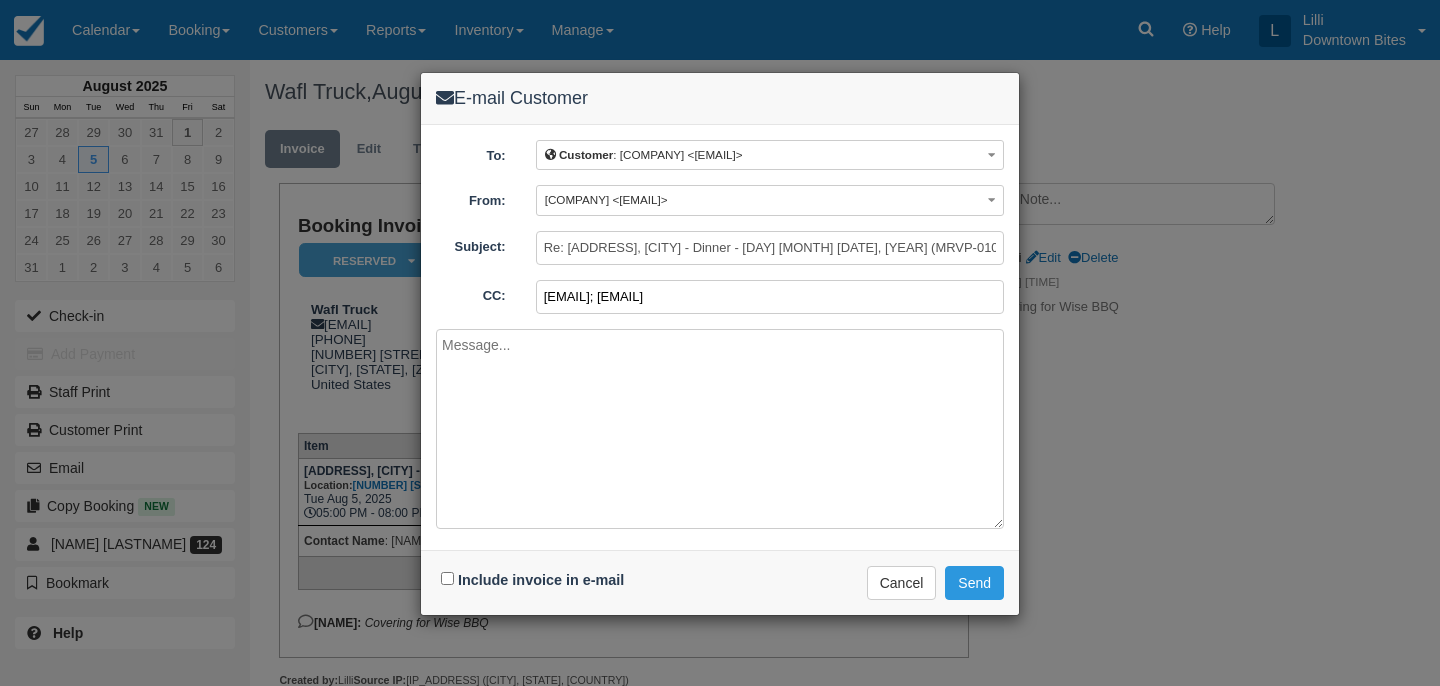 type on "[EMAIL]; [EMAIL]" 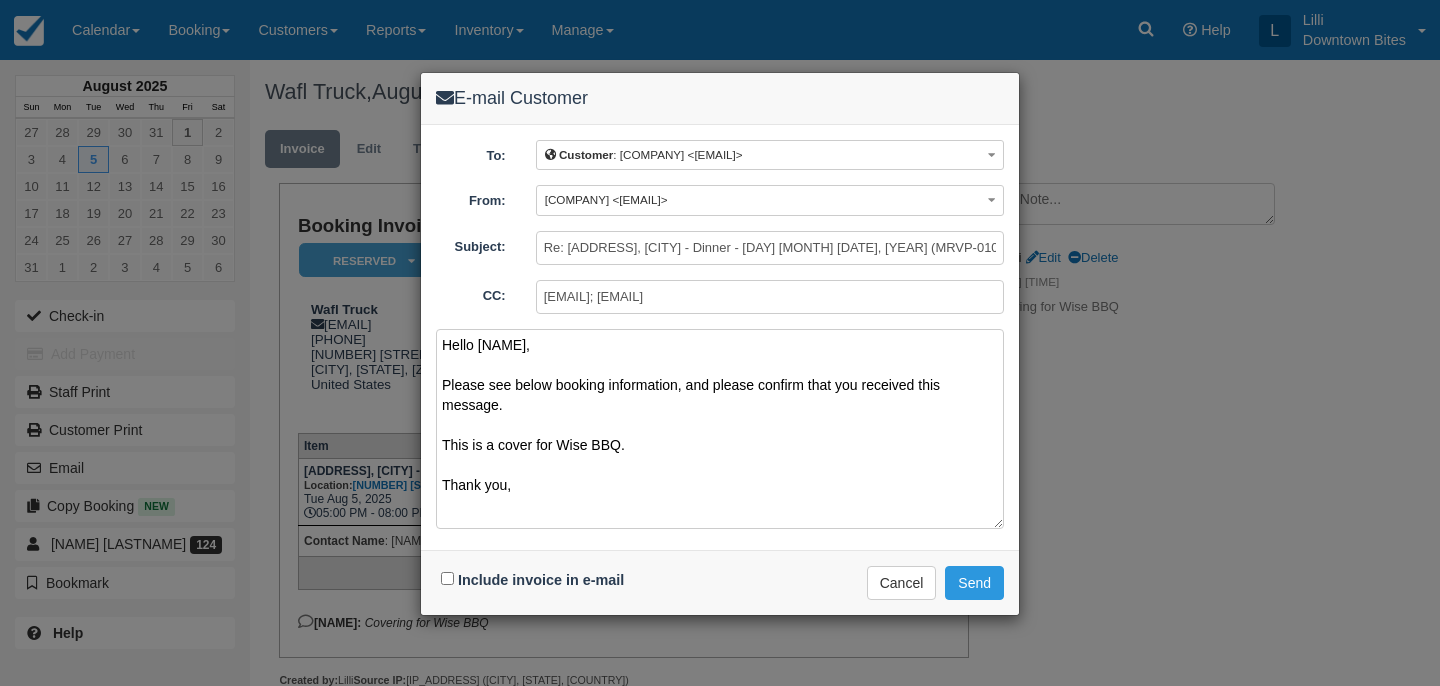 type on "Hello [NAME],
Please see below booking information, and please confirm that you received this message.
This is a cover for Wise BBQ.
Thank you," 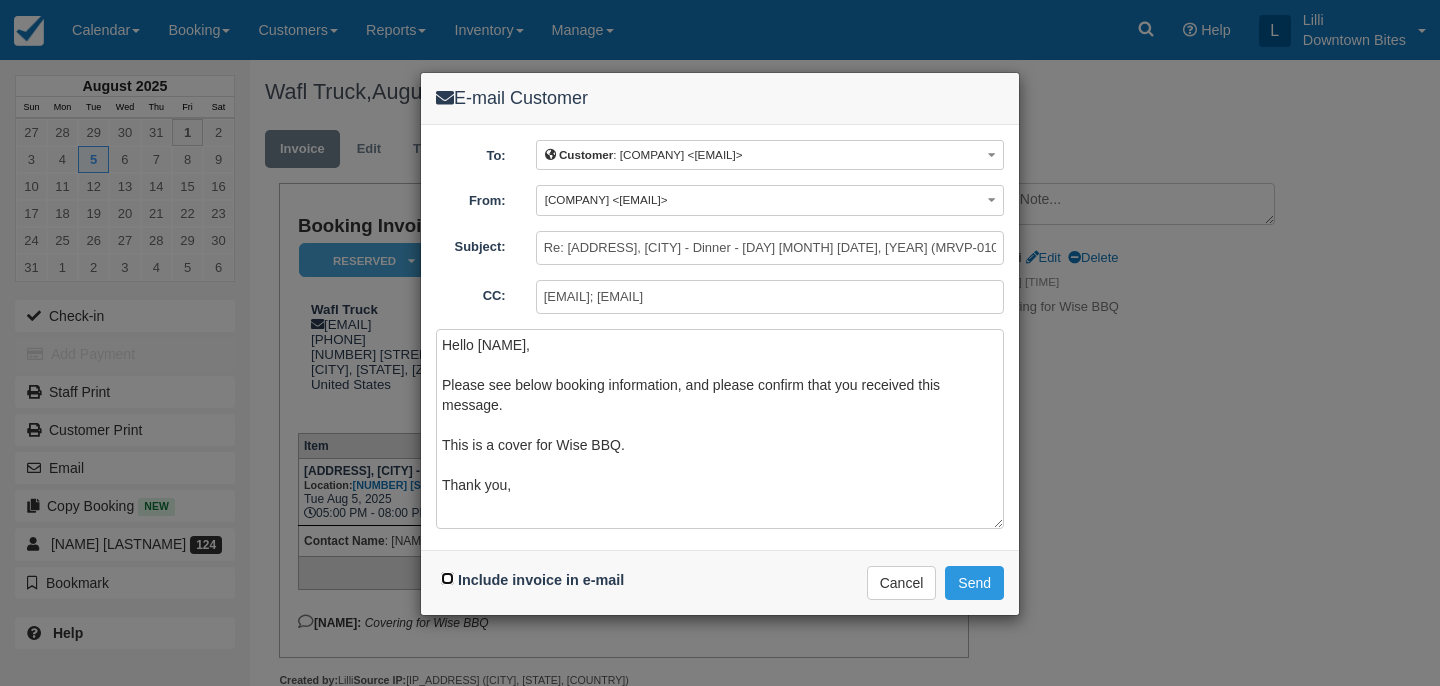 click on "Include invoice in e-mail" at bounding box center [447, 578] 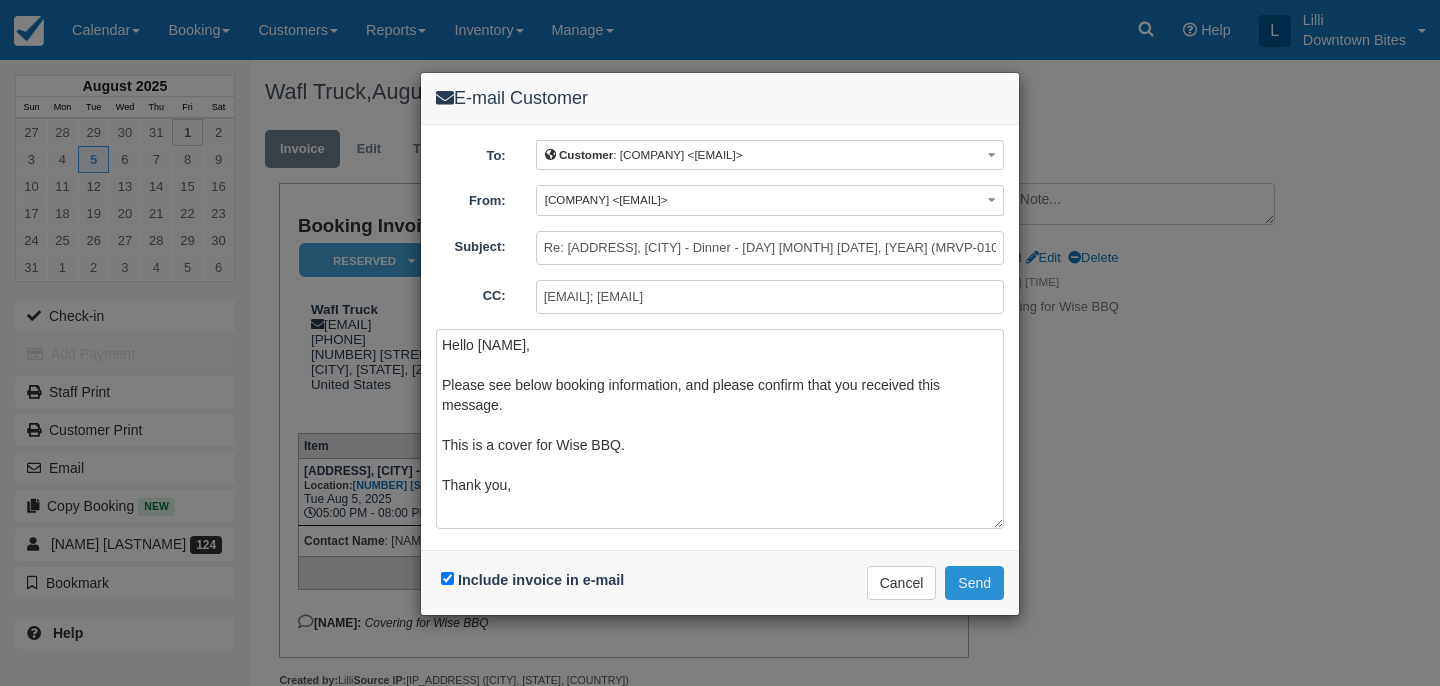 click on "Send" at bounding box center (974, 583) 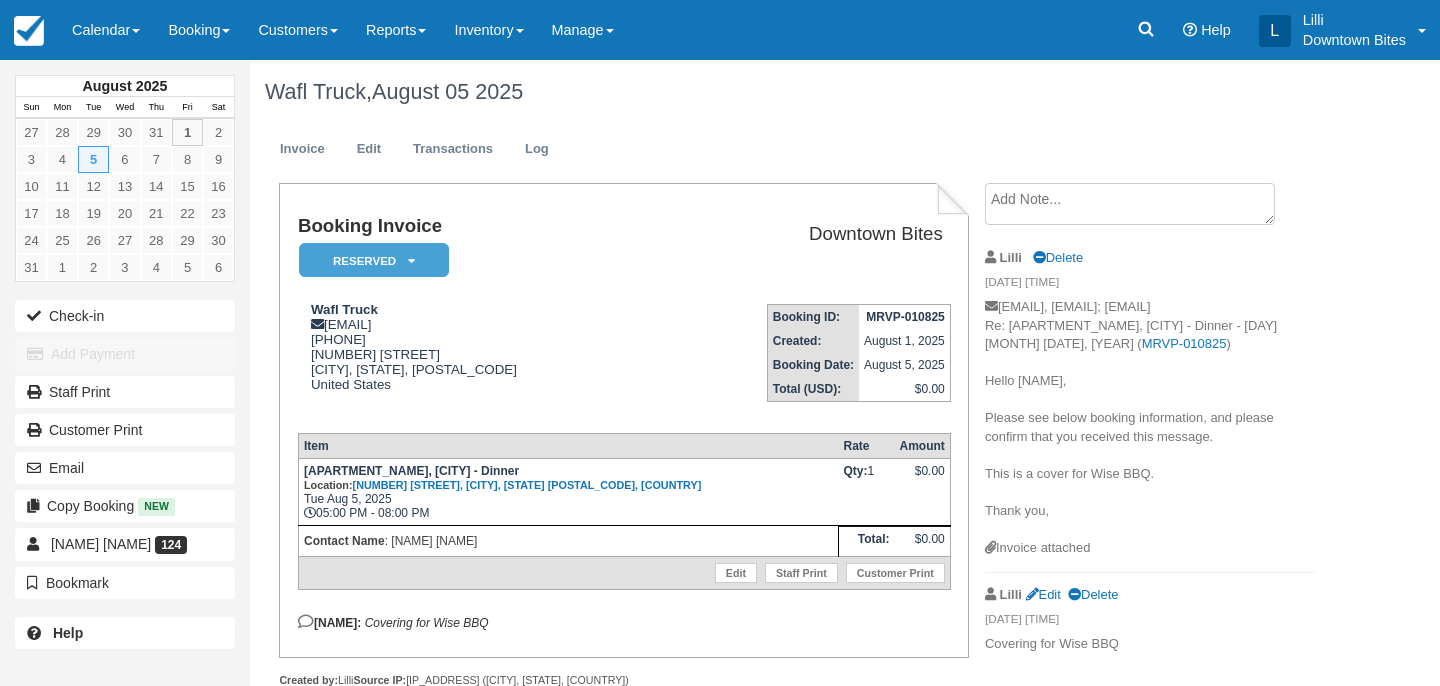 scroll, scrollTop: 0, scrollLeft: 0, axis: both 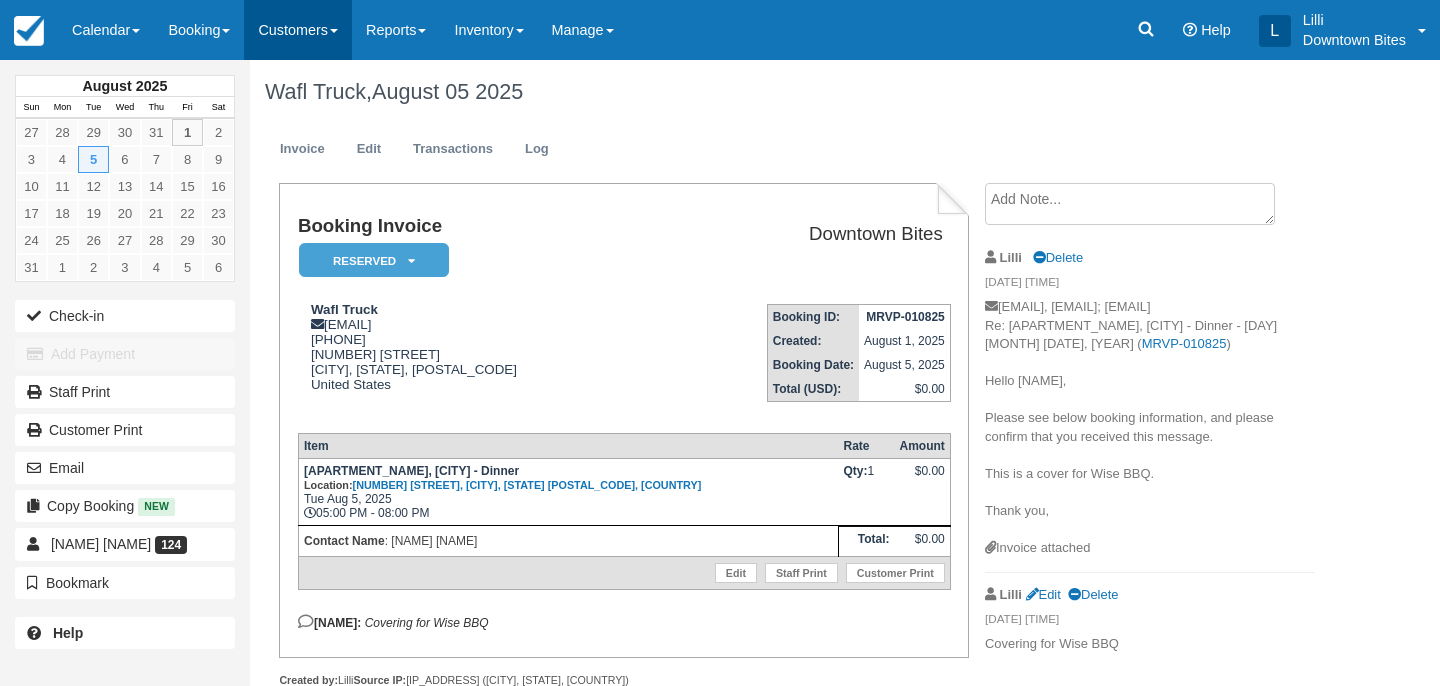 click on "Customers" at bounding box center (298, 30) 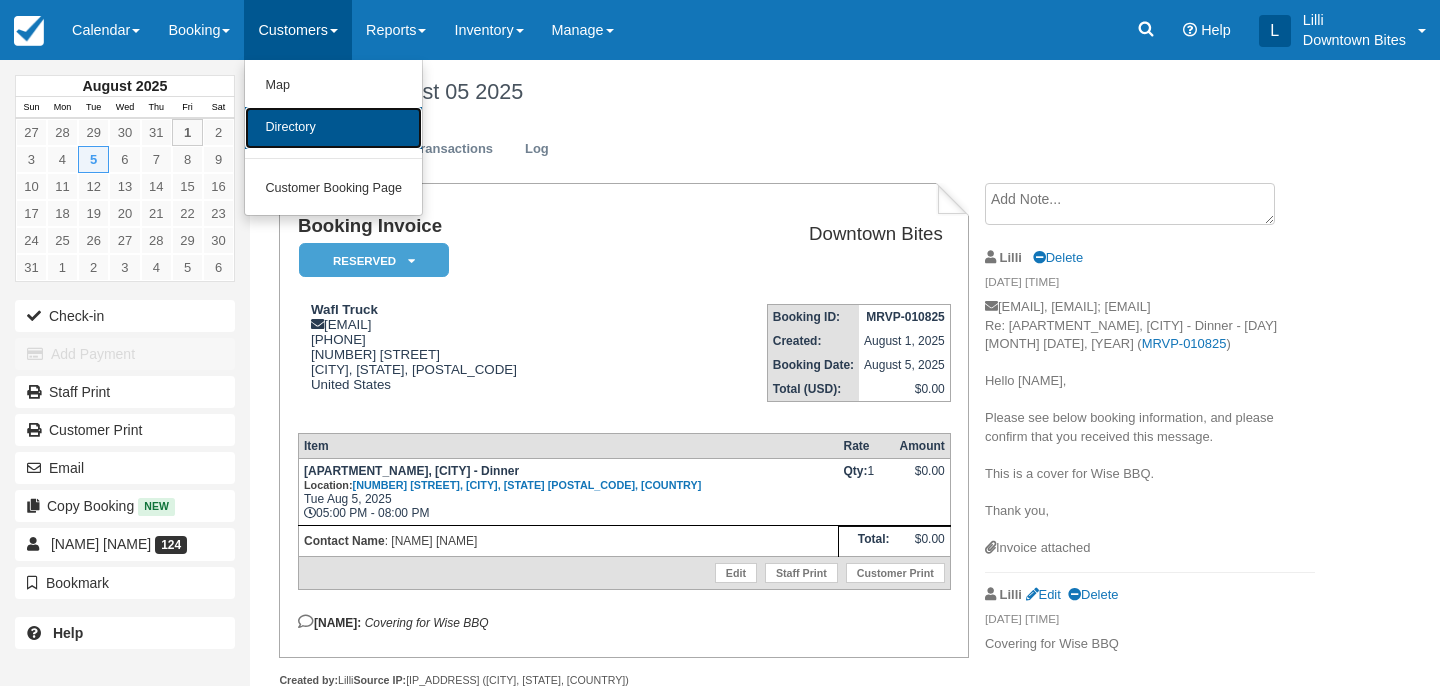 click on "Directory" at bounding box center (333, 128) 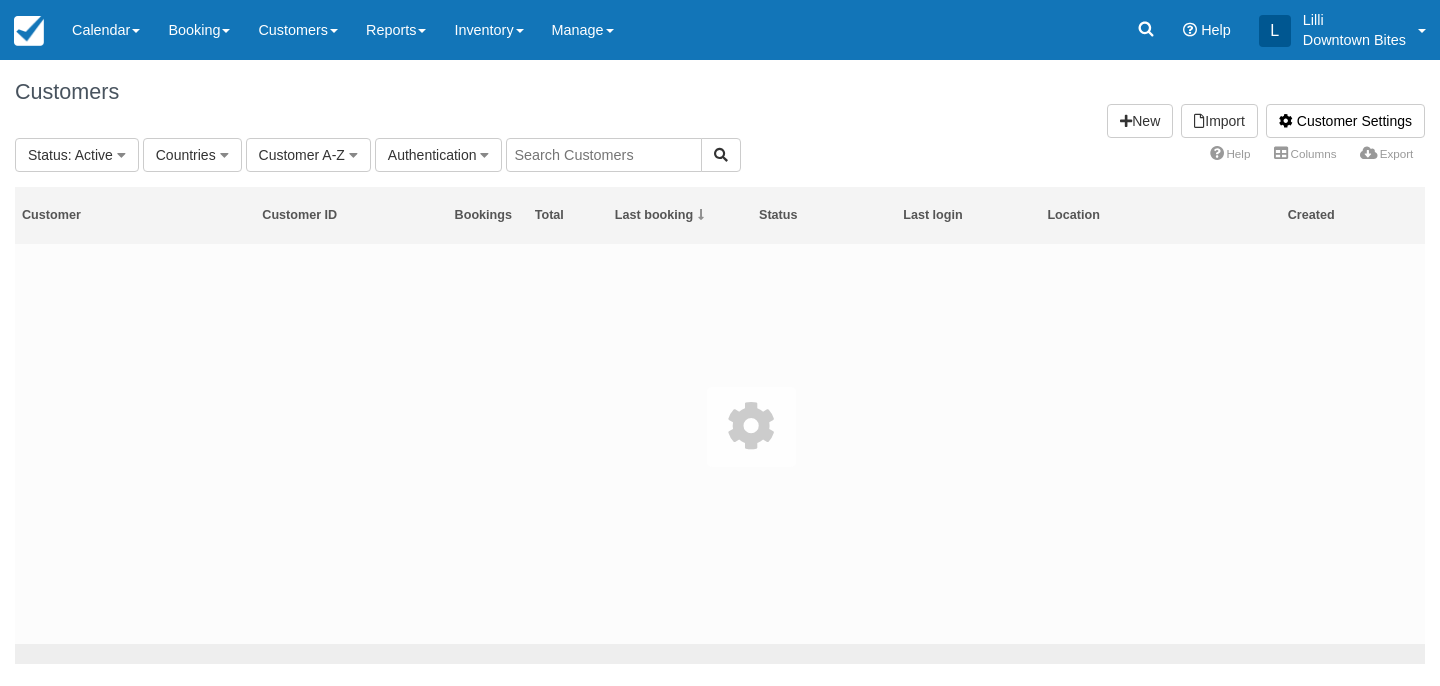 scroll, scrollTop: 0, scrollLeft: 0, axis: both 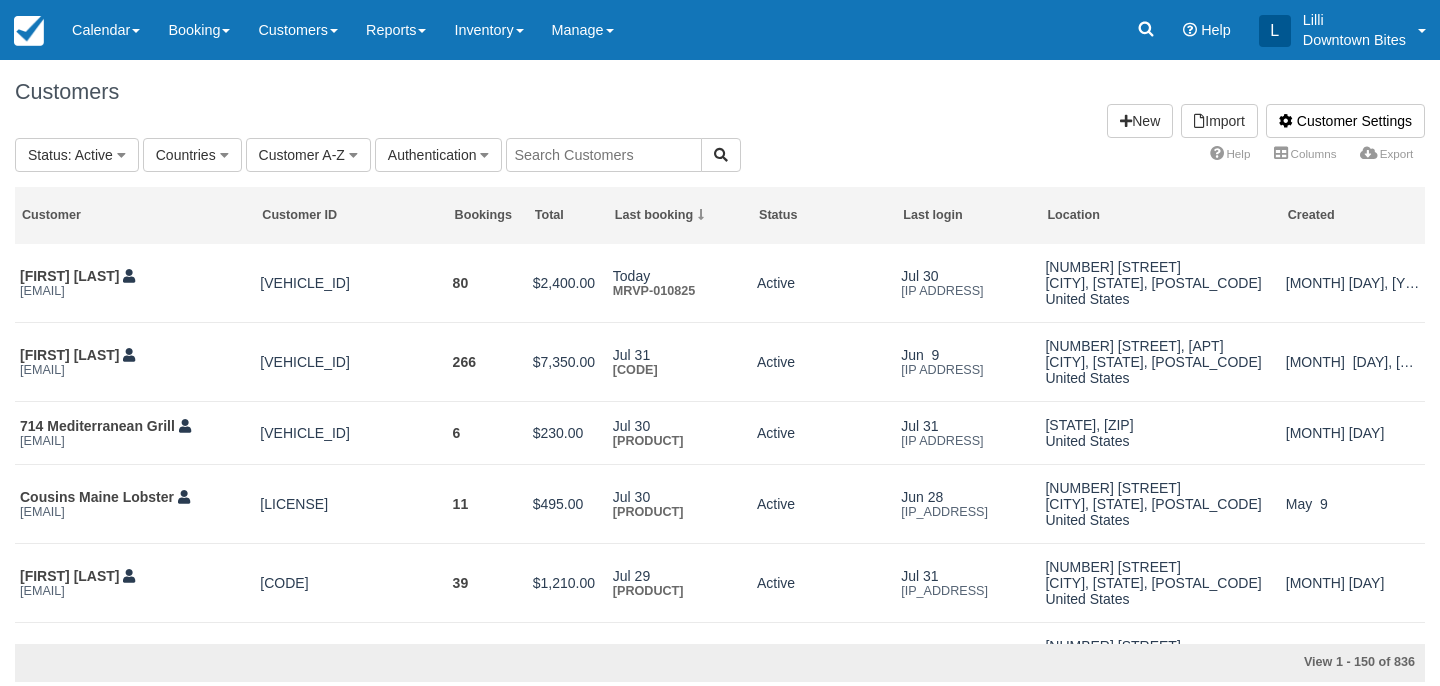 click at bounding box center [604, 155] 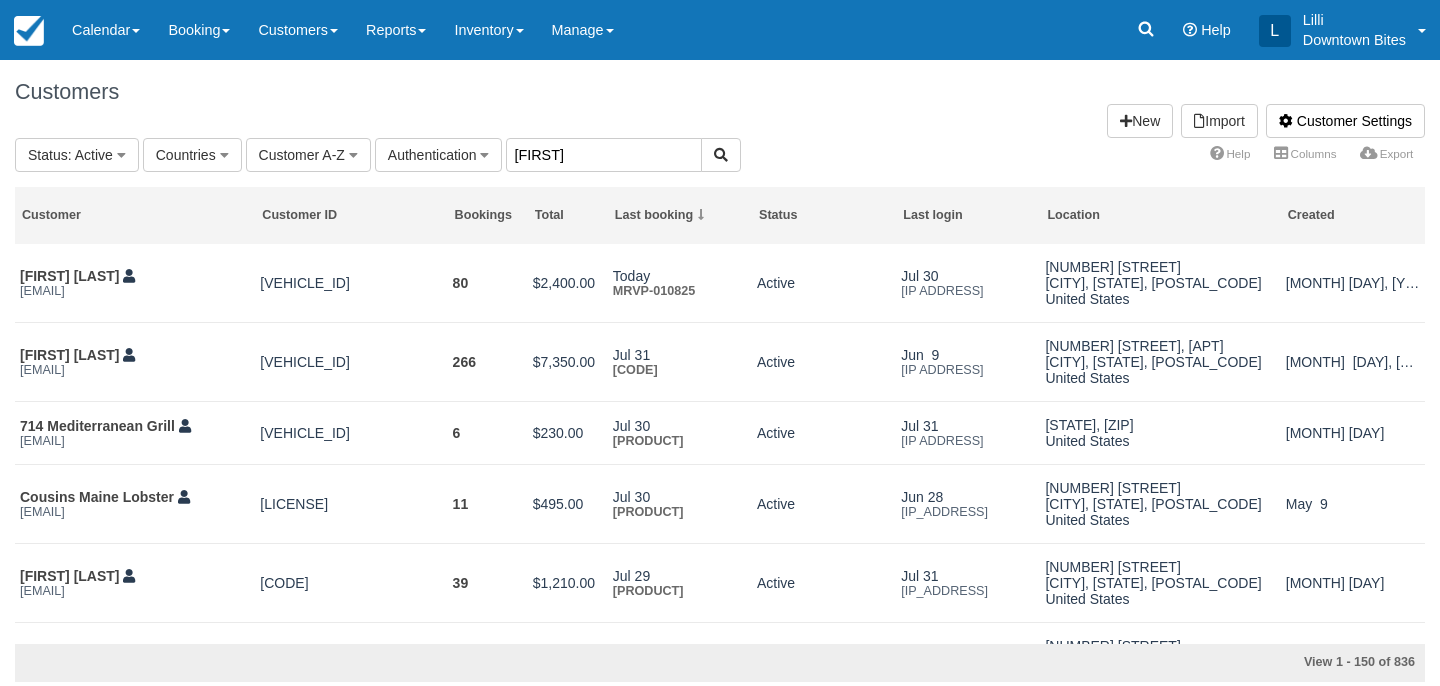 type on "bill" 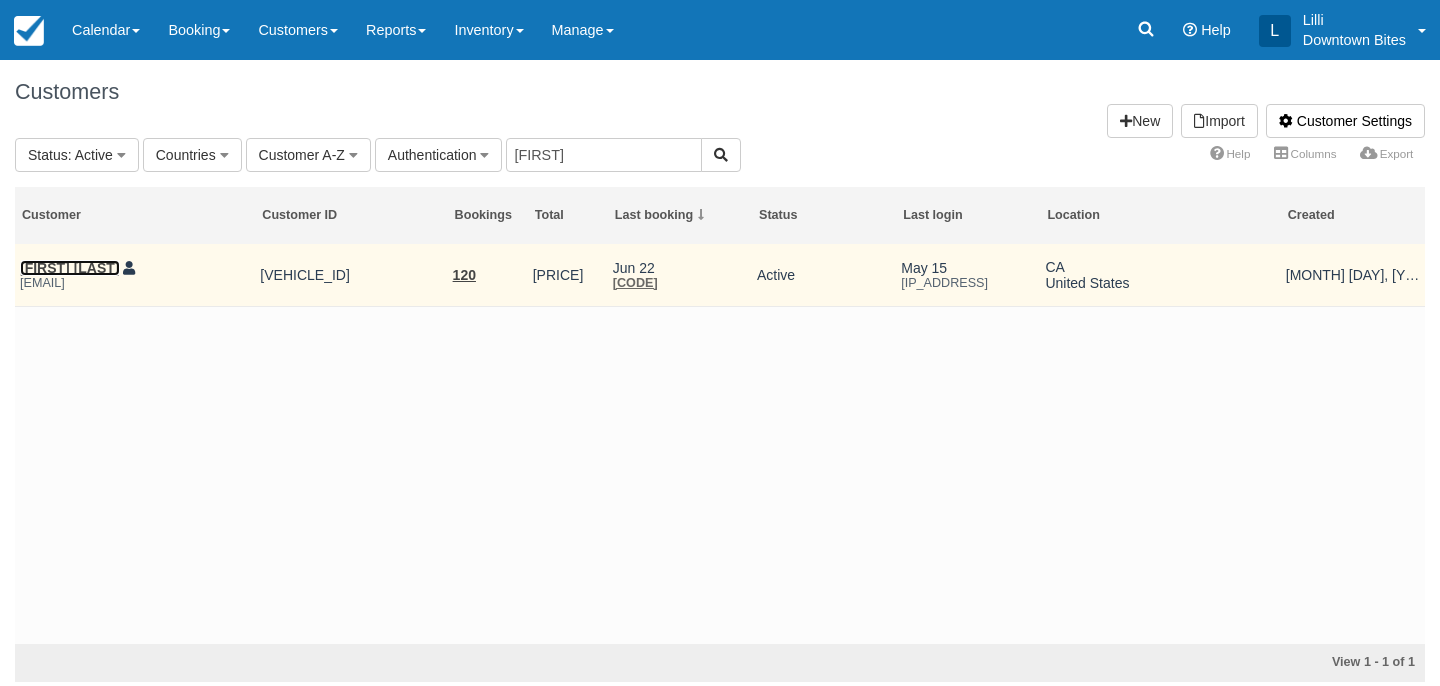 click on "William Sloggatt" at bounding box center [70, 268] 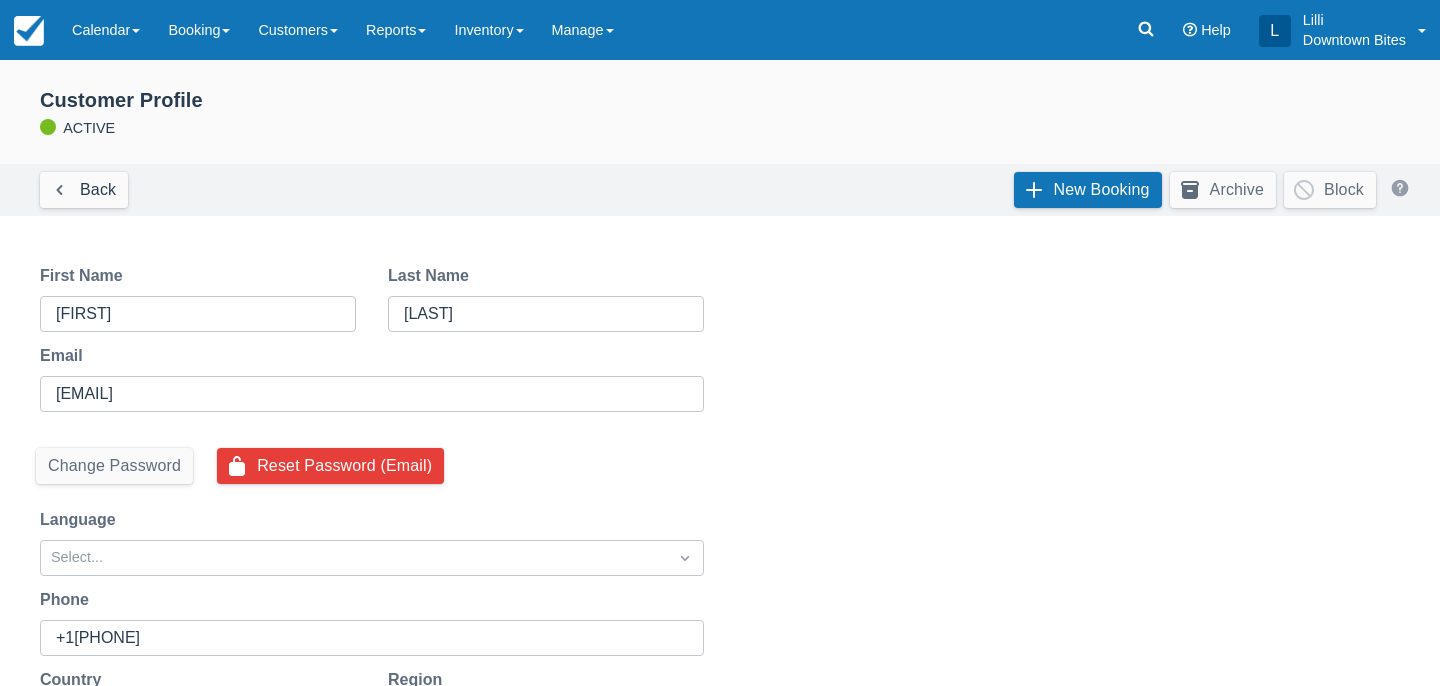select on "50" 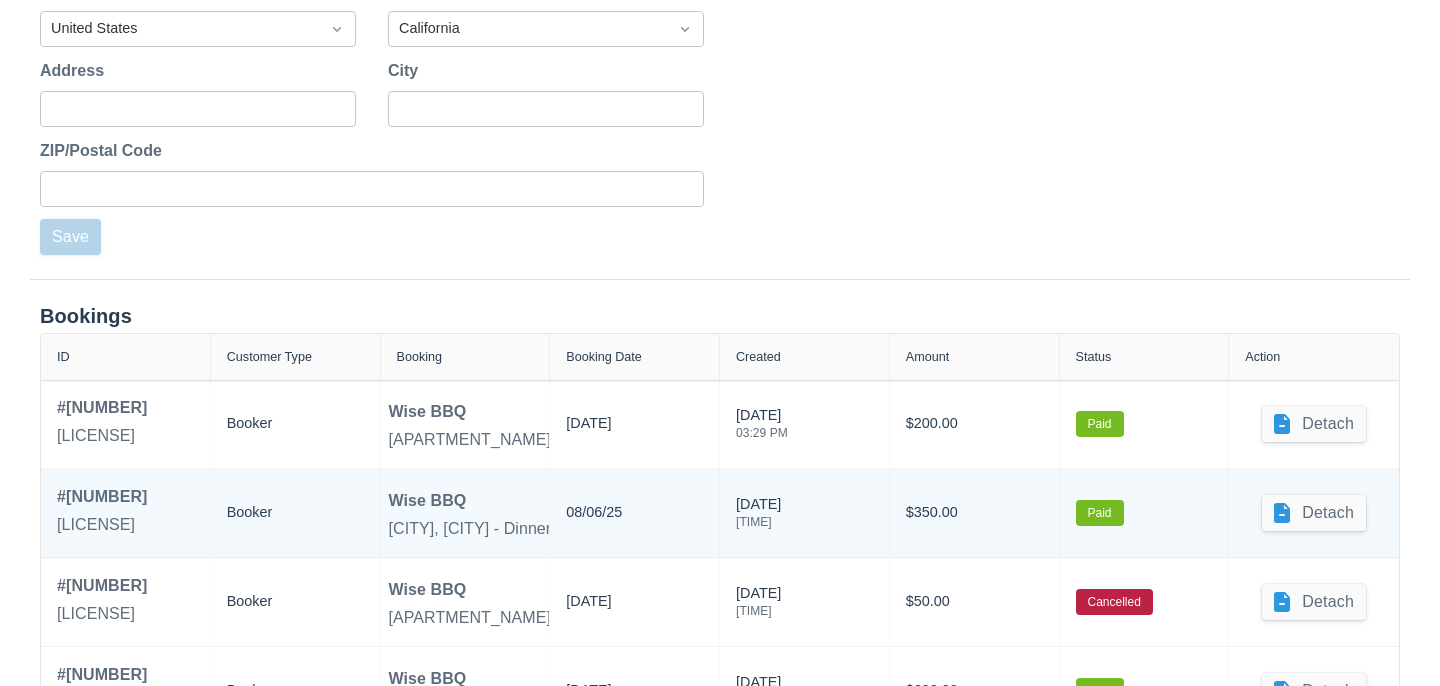 scroll, scrollTop: 704, scrollLeft: 0, axis: vertical 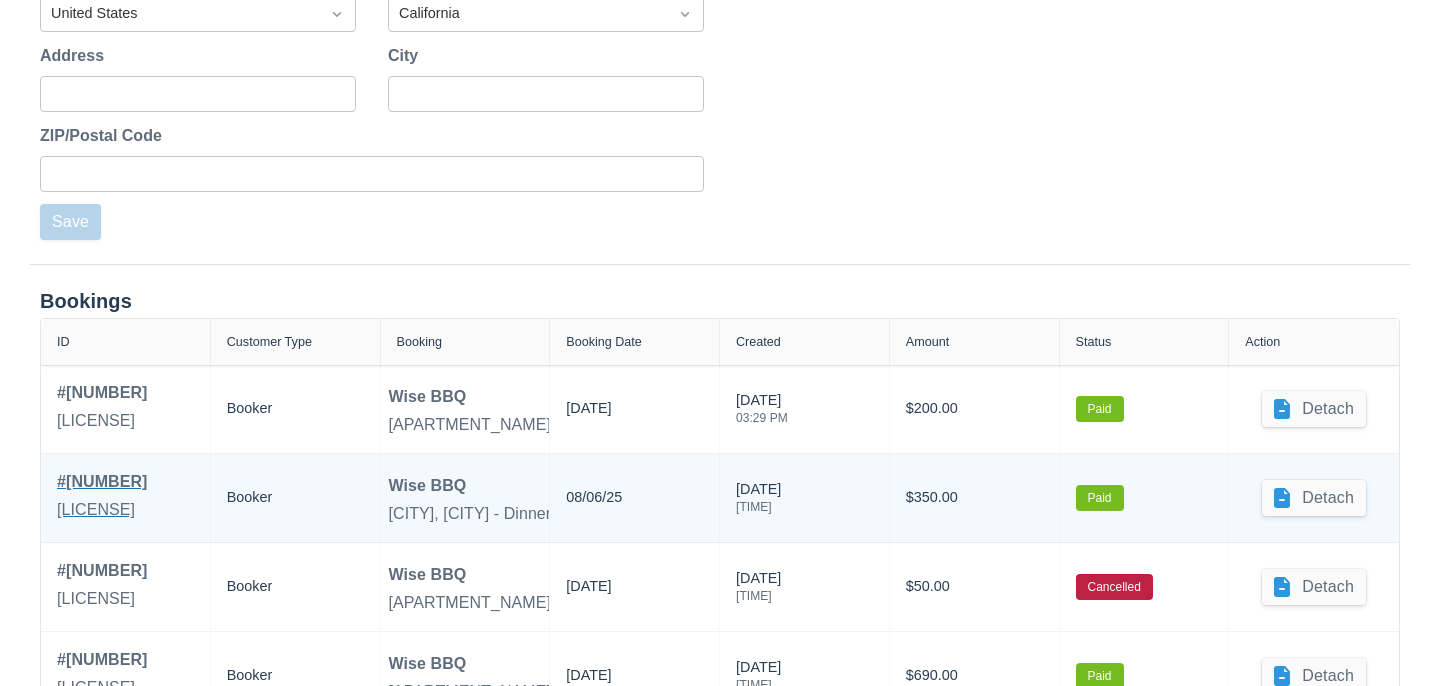 click on "# [NUMBER]" at bounding box center [102, 482] 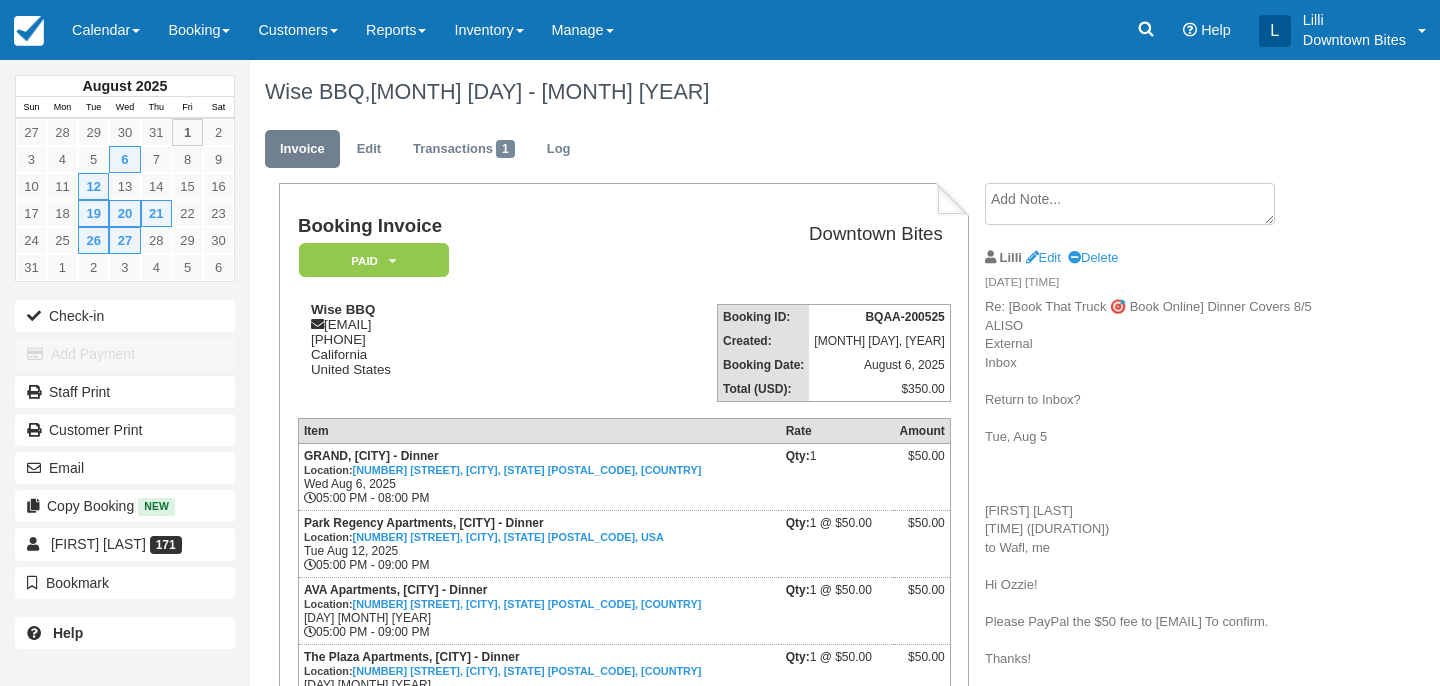 scroll, scrollTop: 0, scrollLeft: 0, axis: both 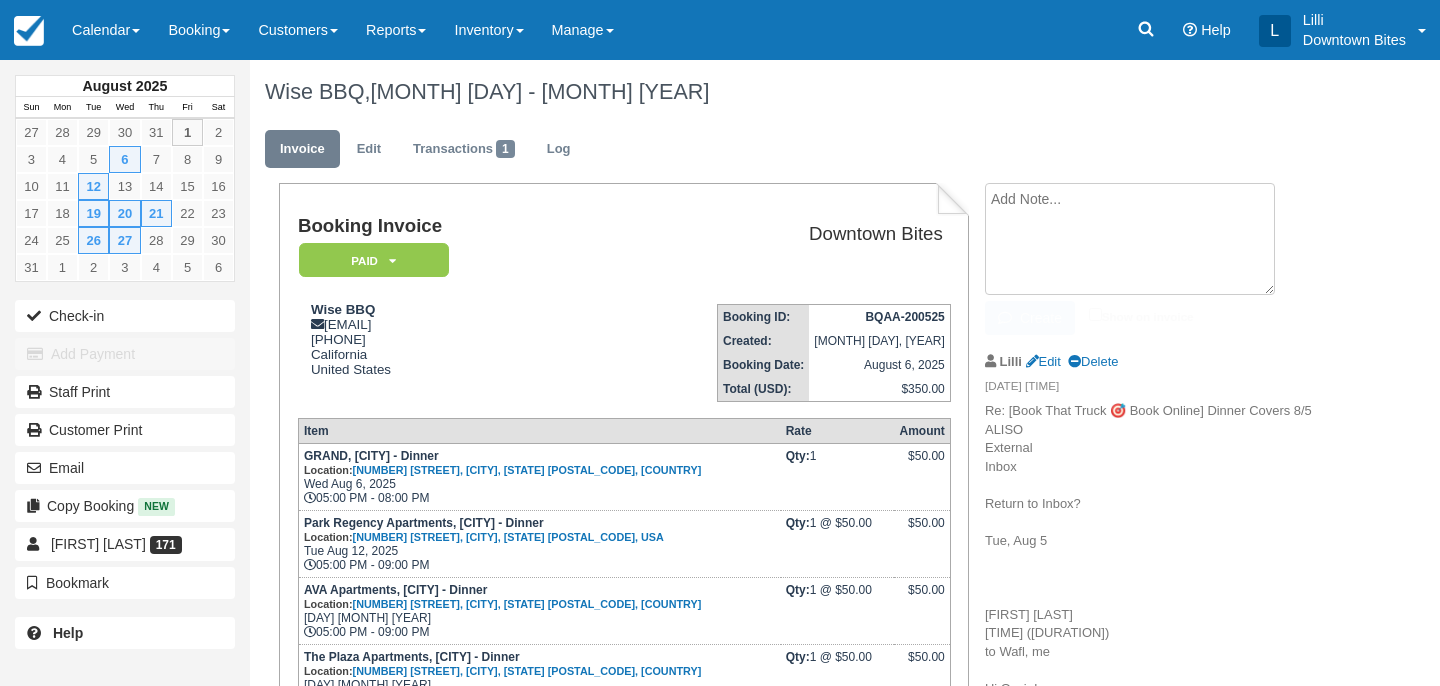 click at bounding box center [1130, 239] 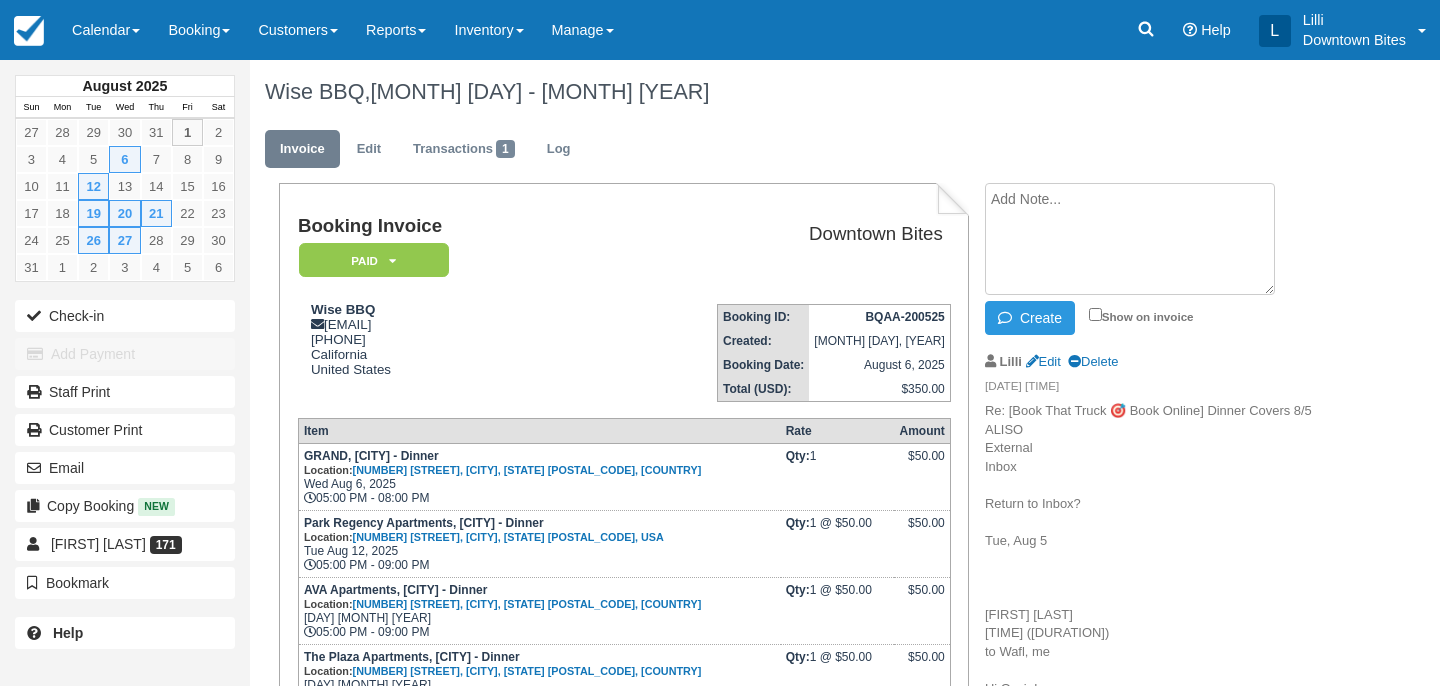 paste on "Re: [Book That Truck 🎯 Book Online] Dinner Covers 8/5 and 8/6
External
Inbox
Return to Inbox?
Tue, Aug 5
Don Longeuay <don@civilxtruck.com>
11:54 AM (9 minutes ago)
to Bill, me
Hey Bill and Lilli,
Appreciate it.  Lilli feel free to email me direct if you'd like.  Let me know the info for the COI and any other info you need.
Thanks Again,
Don
Civil X Truck
www.CivilXTruck.com
@CVLXLA
(800) 730-2381" 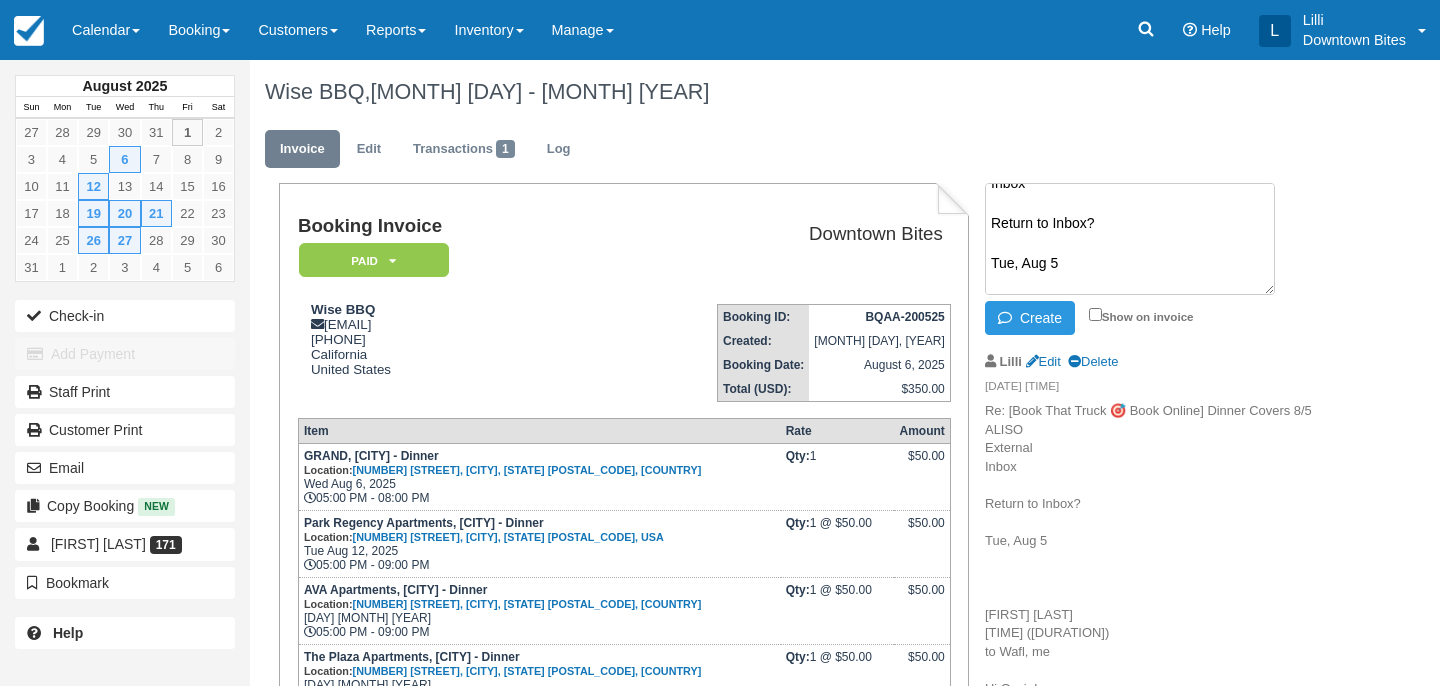 scroll, scrollTop: 0, scrollLeft: 0, axis: both 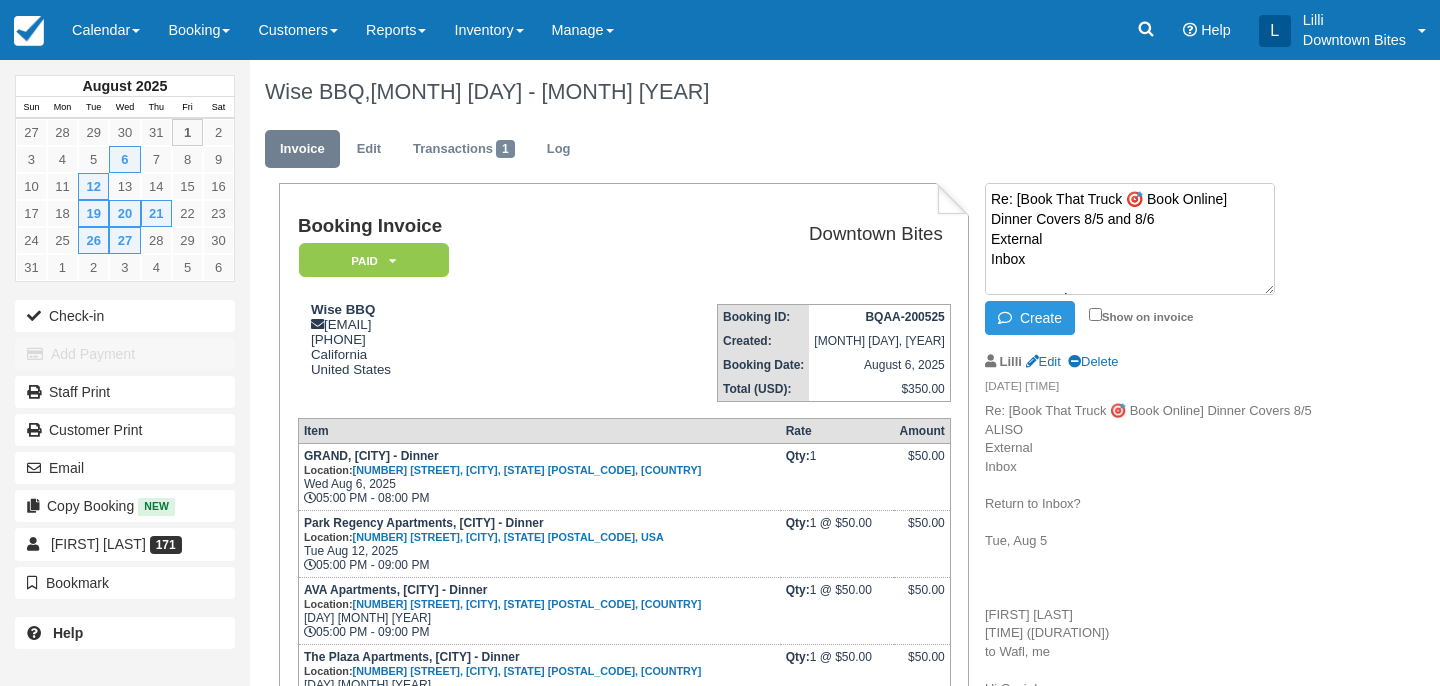drag, startPoint x: 1085, startPoint y: 223, endPoint x: 1038, endPoint y: 222, distance: 47.010635 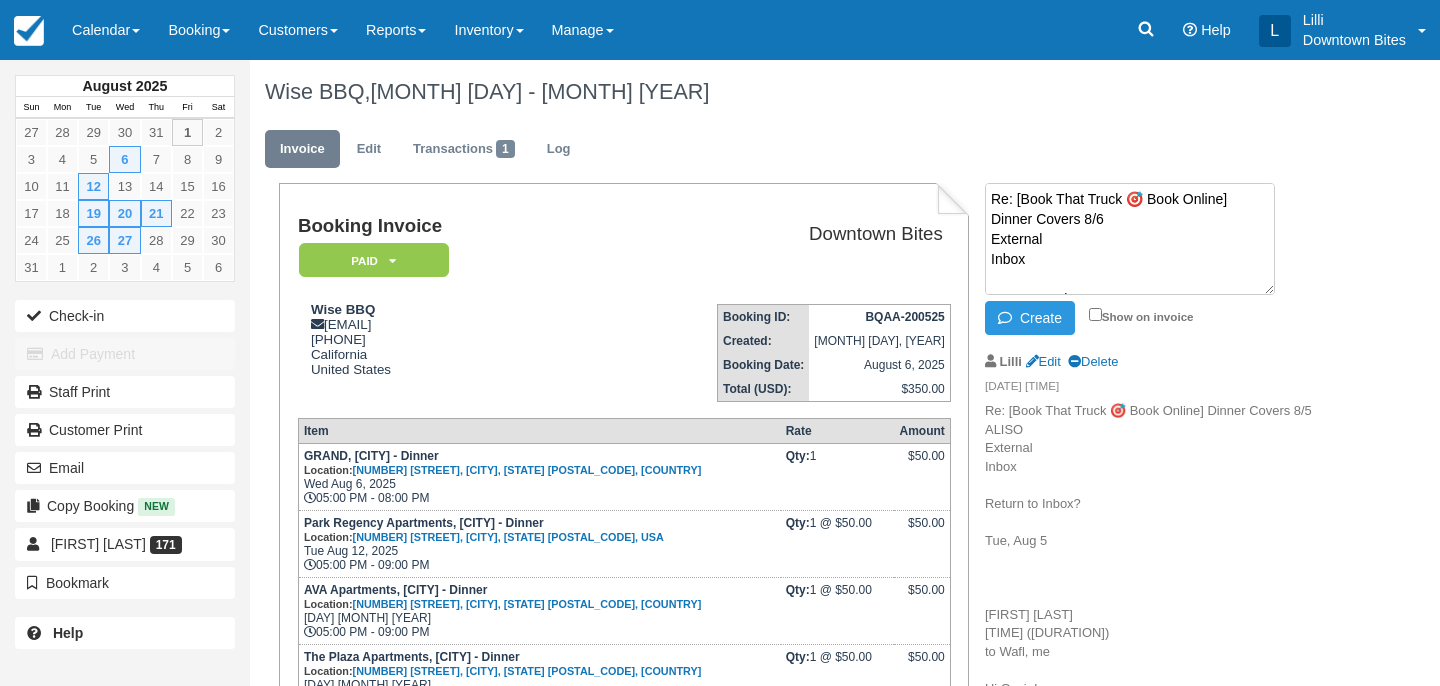 click on "Re: [Book That Truck 🎯 Book Online] Dinner Covers 8/6
External
Inbox
Return to Inbox?
Tue, Aug 5
Don Longeuay <don@civilxtruck.com>
11:54 AM (9 minutes ago)
to Bill, me
Hey Bill and Lilli,
Appreciate it.  Lilli feel free to email me direct if you'd like.  Let me know the info for the COI and any other info you need.
Thanks Again,
Don
Civil X Truck
www.CivilXTruck.com
@CVLXLA
(800) 730-2381" at bounding box center (1130, 239) 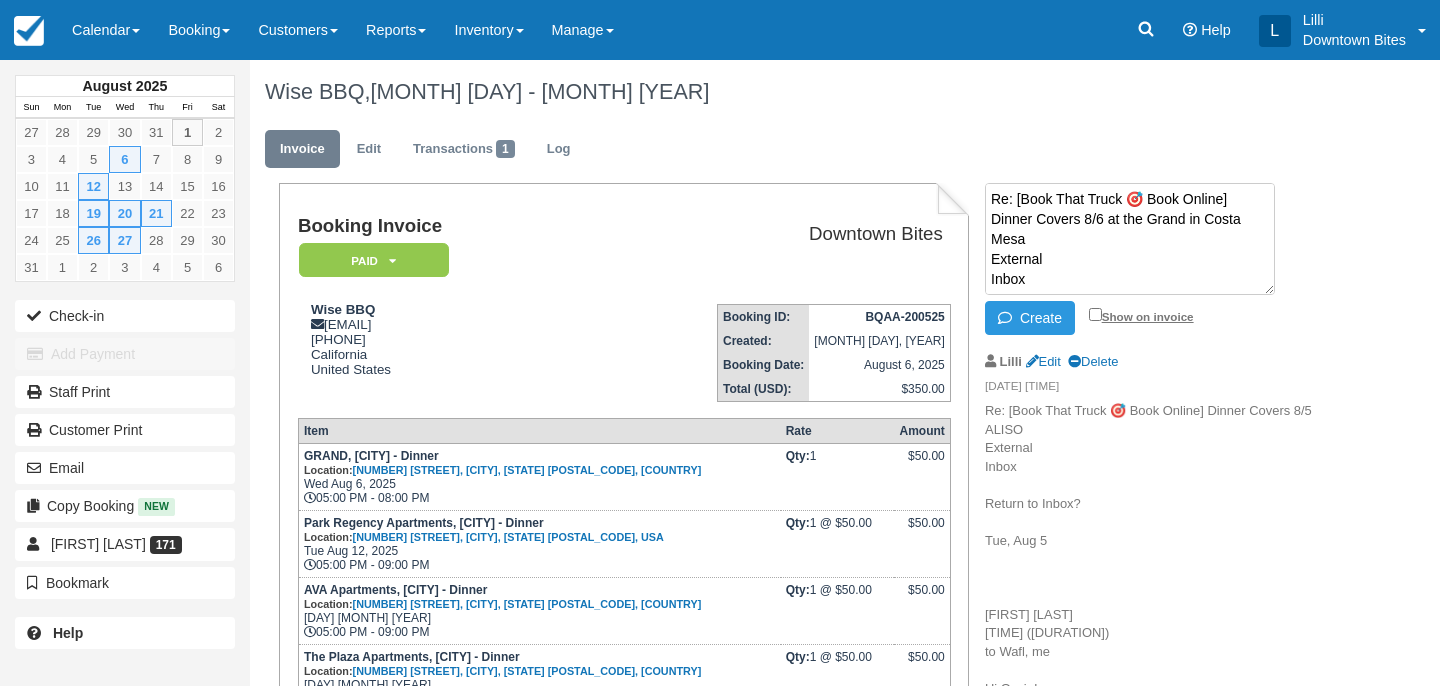 type on "Re: [Book That Truck 🎯 Book Online] Dinner Covers 8/6 at the Grand in Costa Mesa
External
Inbox
Return to Inbox?
Tue, Aug 5
Don Longeuay <don@civilxtruck.com>
11:54 AM (9 minutes ago)
to Bill, me
Hey Bill and Lilli,
Appreciate it.  Lilli feel free to email me direct if you'd like.  Let me know the info for the COI and any other info you need.
Thanks Again,
Don
Civil X Truck
www.CivilXTruck.com
@CVLXLA
(800) 730-2381" 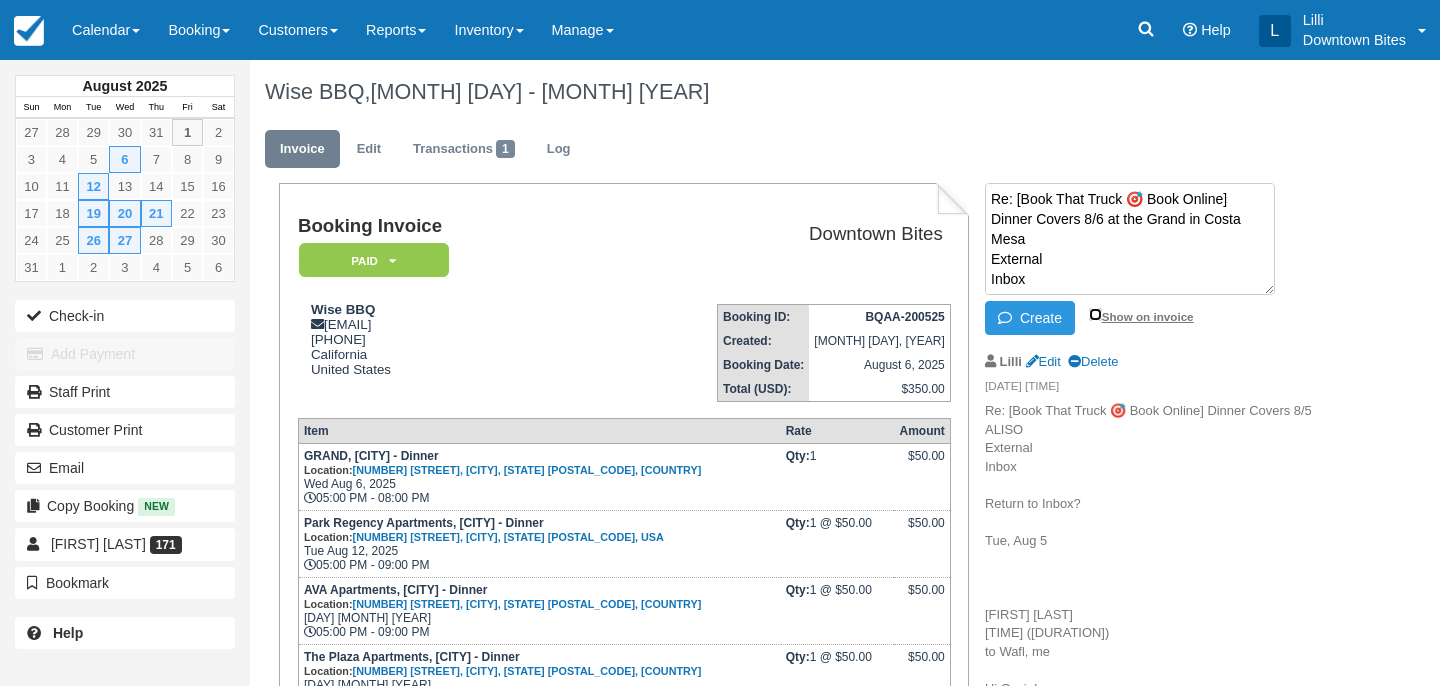 click on "Show on invoice" at bounding box center [1095, 314] 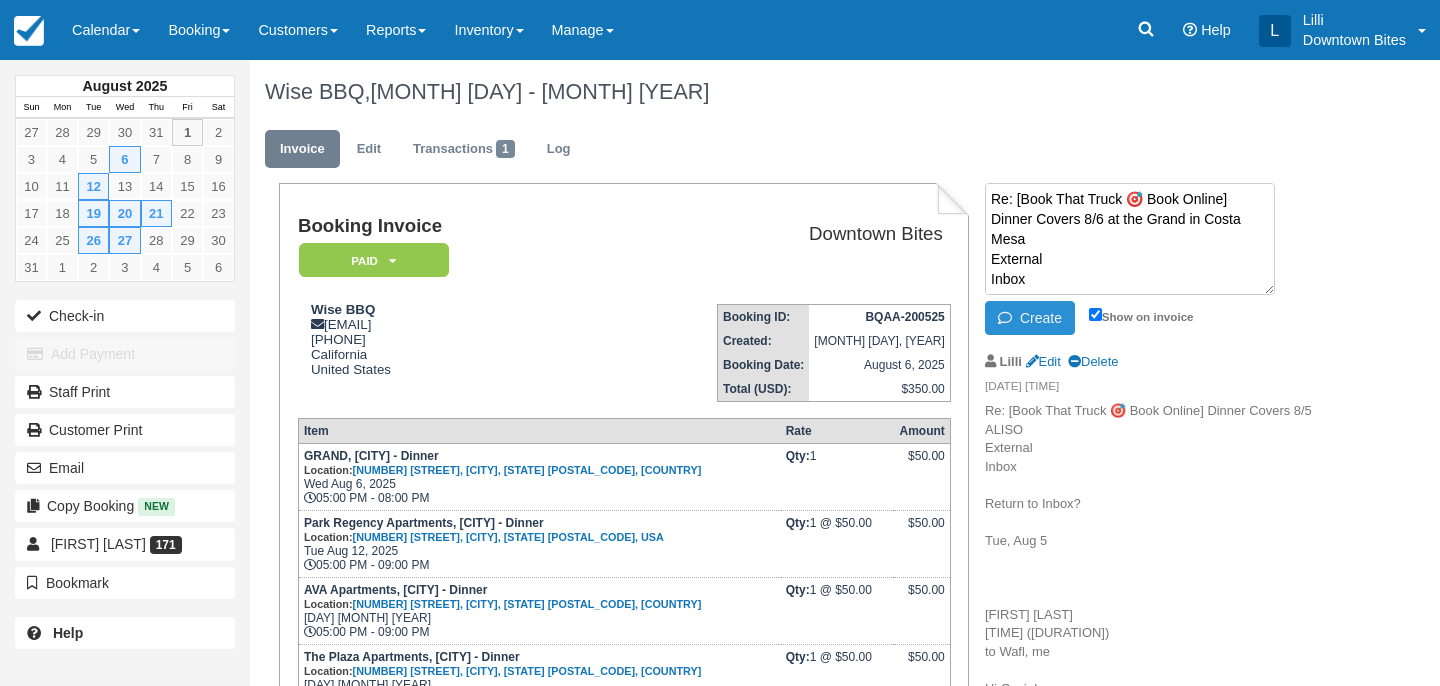 click on "Create" at bounding box center (1030, 318) 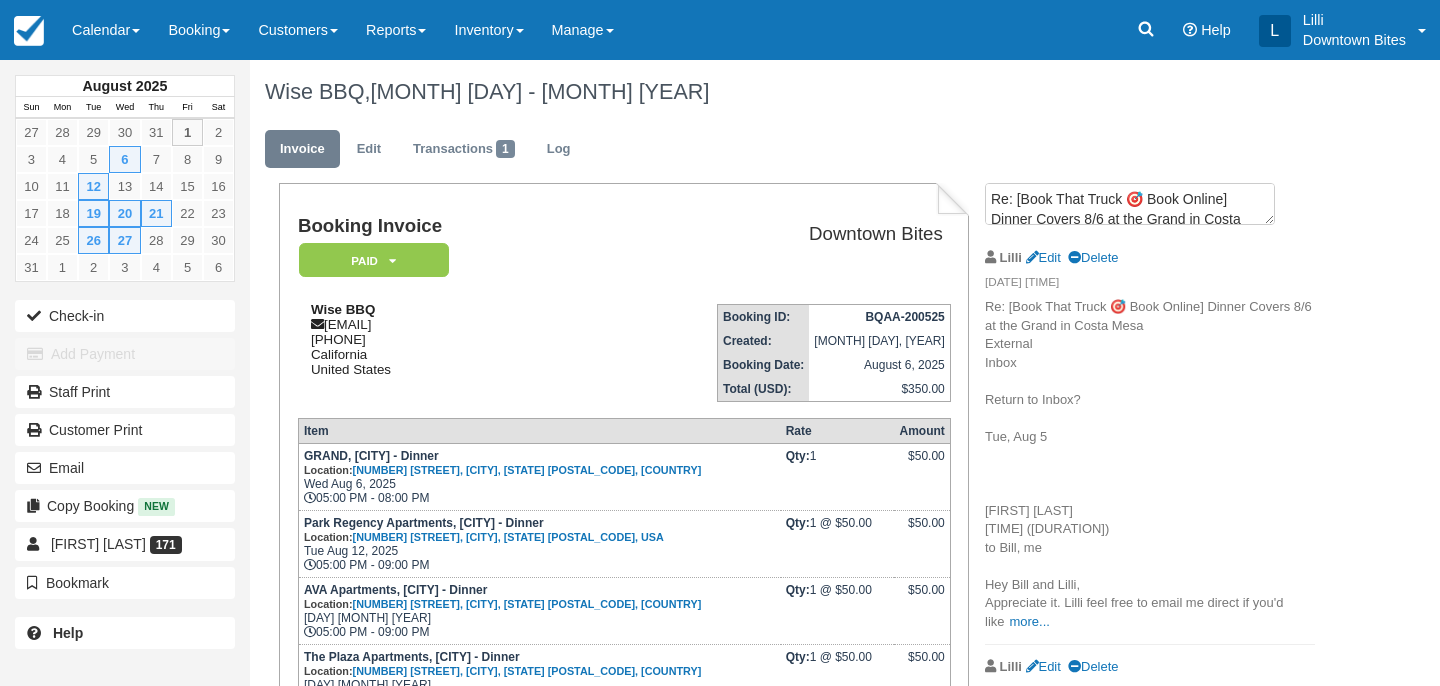 drag, startPoint x: 487, startPoint y: 328, endPoint x: 332, endPoint y: 332, distance: 155.0516 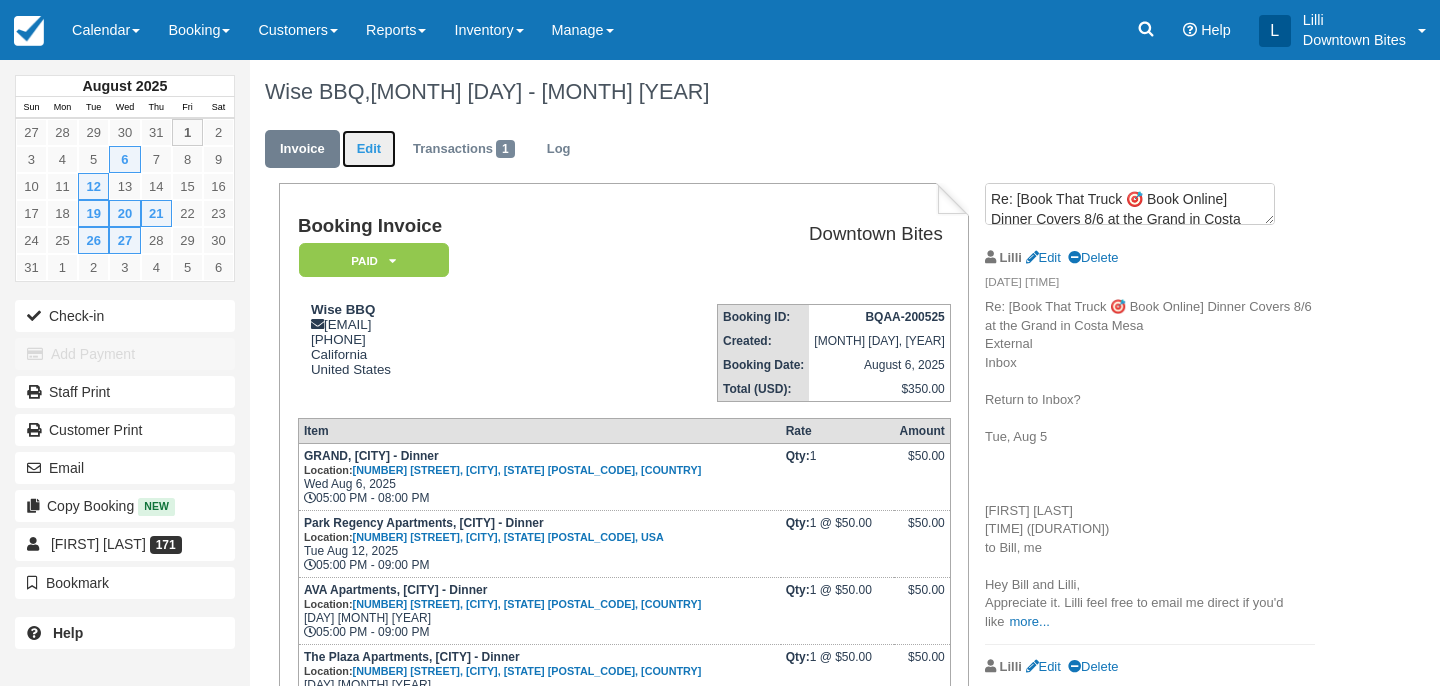 click on "Edit" at bounding box center [369, 149] 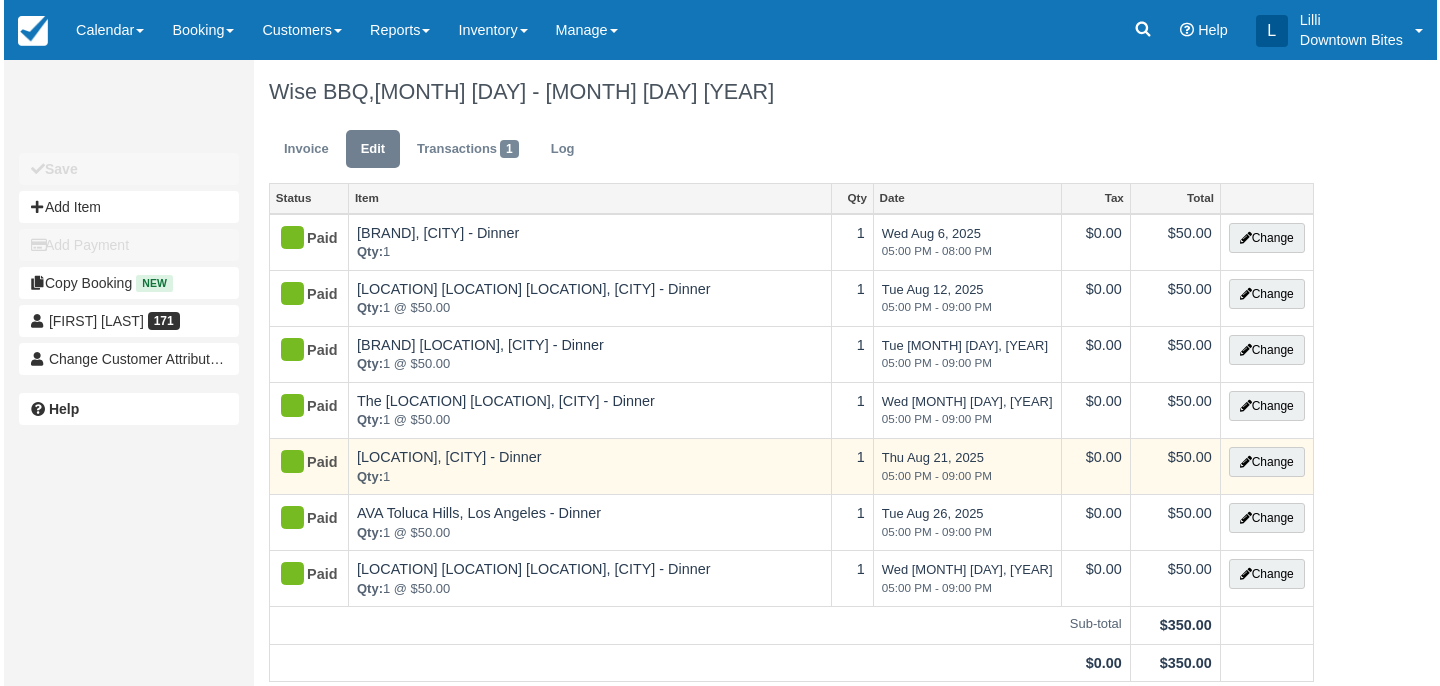 scroll, scrollTop: 0, scrollLeft: 0, axis: both 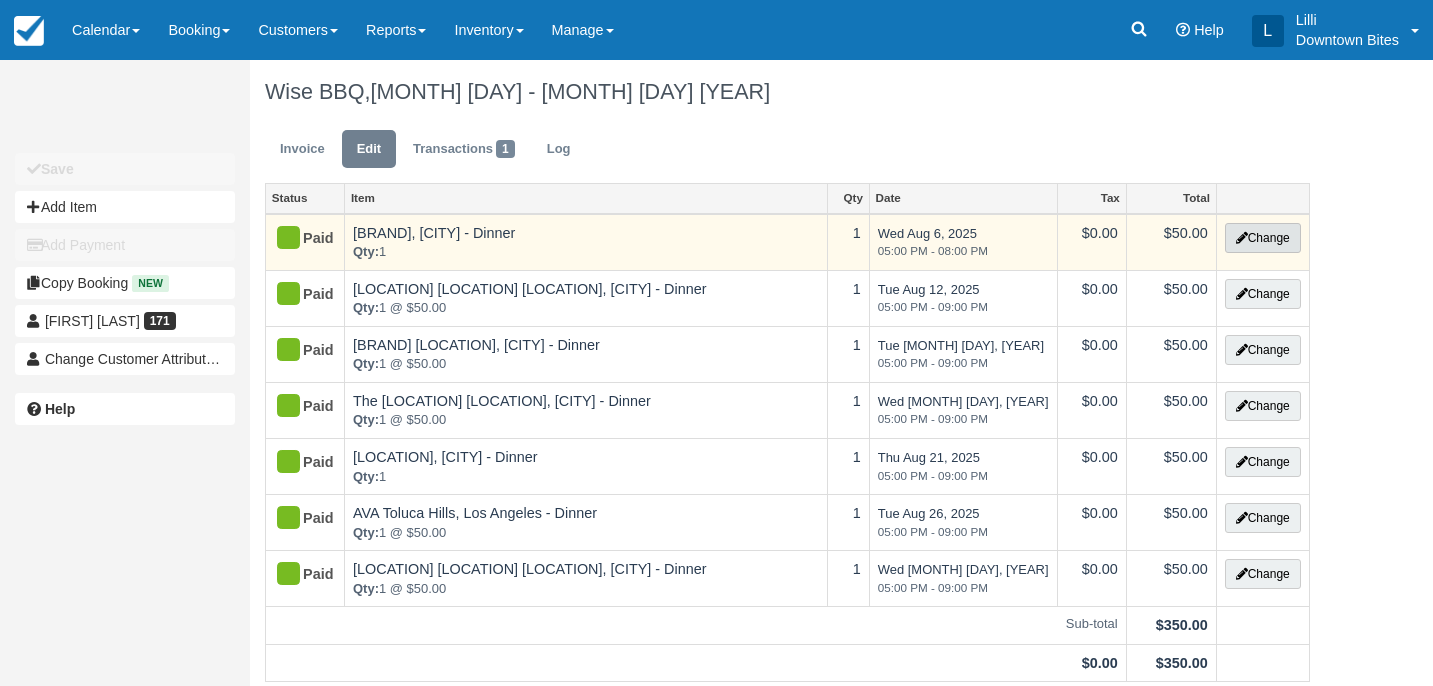 click on "Change" at bounding box center [1263, 238] 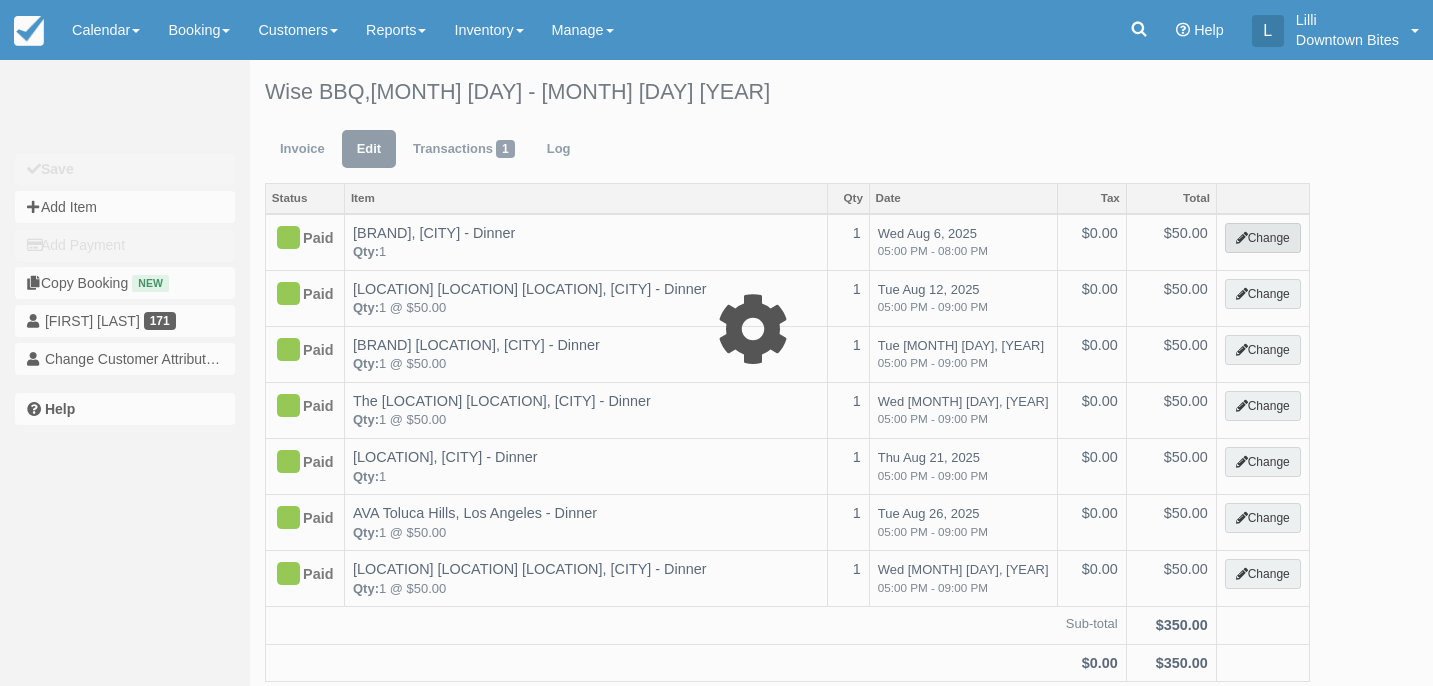 select on "4" 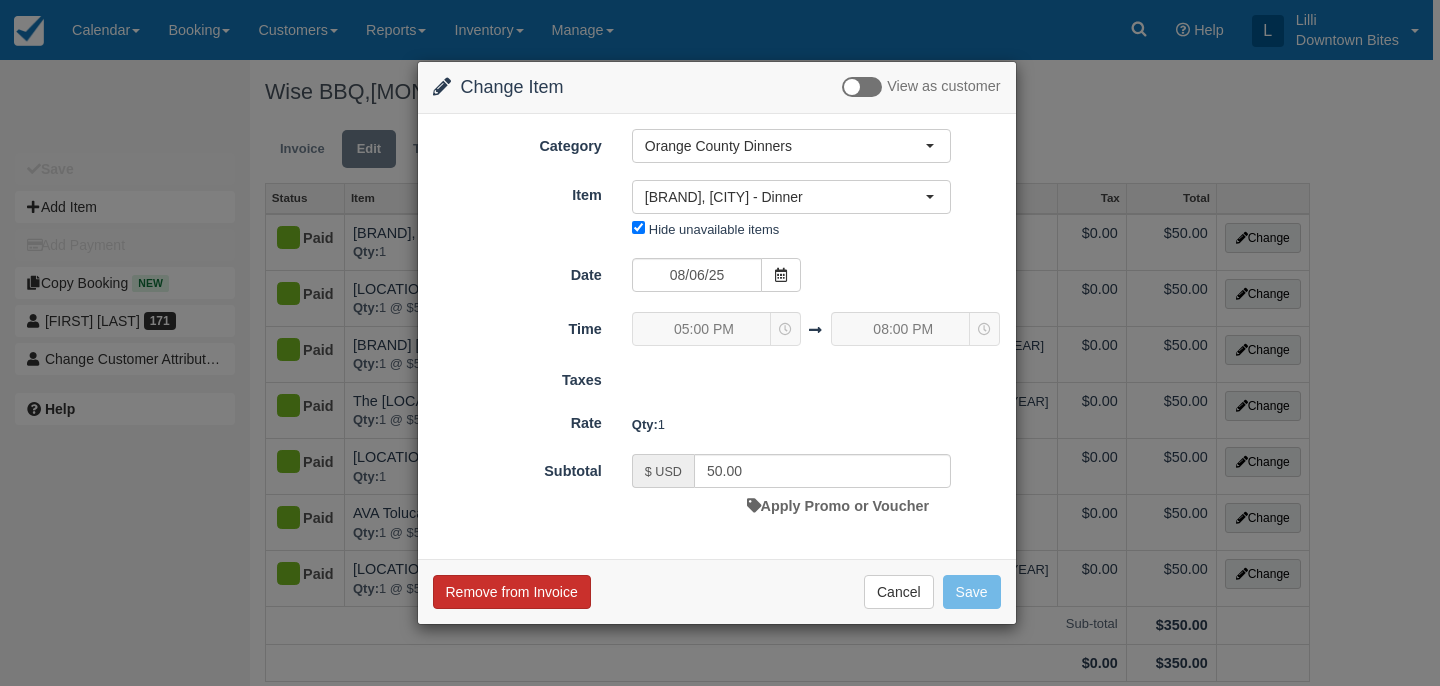 click on "Remove from Invoice" at bounding box center (512, 592) 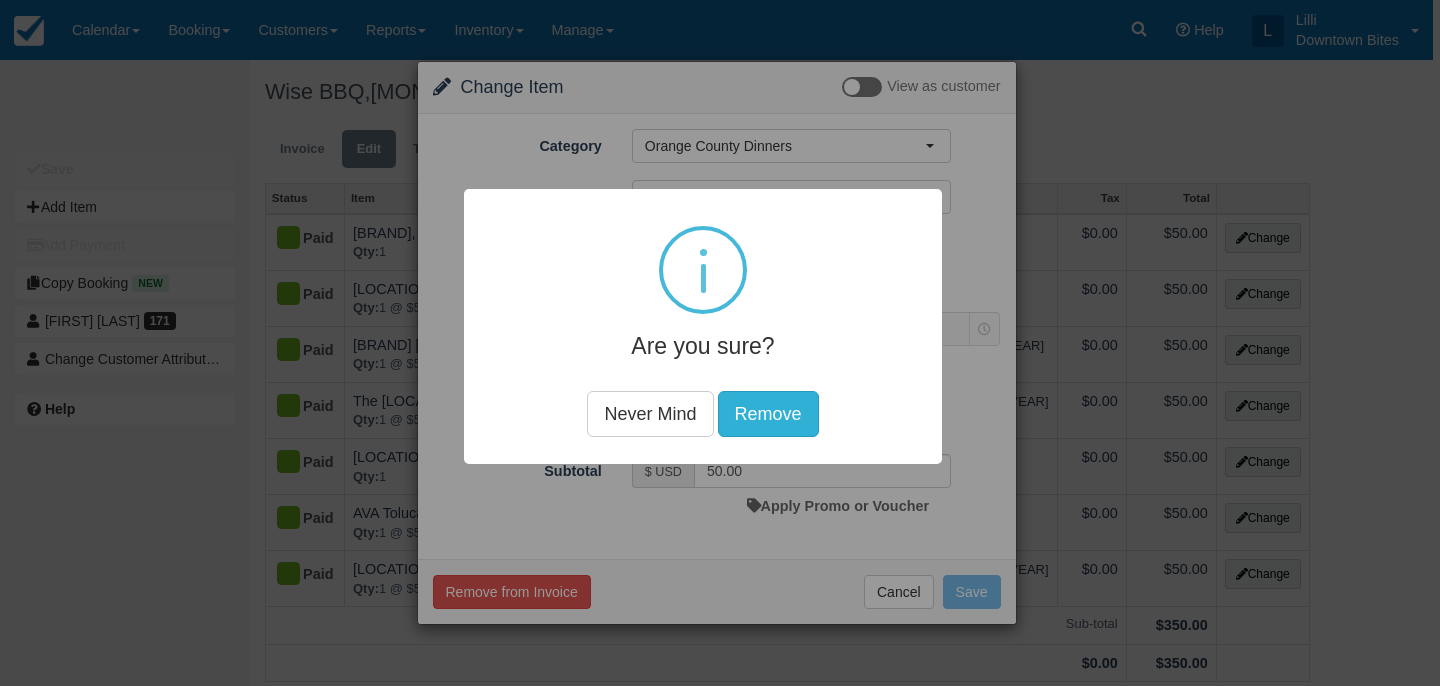 click on "Remove" at bounding box center [768, 414] 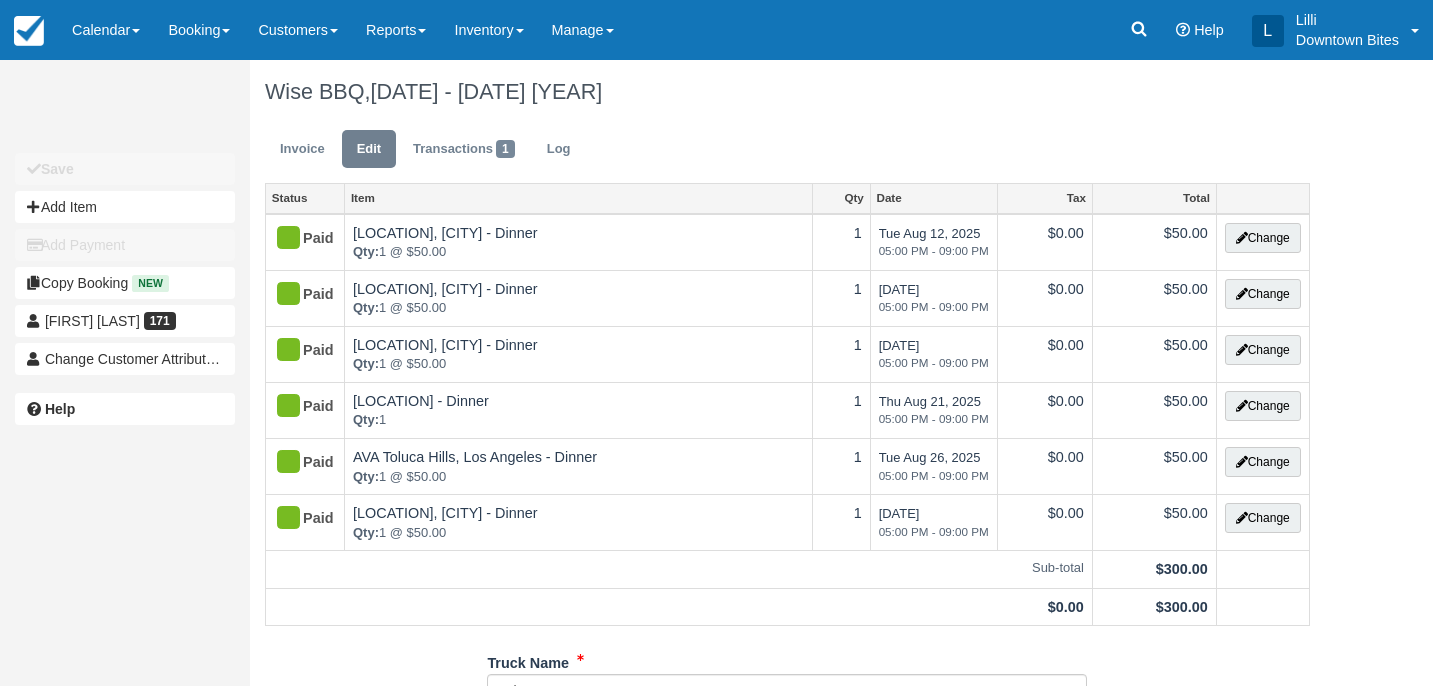 scroll, scrollTop: 0, scrollLeft: 0, axis: both 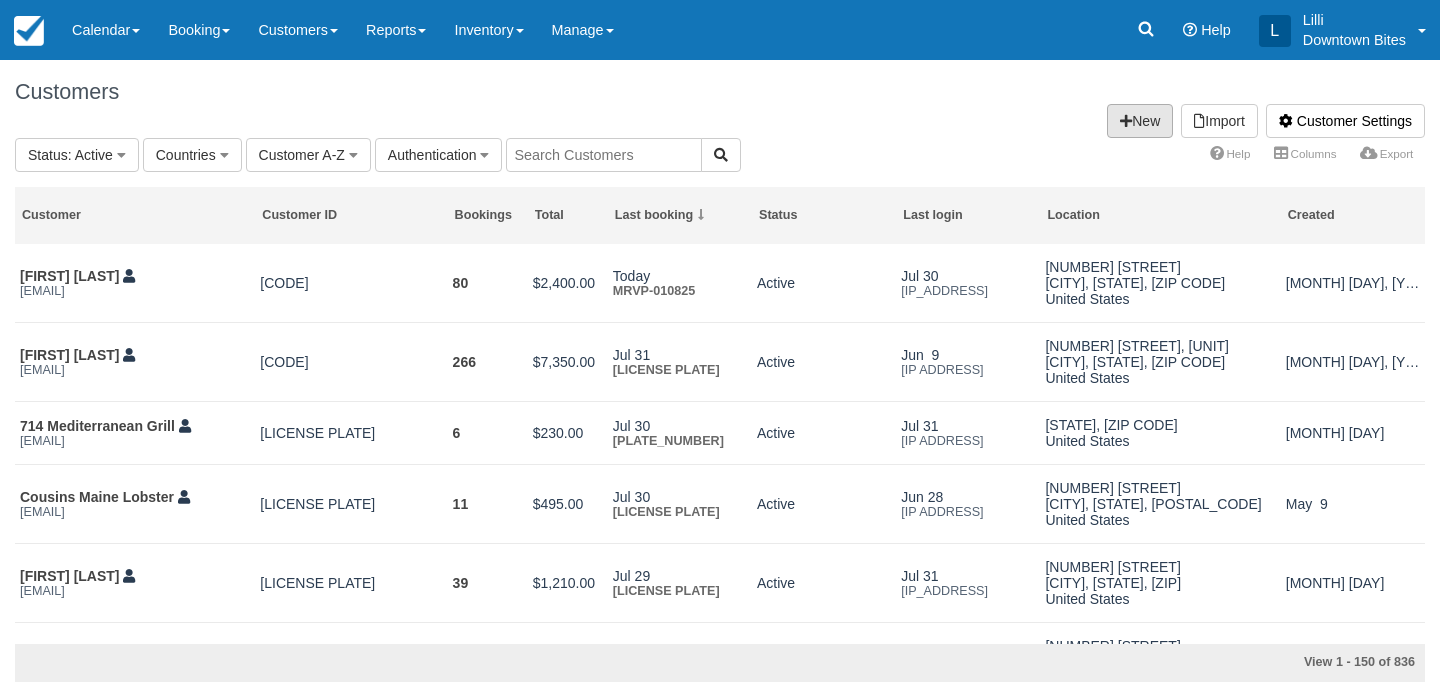 click on "New" at bounding box center (1140, 121) 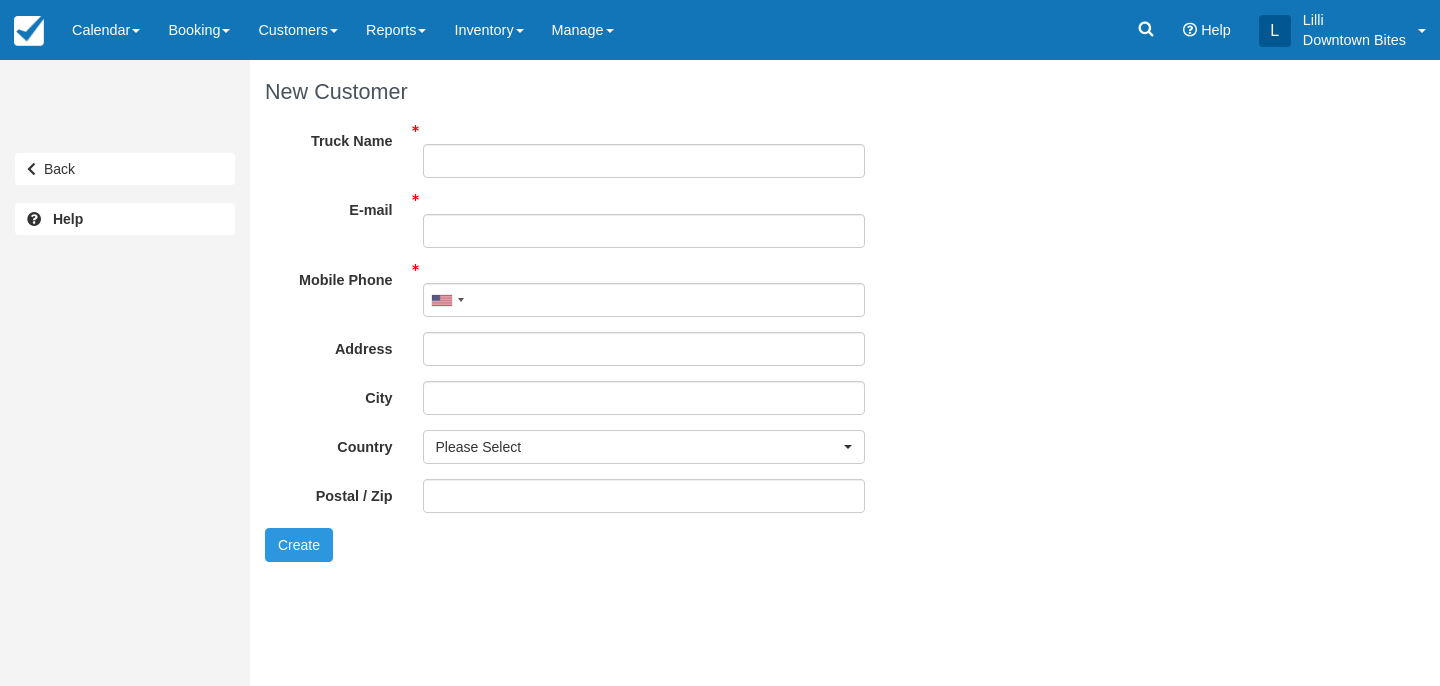 scroll, scrollTop: 0, scrollLeft: 0, axis: both 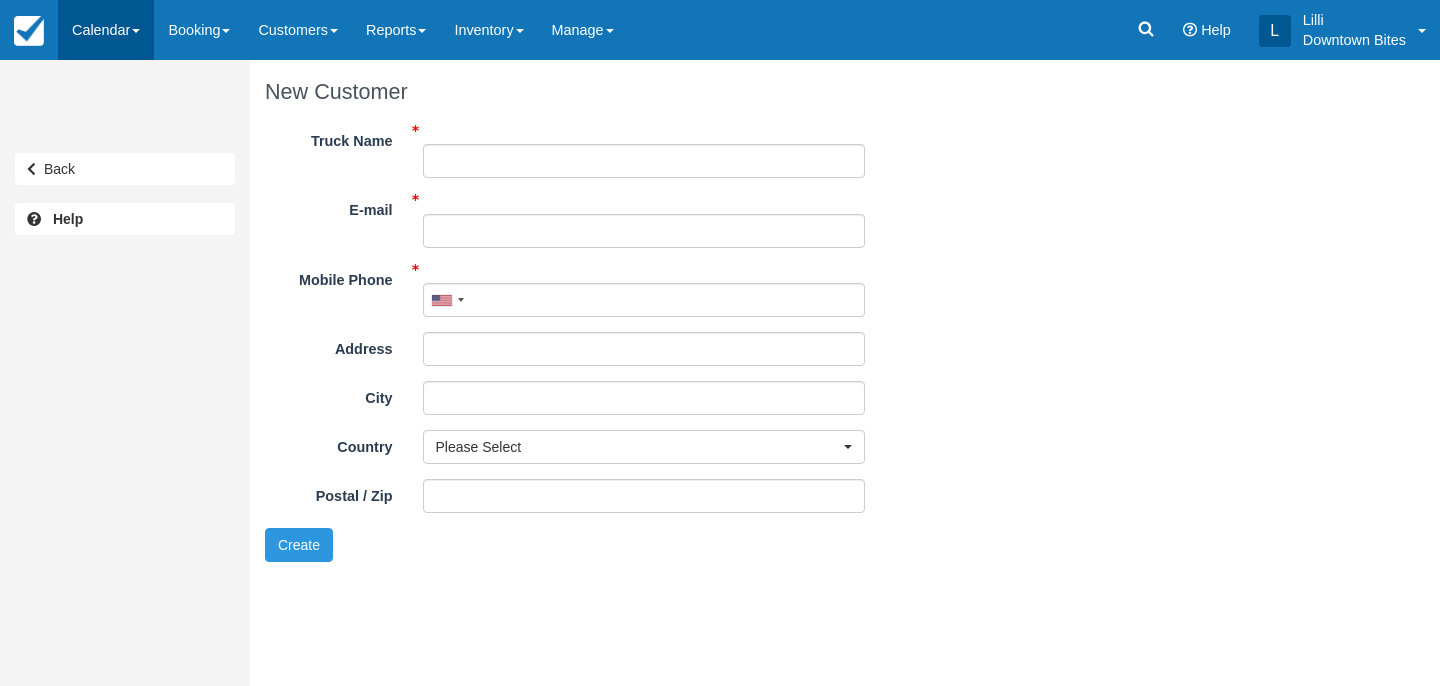 click on "Calendar" at bounding box center (106, 30) 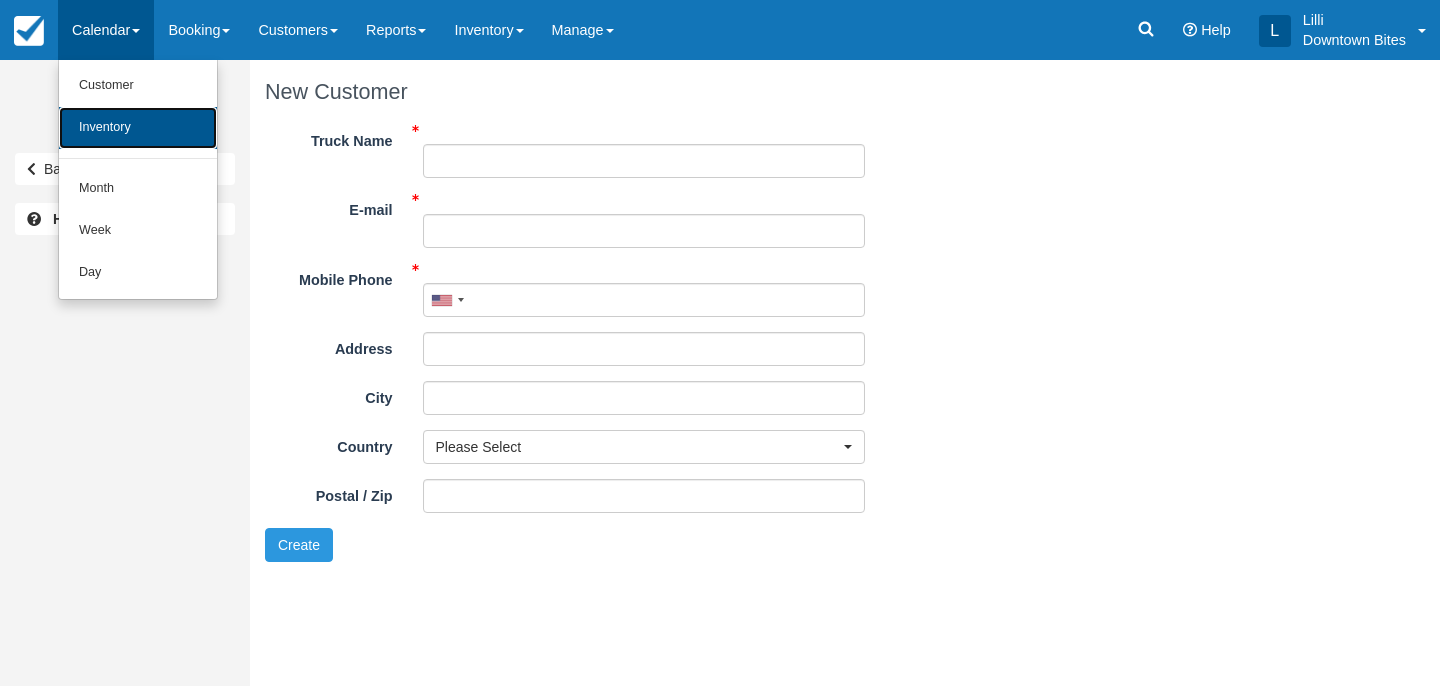 click on "Inventory" at bounding box center [138, 128] 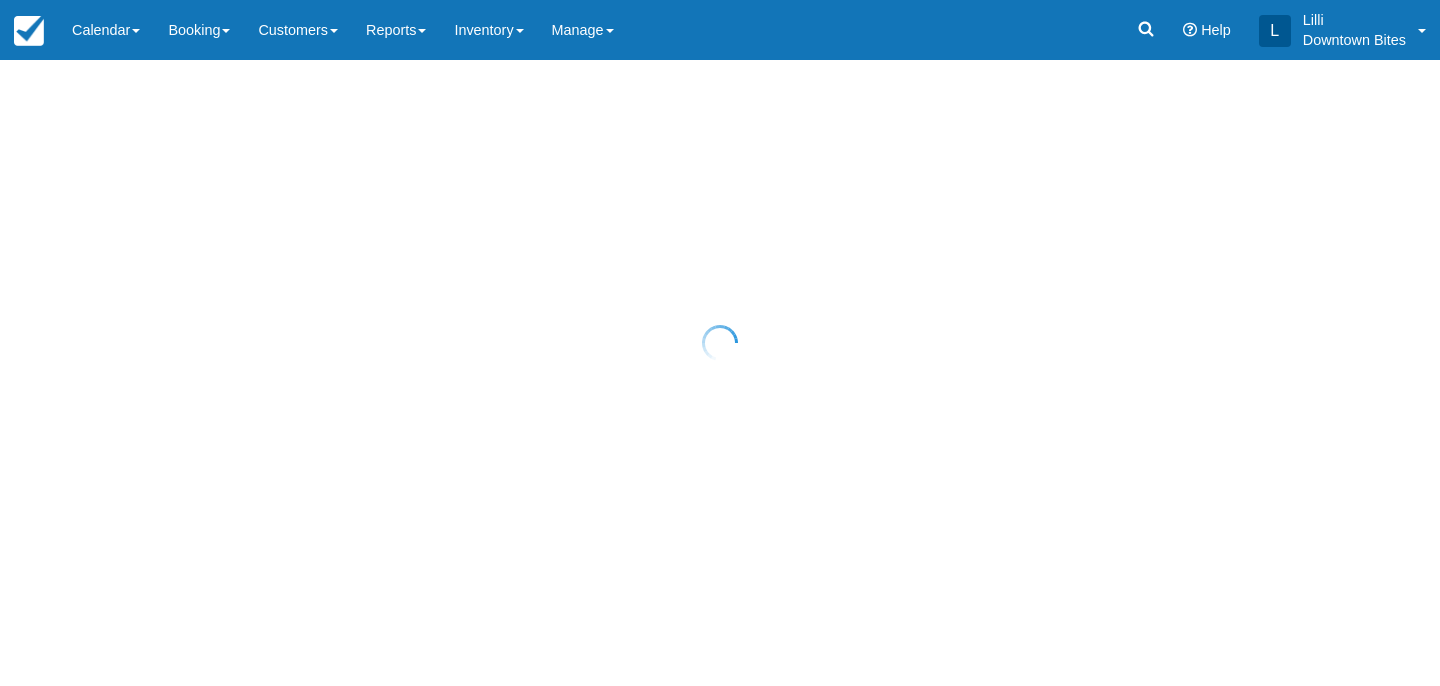 scroll, scrollTop: 0, scrollLeft: 0, axis: both 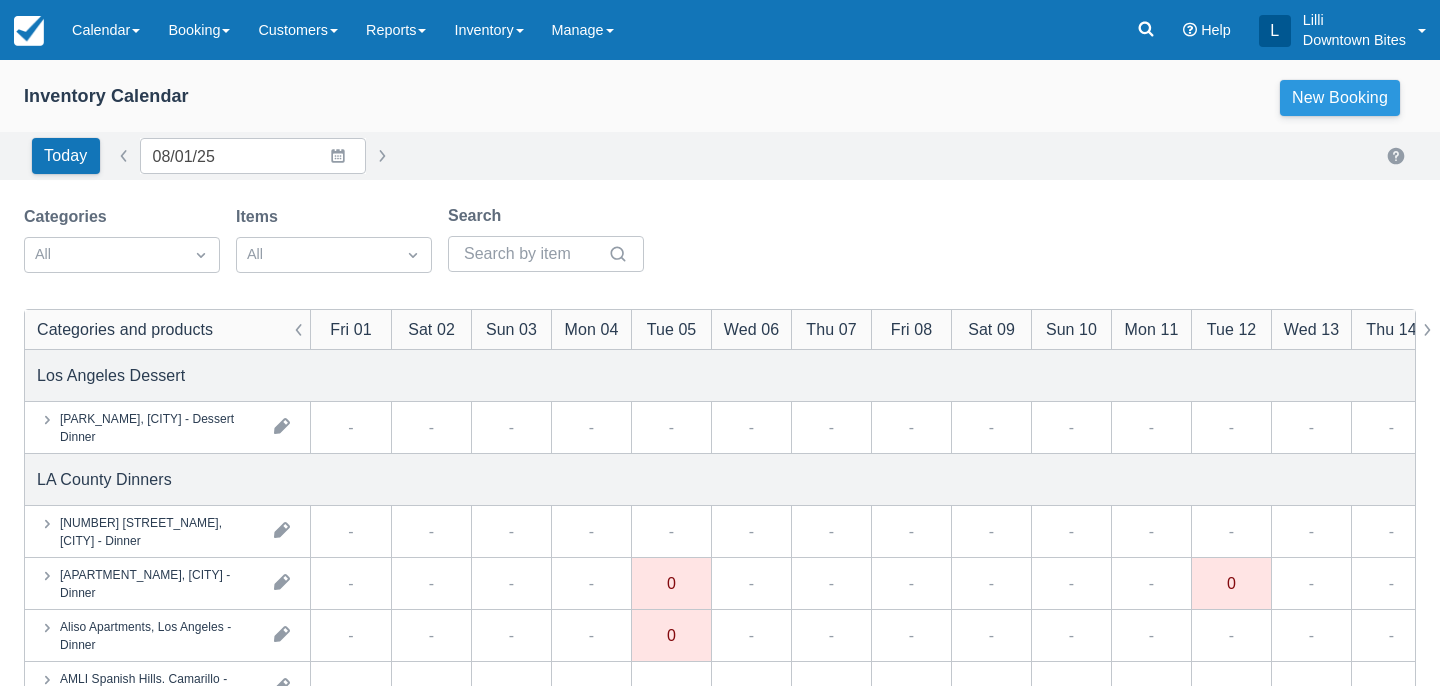 click on "New Booking" at bounding box center [1340, 98] 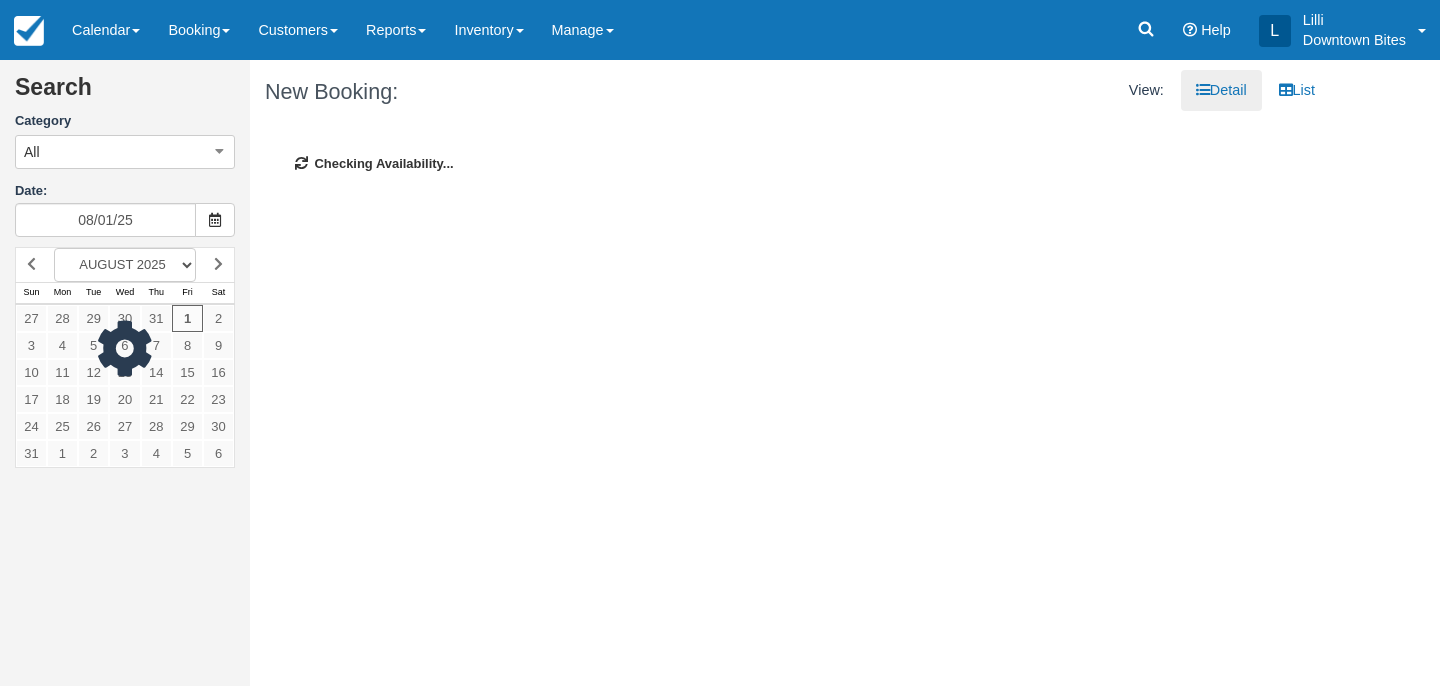 scroll, scrollTop: 0, scrollLeft: 0, axis: both 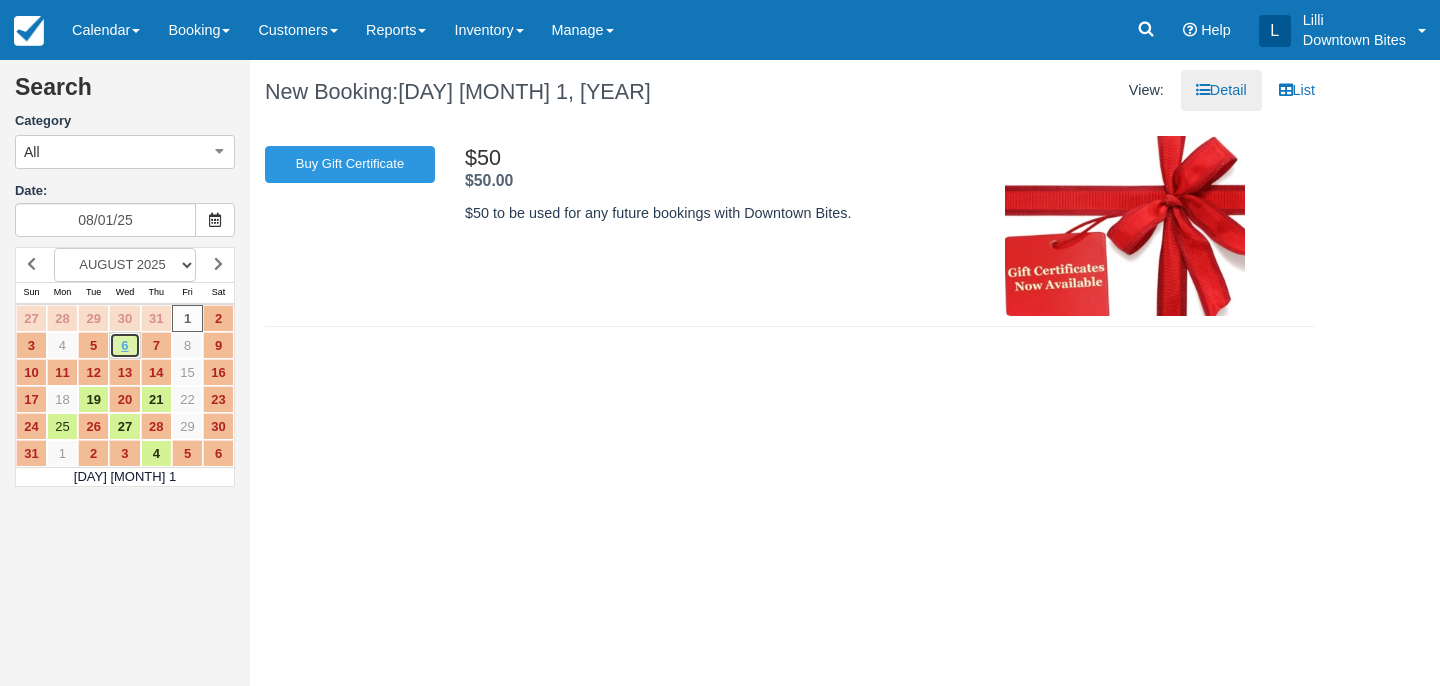 click on "6" at bounding box center (124, 345) 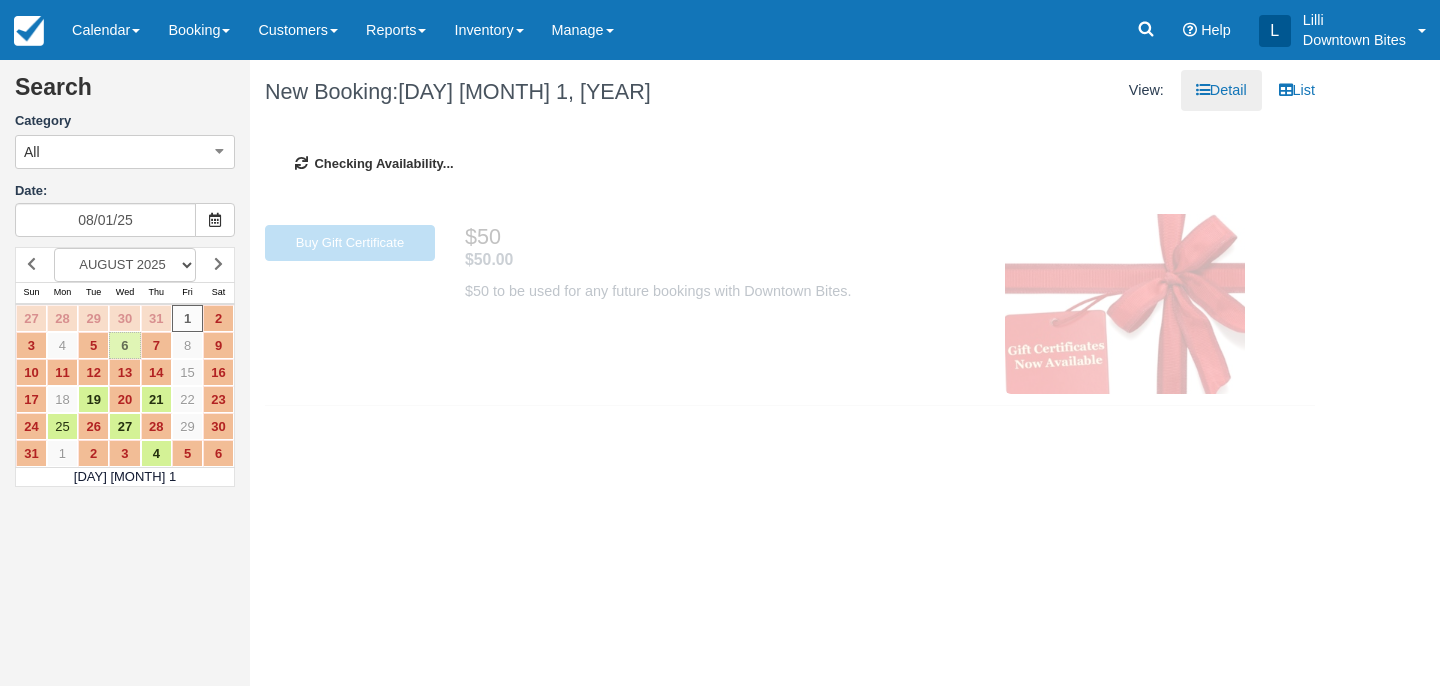 type on "08/06/25" 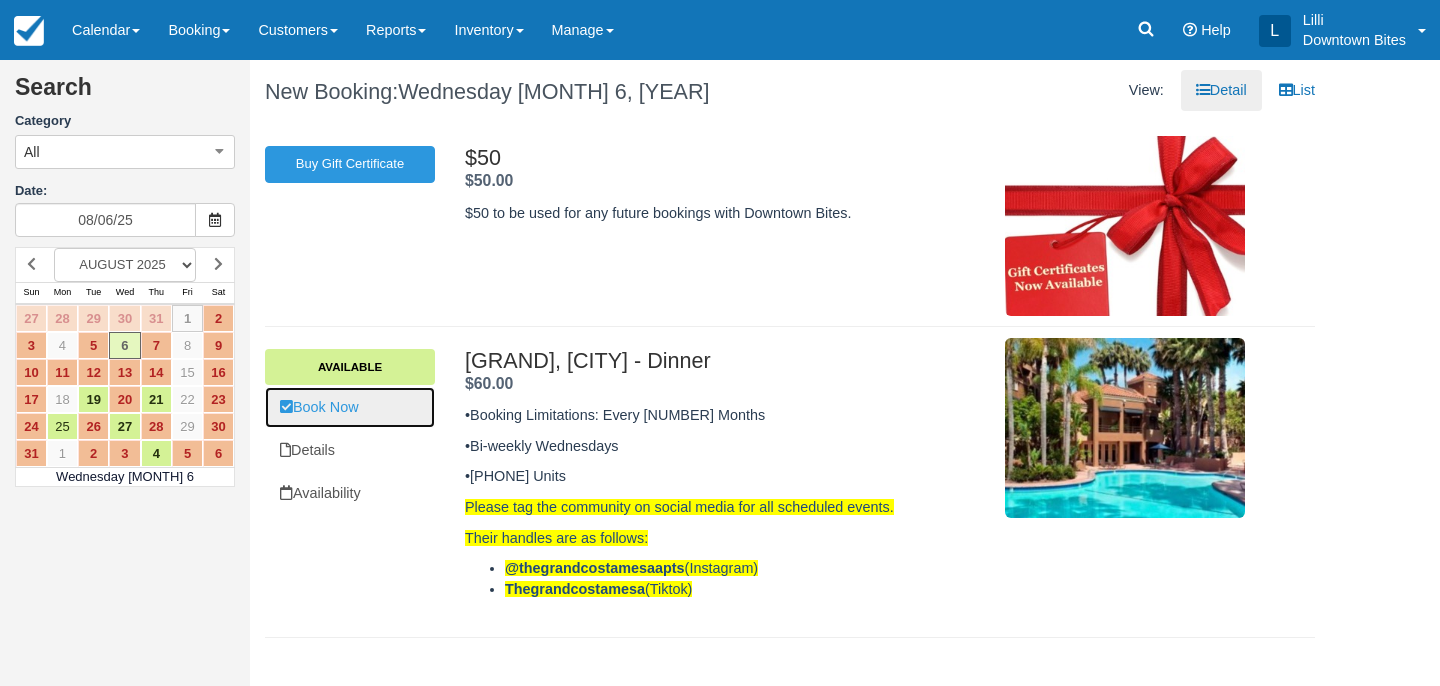 click on "Book Now" at bounding box center (350, 407) 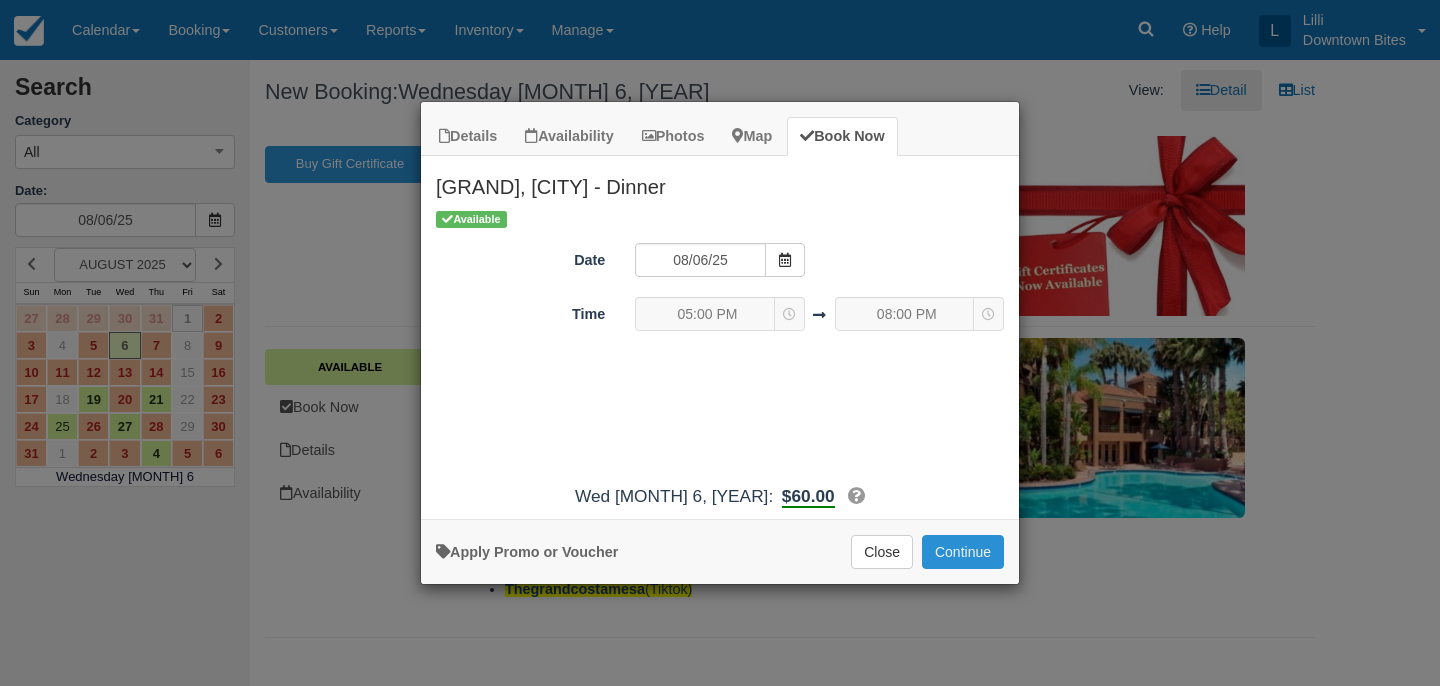 click on "Continue" at bounding box center [963, 552] 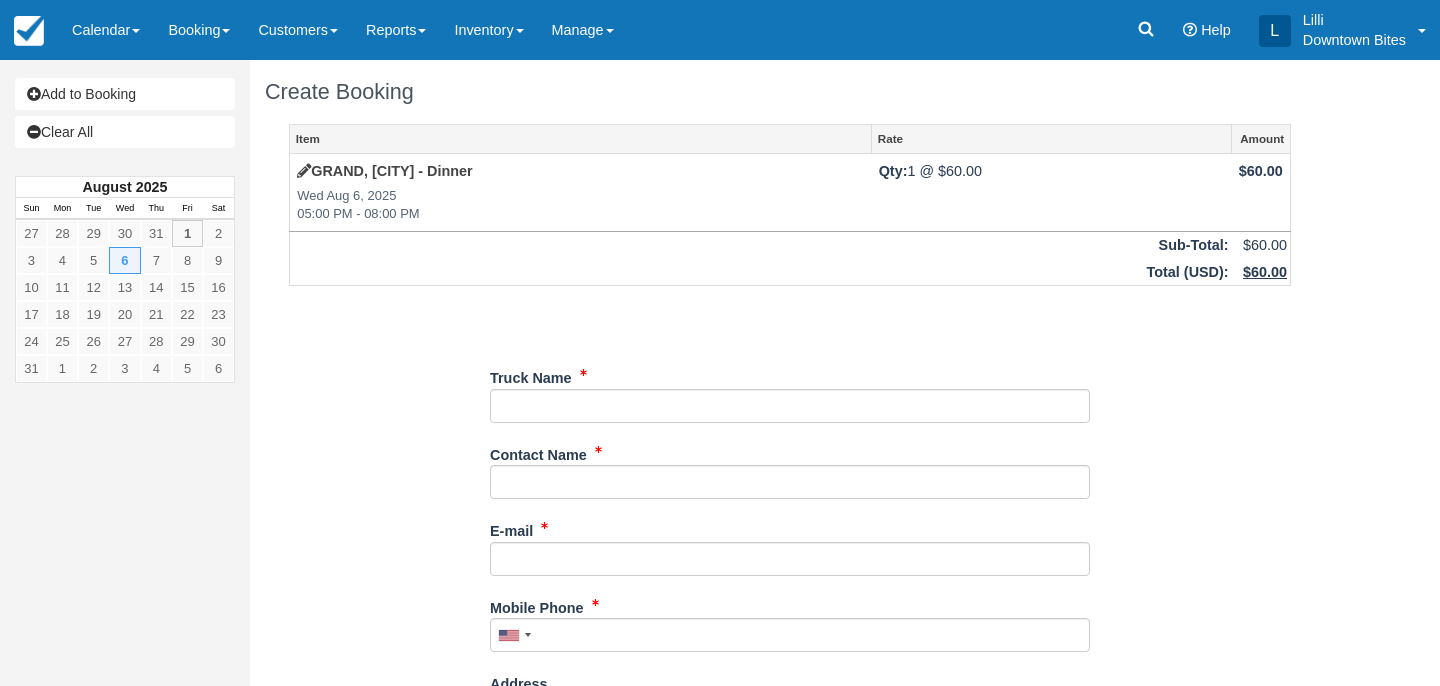 scroll, scrollTop: 0, scrollLeft: 0, axis: both 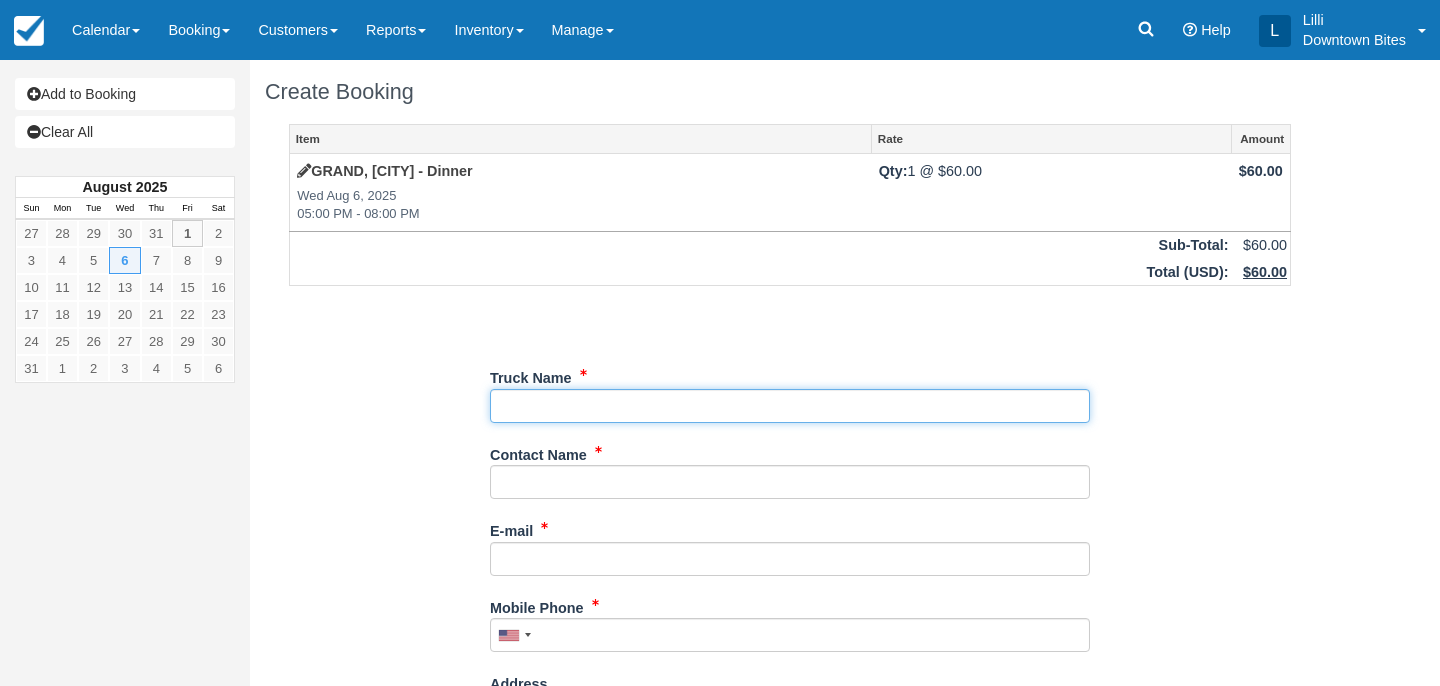 click on "Truck Name" at bounding box center (790, 406) 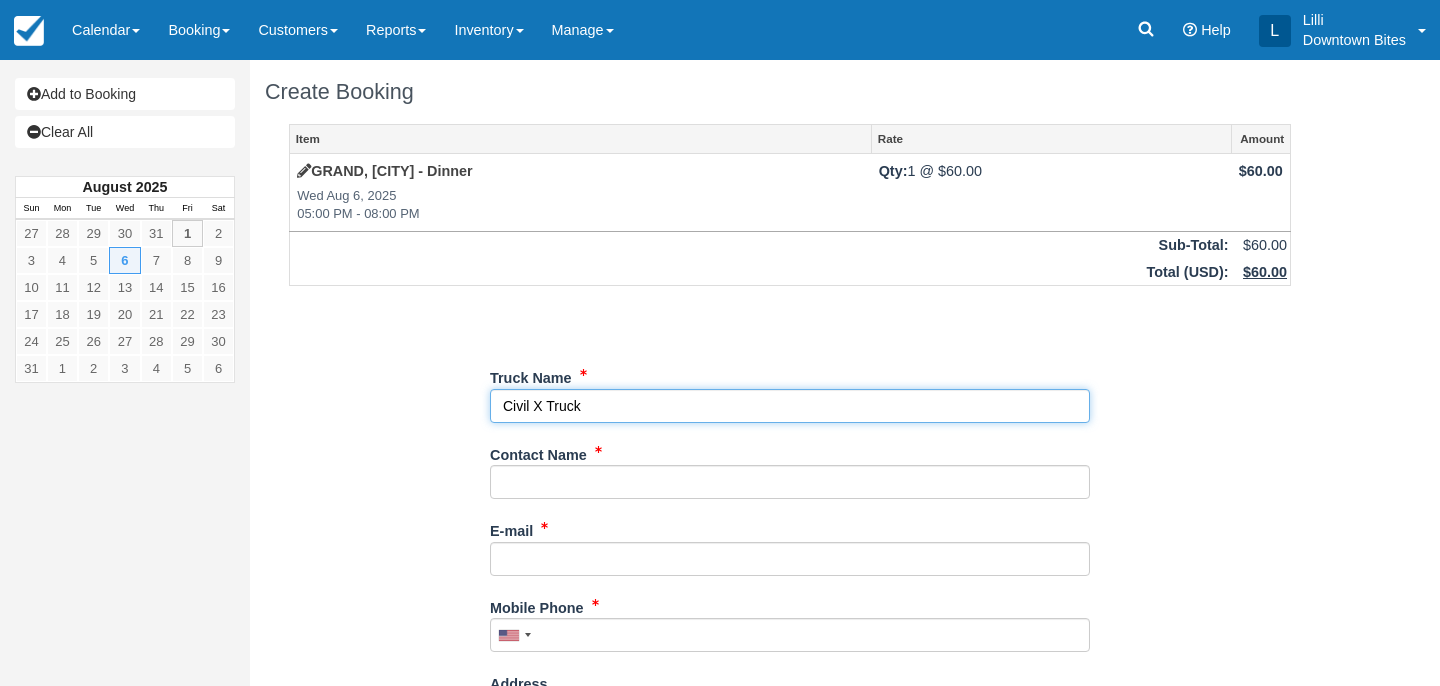 type on "Civil X Truck" 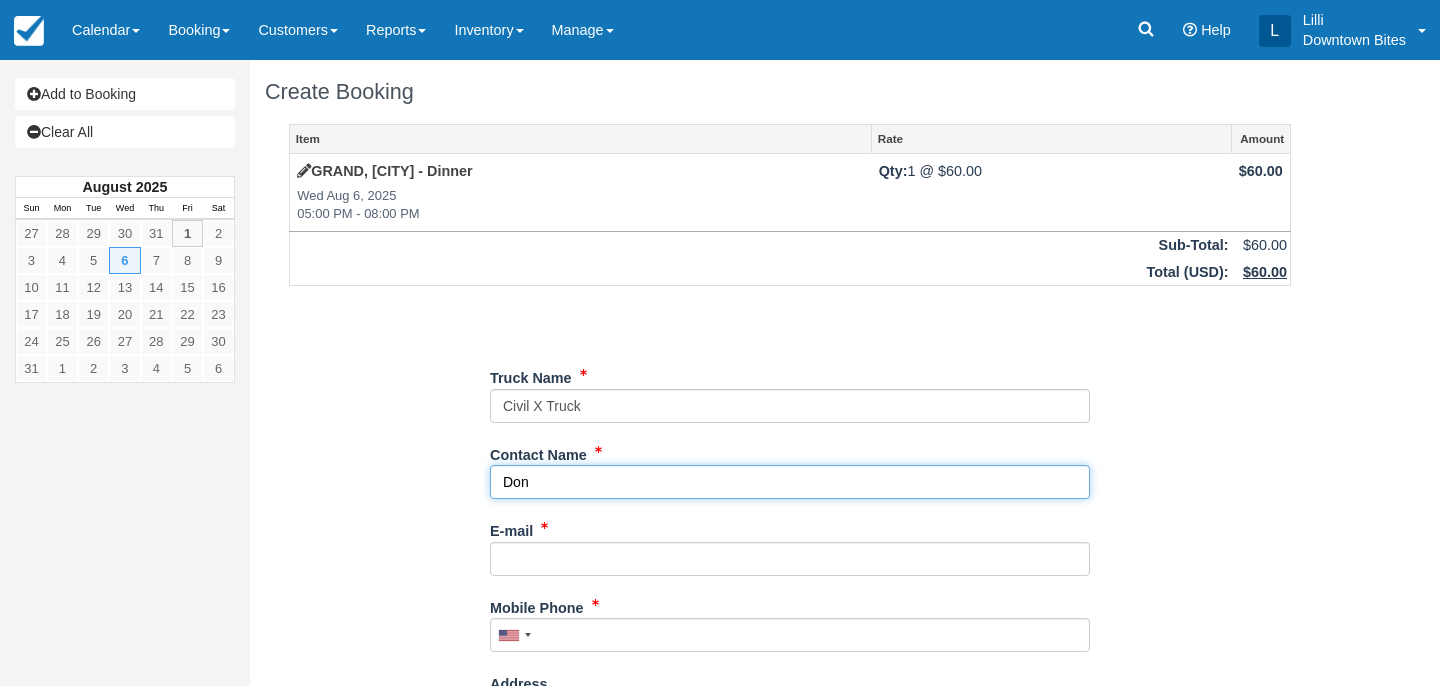 type on "Don" 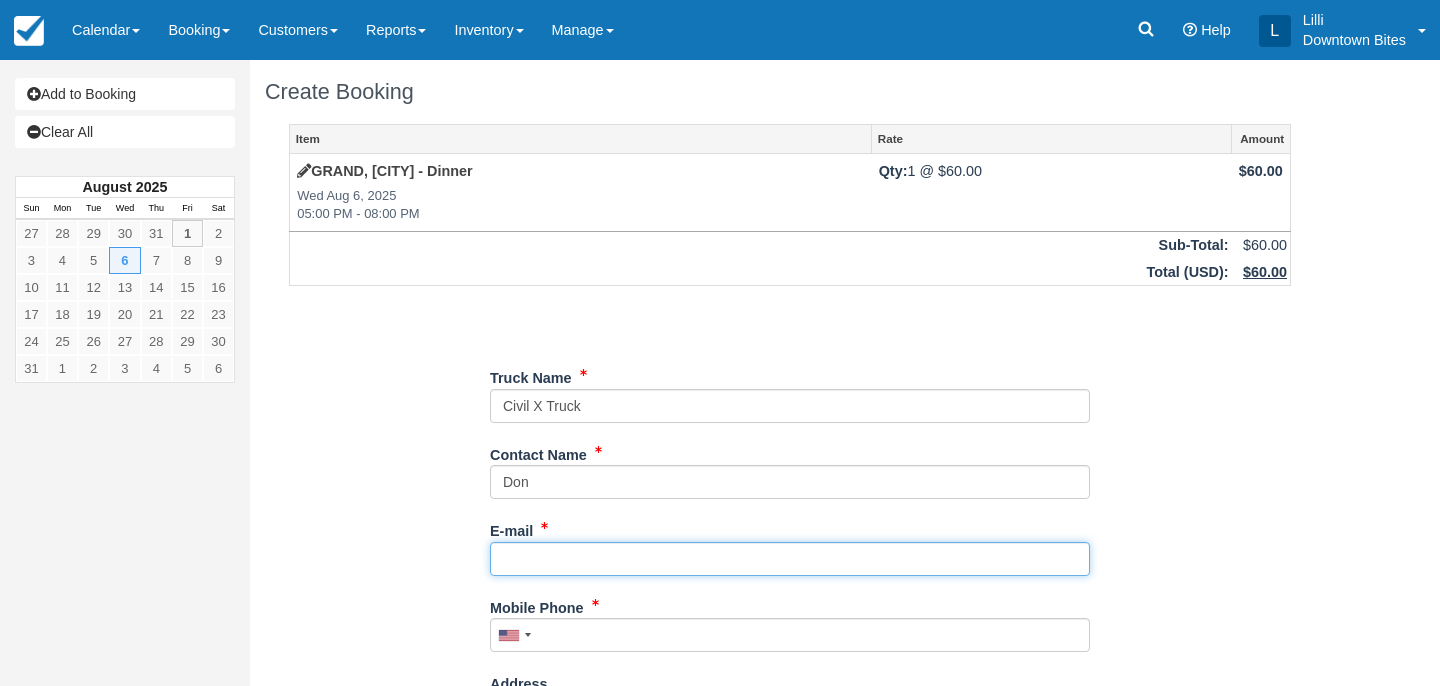paste on "[EMAIL]" 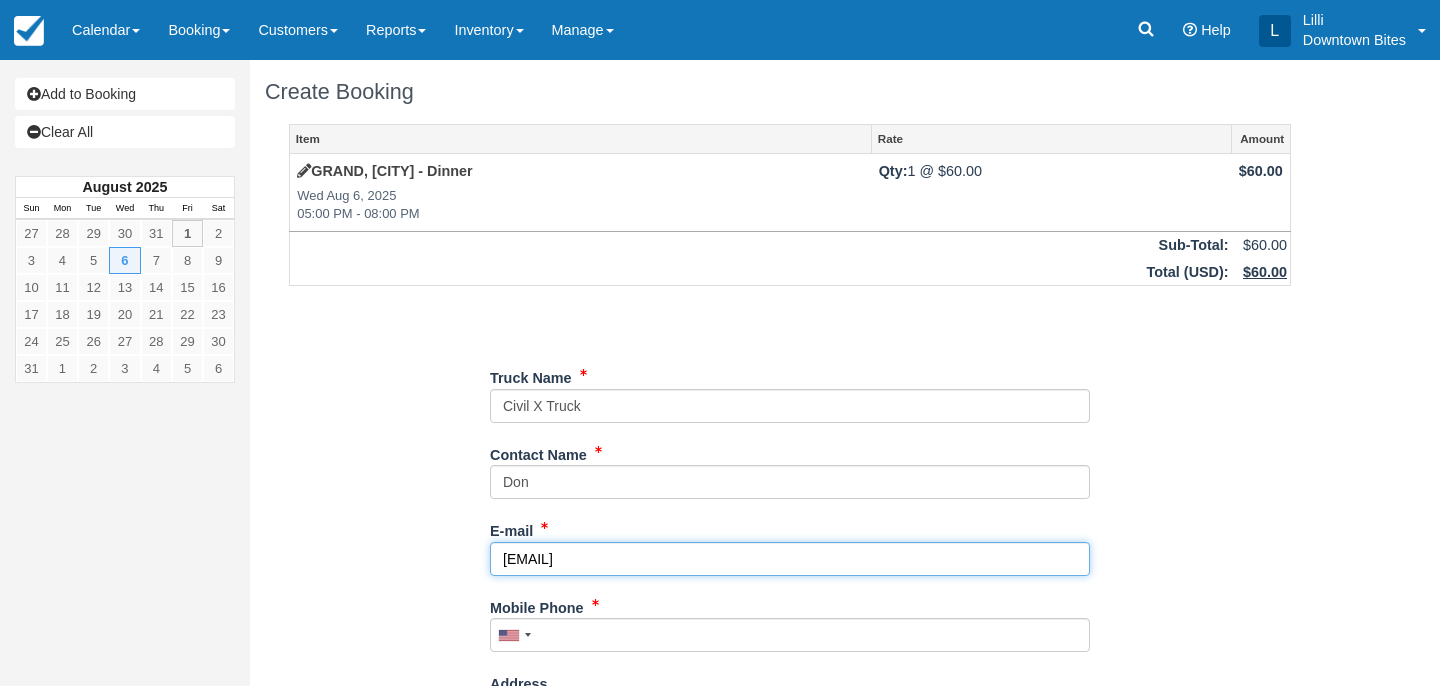 click on "[EMAIL]" at bounding box center (790, 559) 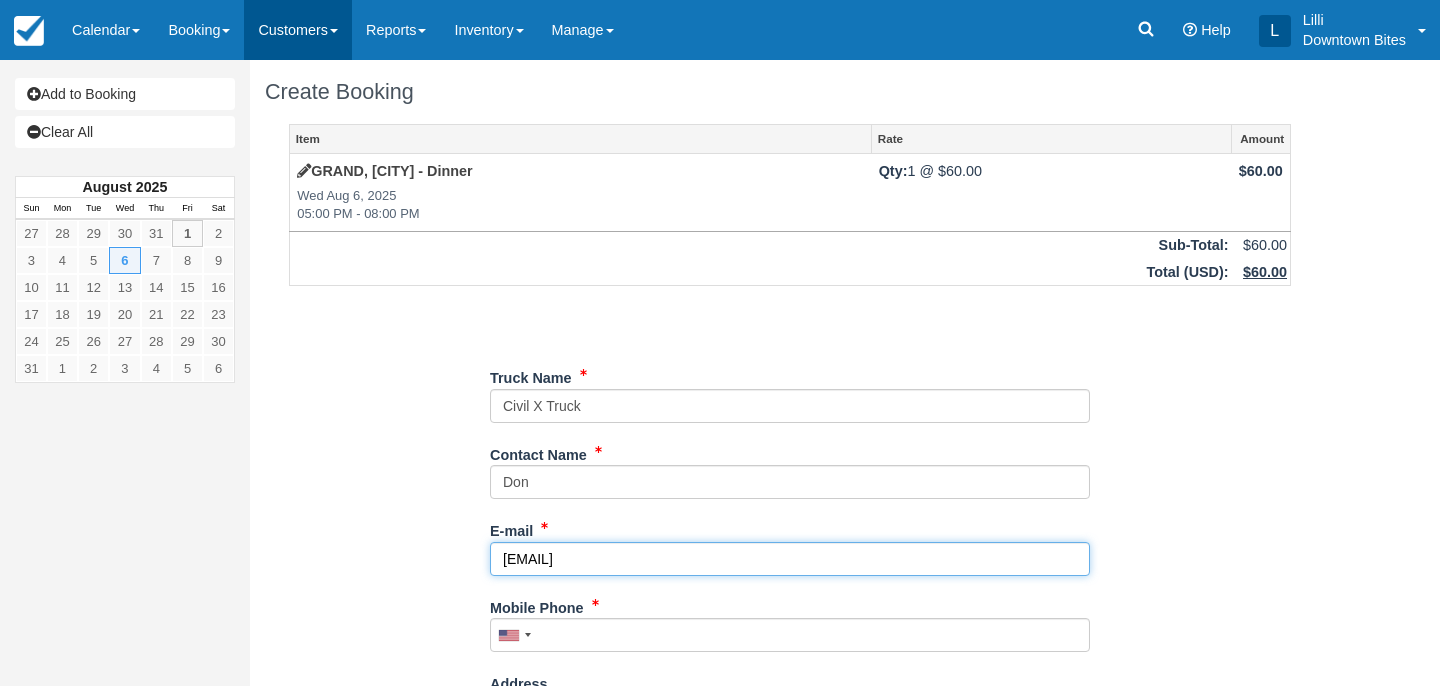 type on "[EMAIL]" 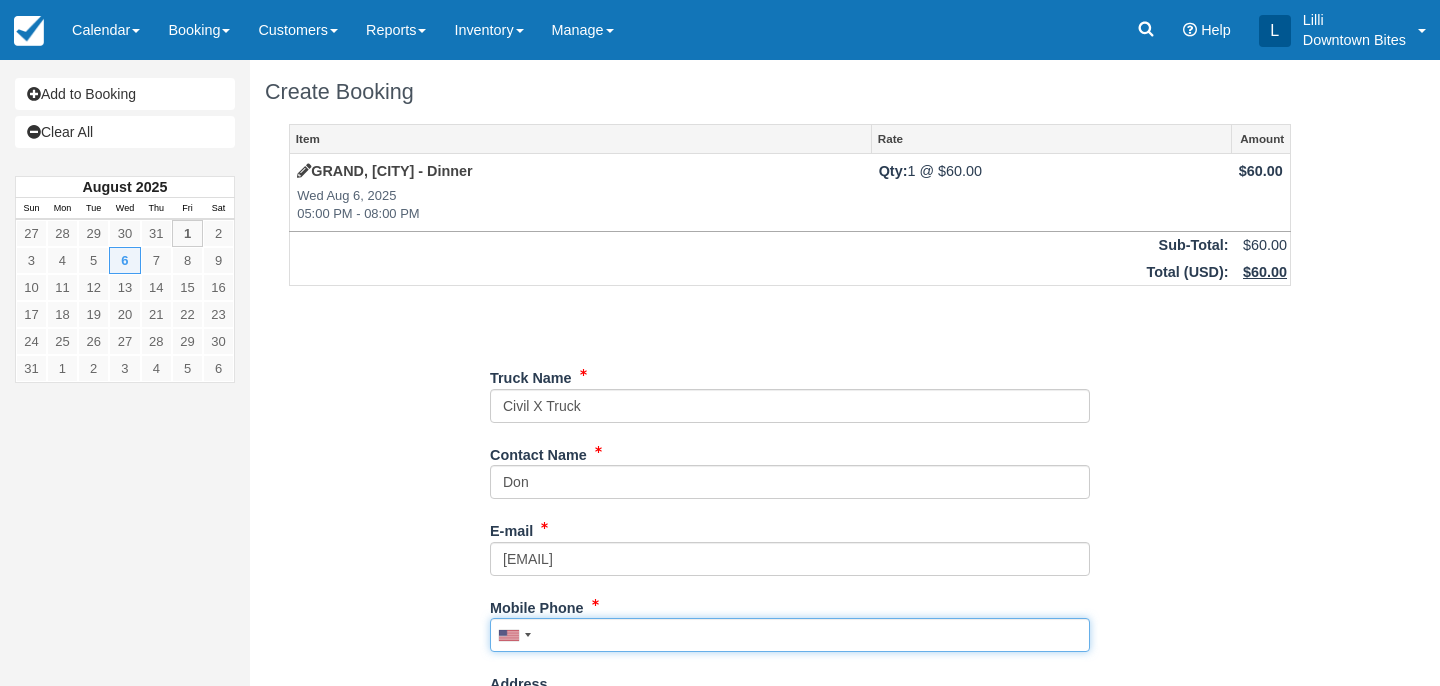 click on "Mobile Phone" at bounding box center [790, 635] 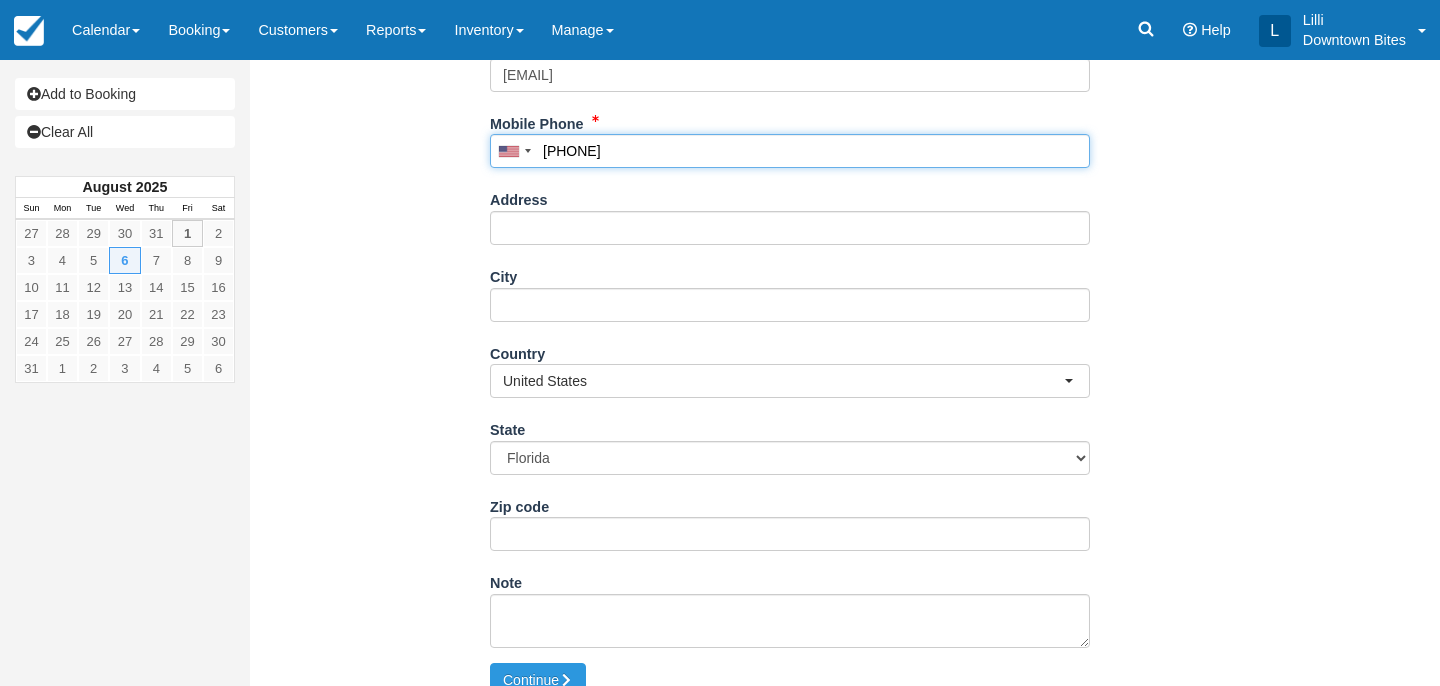 scroll, scrollTop: 510, scrollLeft: 0, axis: vertical 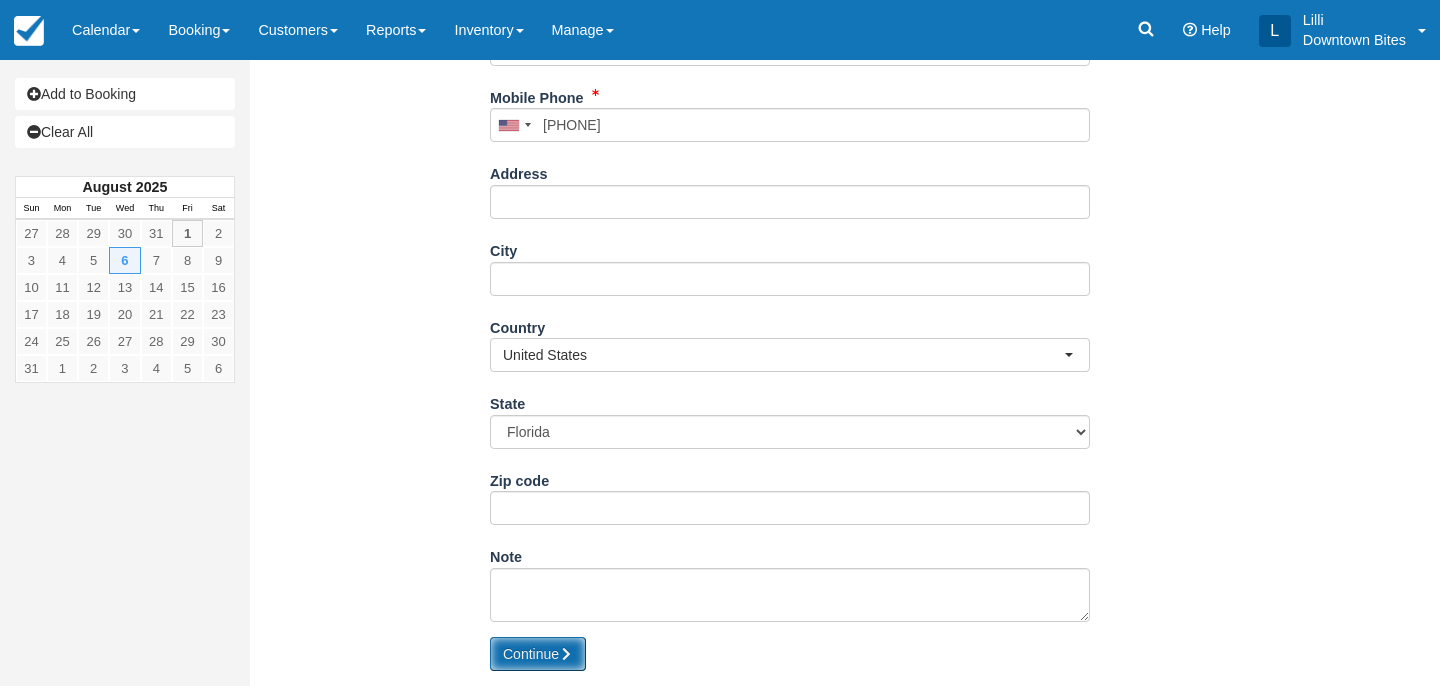 click at bounding box center (566, 654) 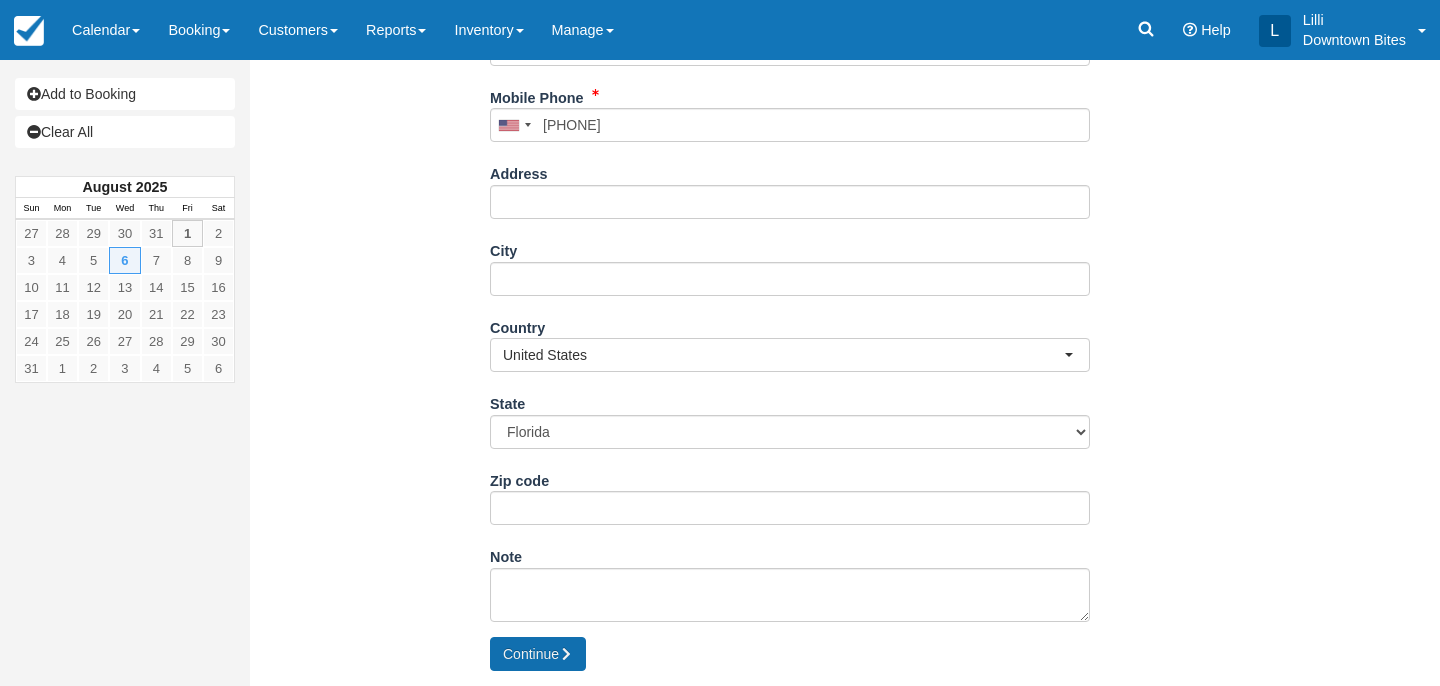 type on "+18007302381" 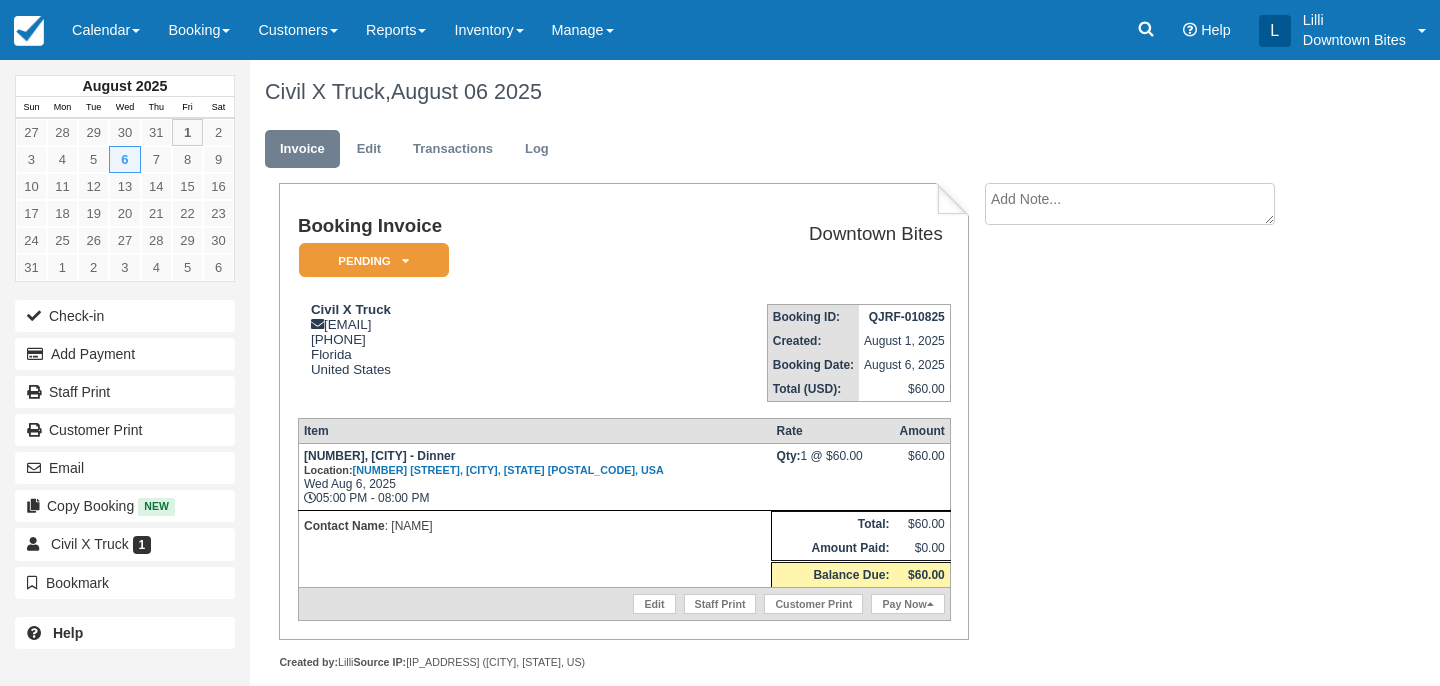 scroll, scrollTop: 0, scrollLeft: 0, axis: both 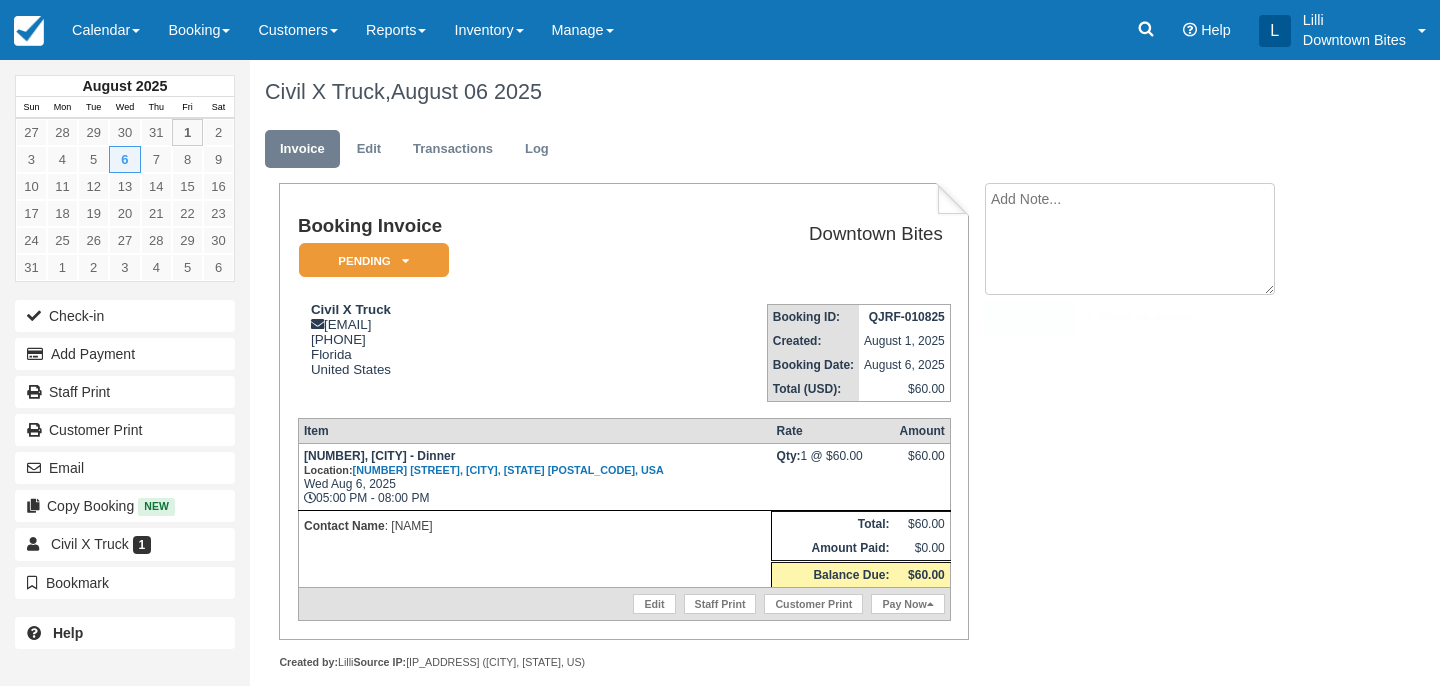 click at bounding box center (1130, 239) 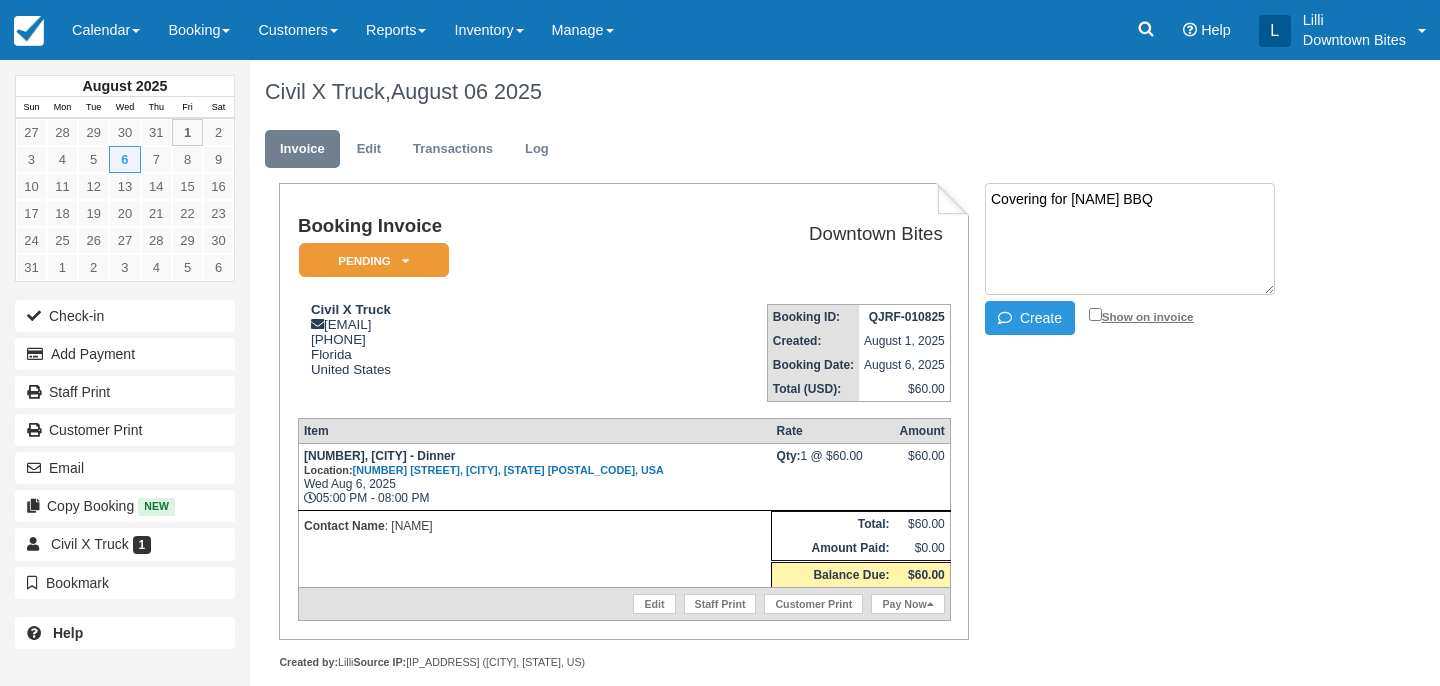 type on "Covering for WISE BBQ" 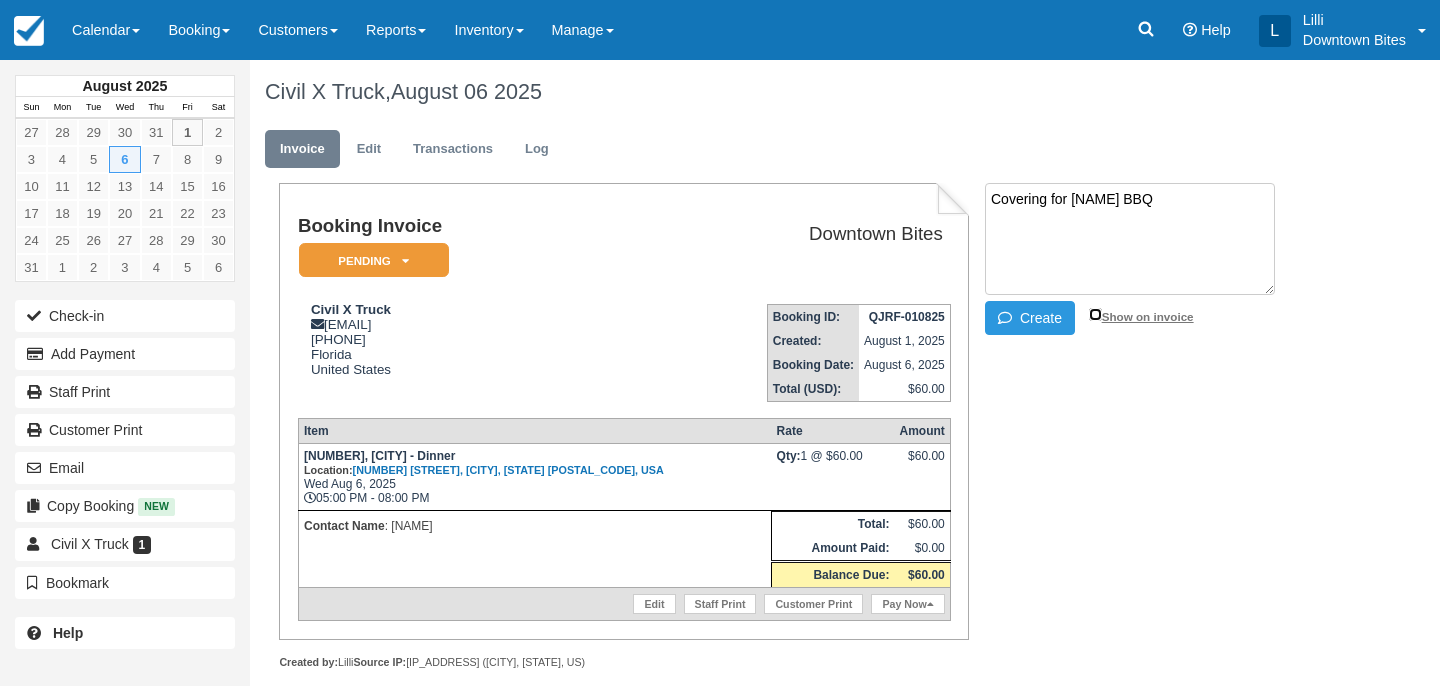 click on "Show on invoice" at bounding box center (1095, 314) 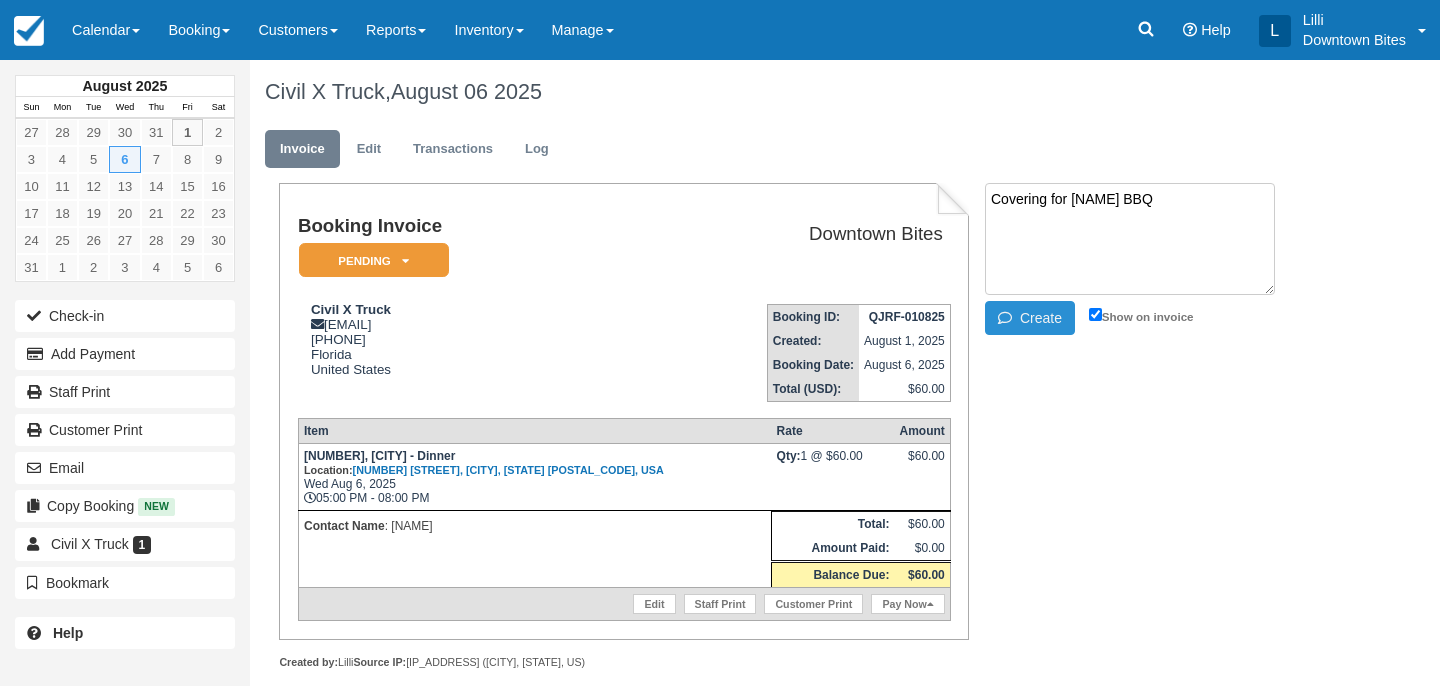 click on "Create" at bounding box center [1030, 318] 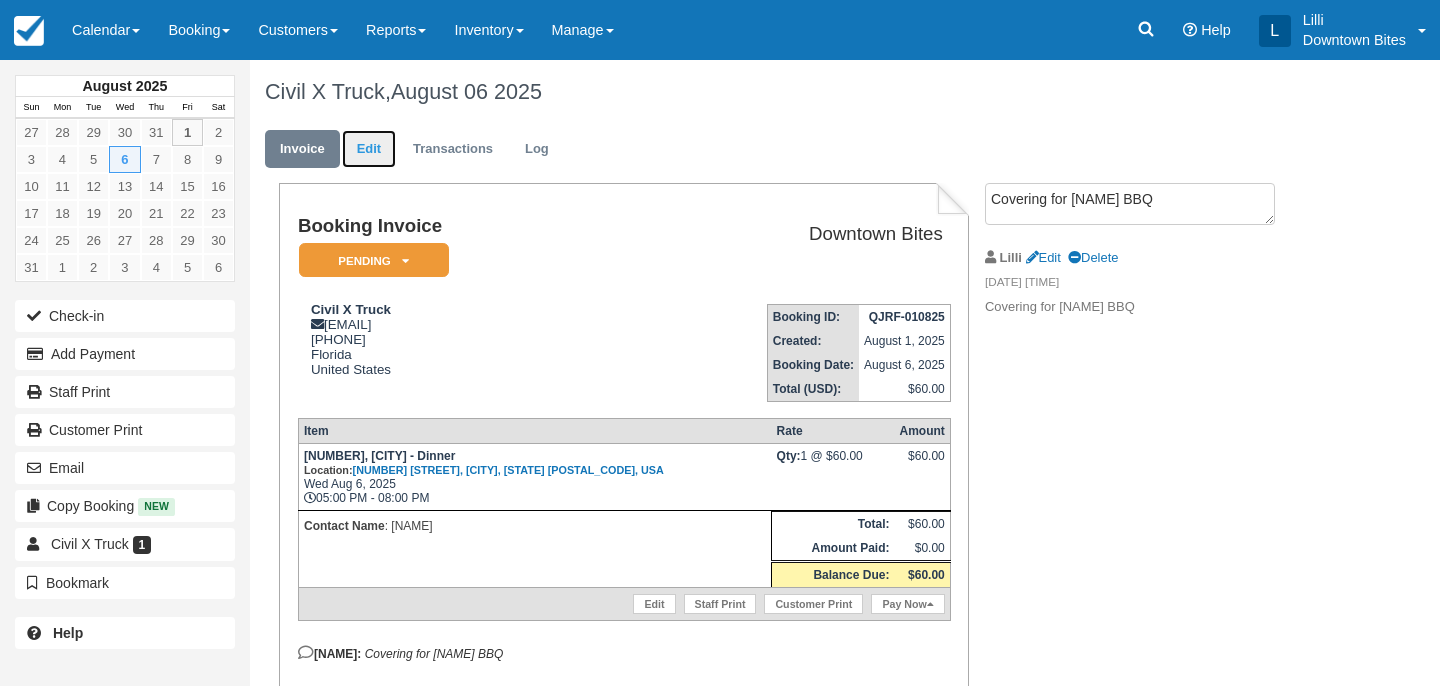 click on "Edit" at bounding box center (369, 149) 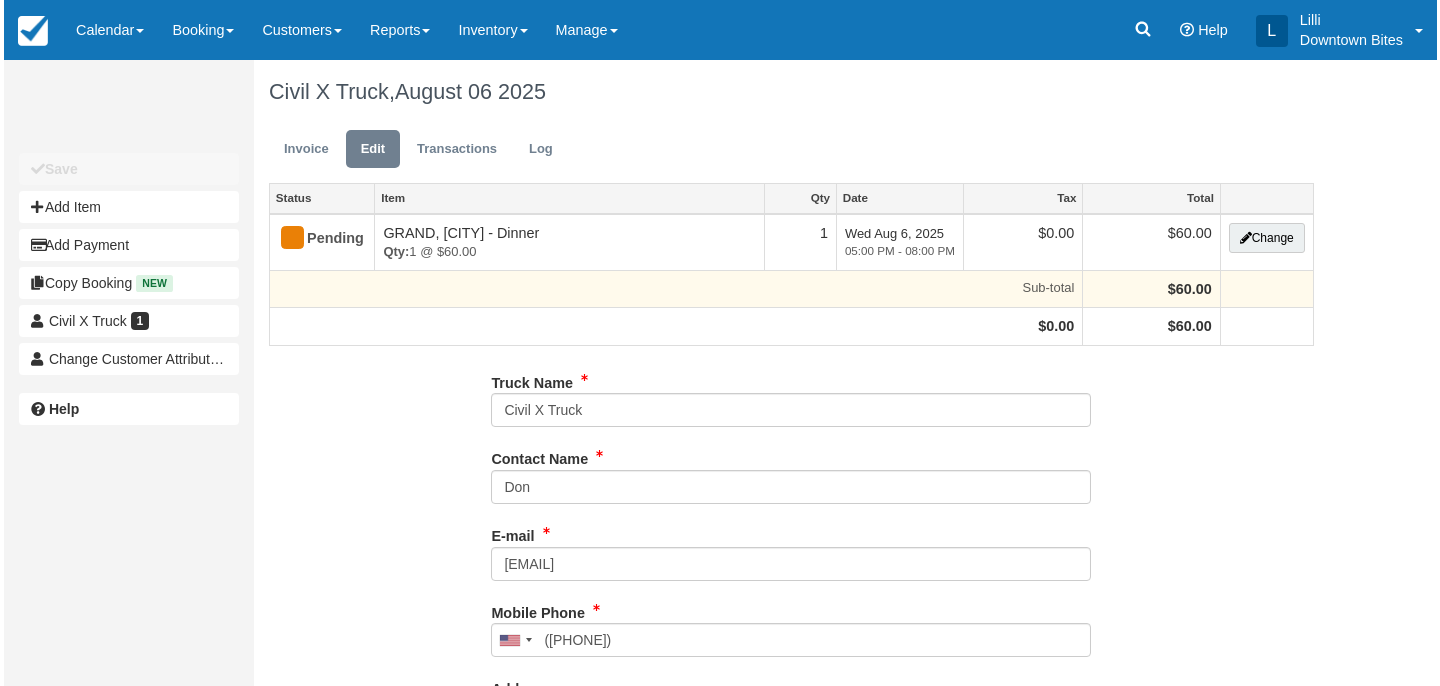 scroll, scrollTop: 0, scrollLeft: 0, axis: both 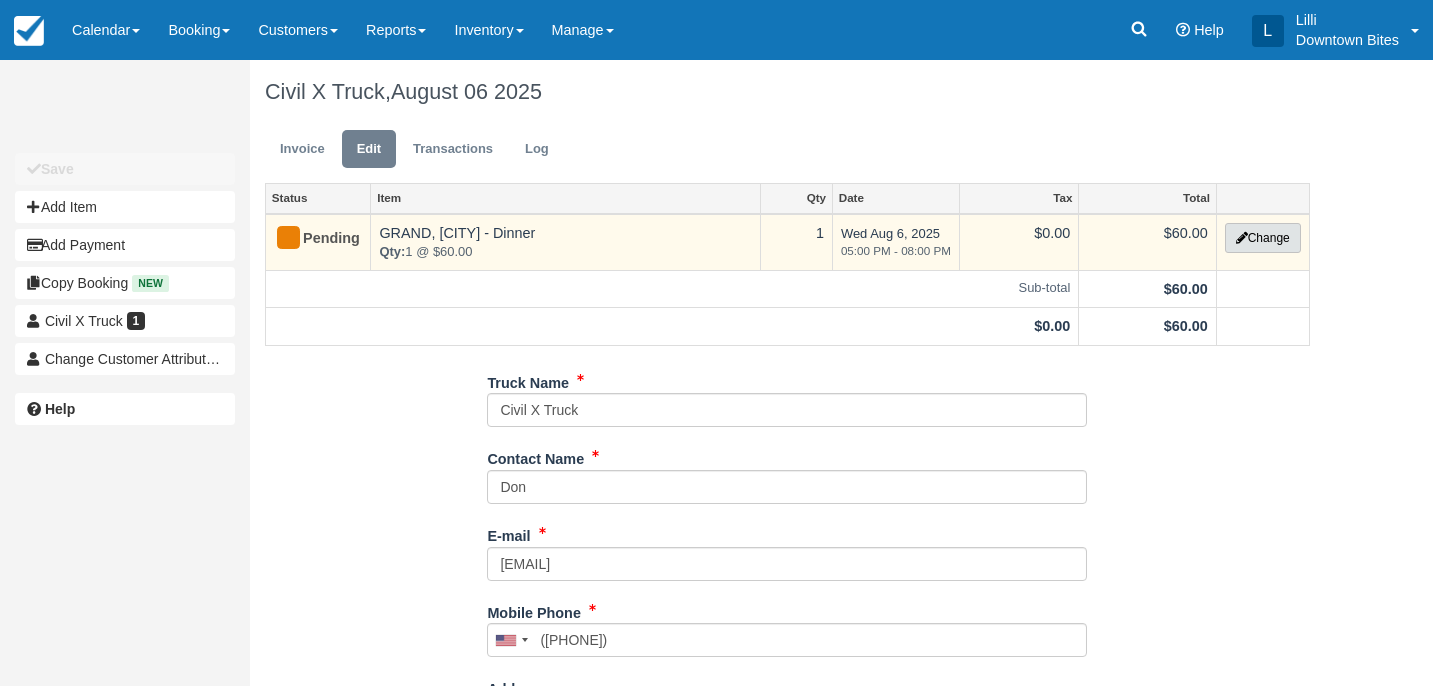 click on "Change" at bounding box center [1263, 238] 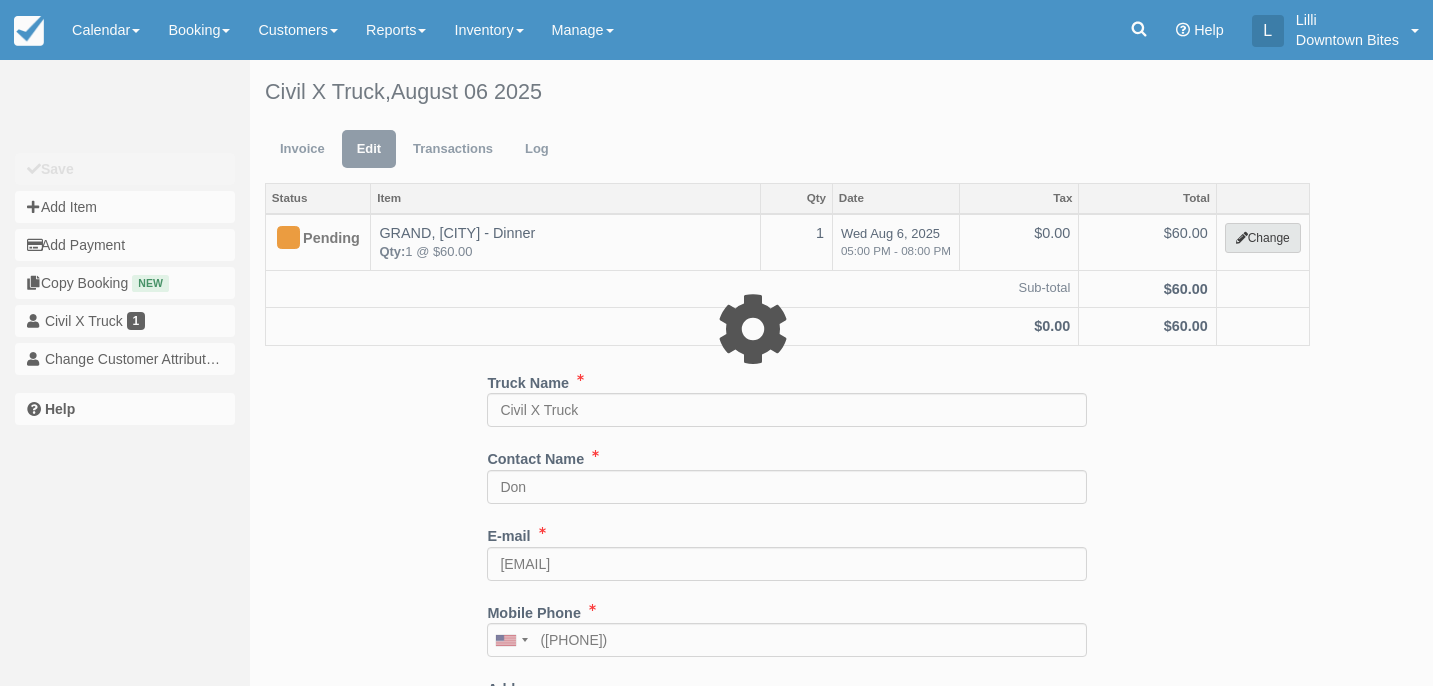 select on "4" 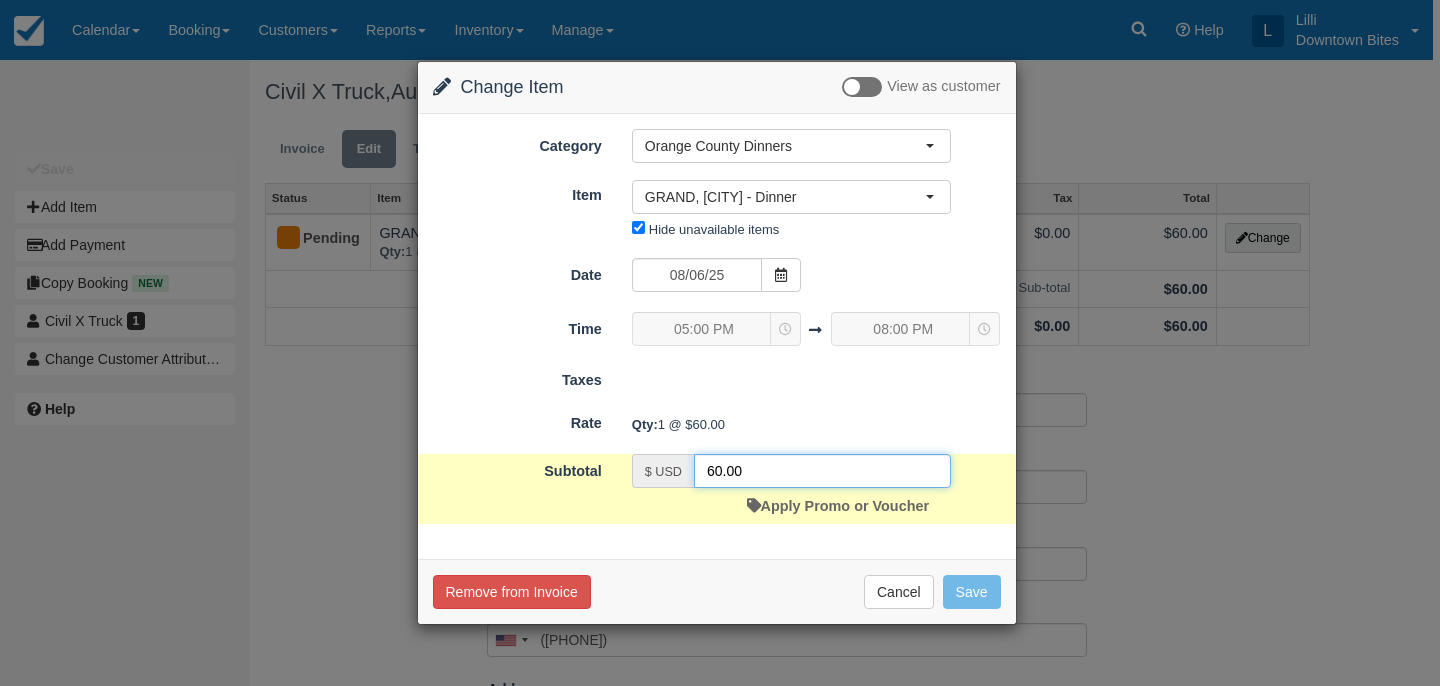click on "60.00" at bounding box center (822, 471) 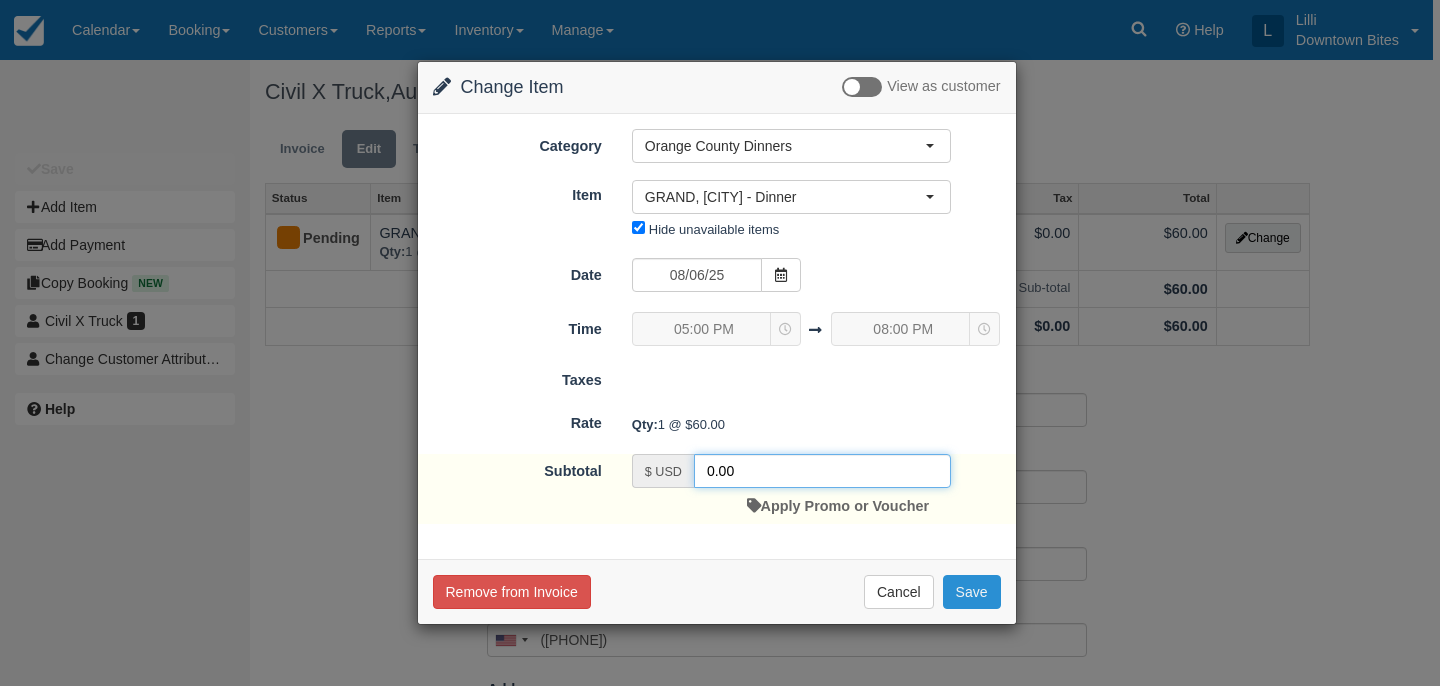 type on "0.00" 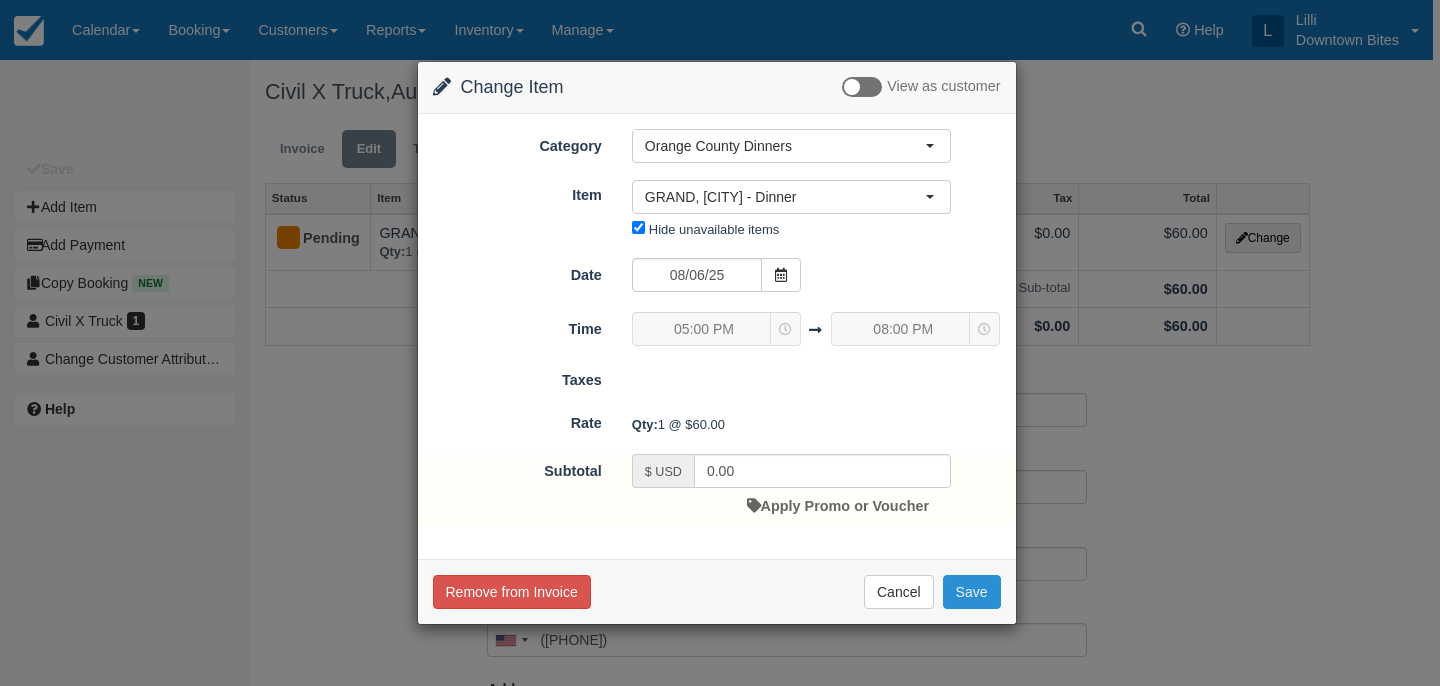 click on "Save" at bounding box center (972, 592) 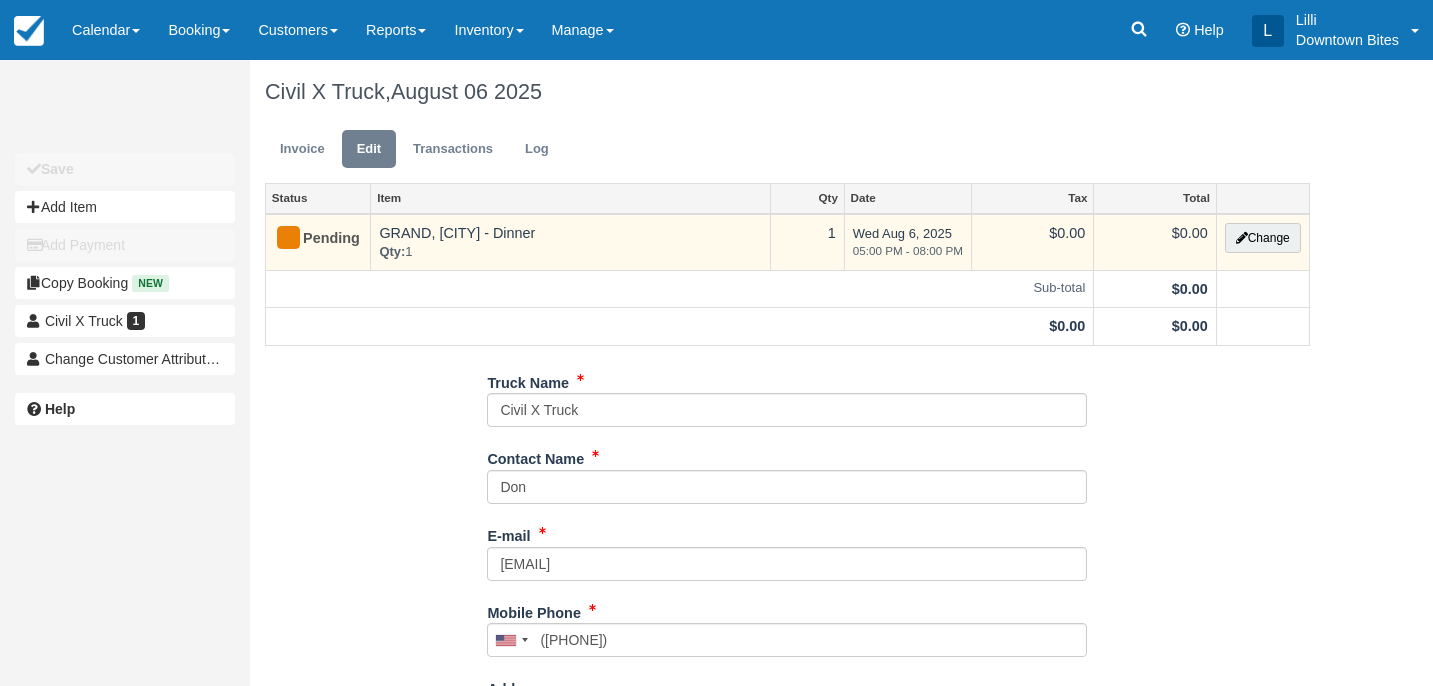 scroll, scrollTop: 0, scrollLeft: 0, axis: both 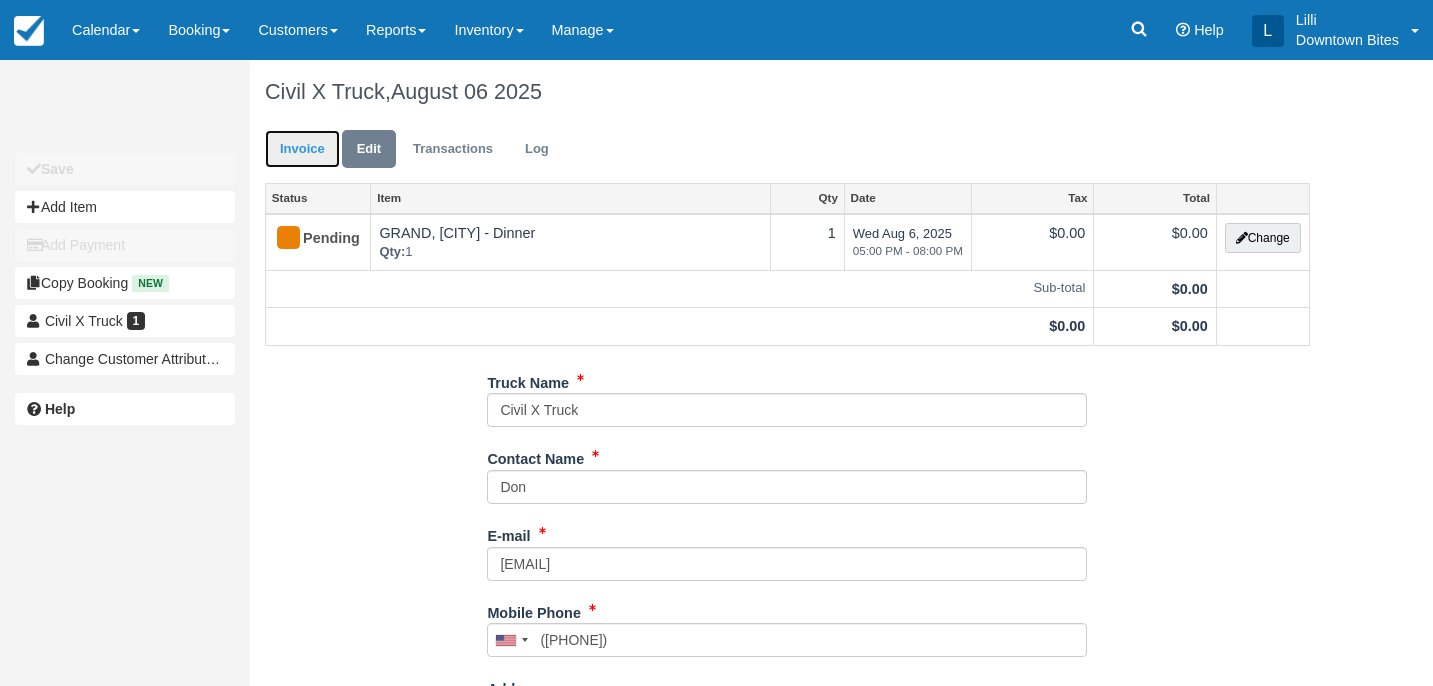 click on "Invoice" at bounding box center [302, 149] 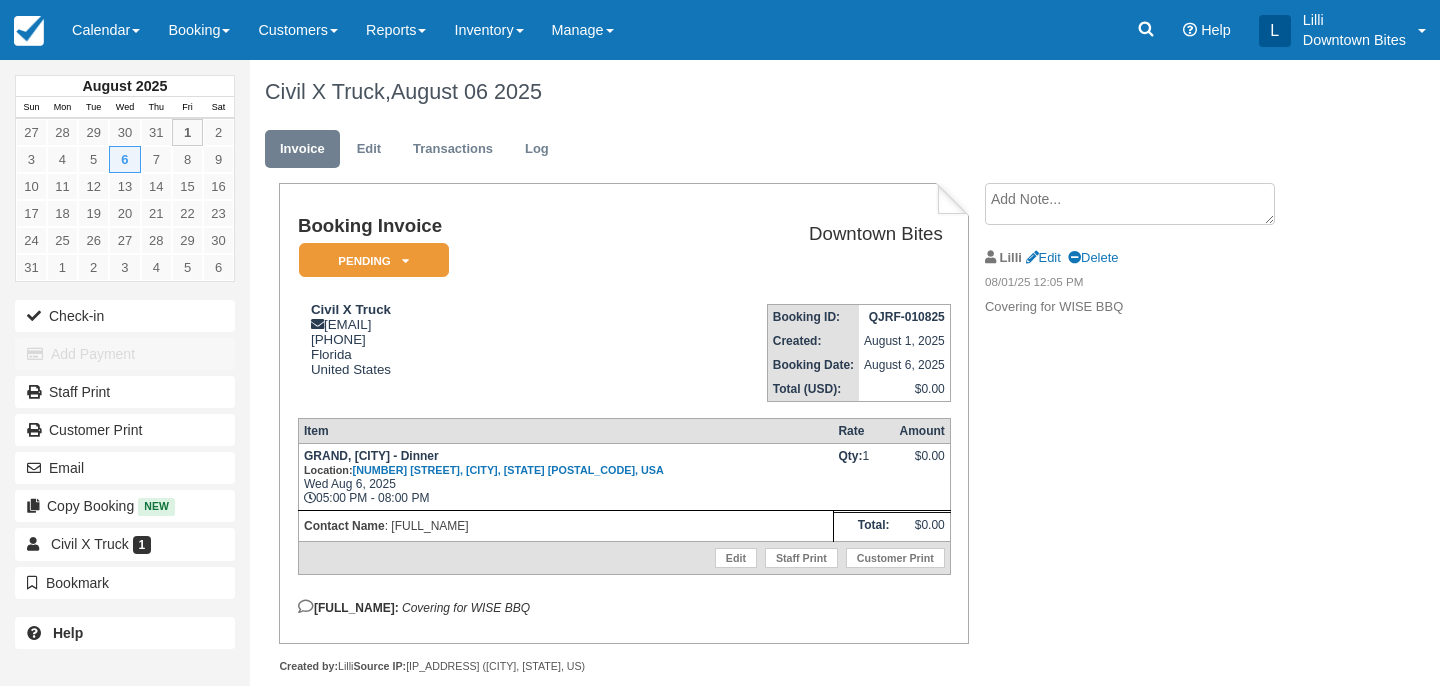 scroll, scrollTop: 0, scrollLeft: 0, axis: both 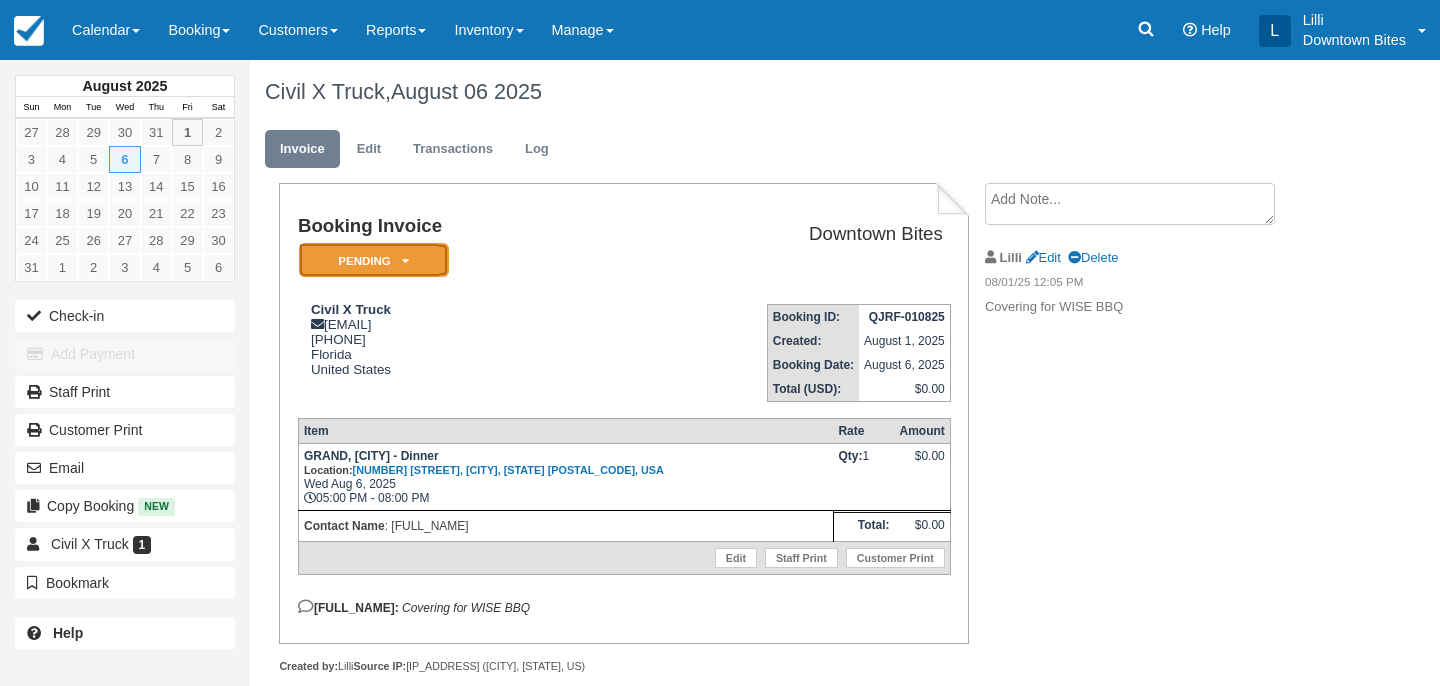 click at bounding box center [405, 261] 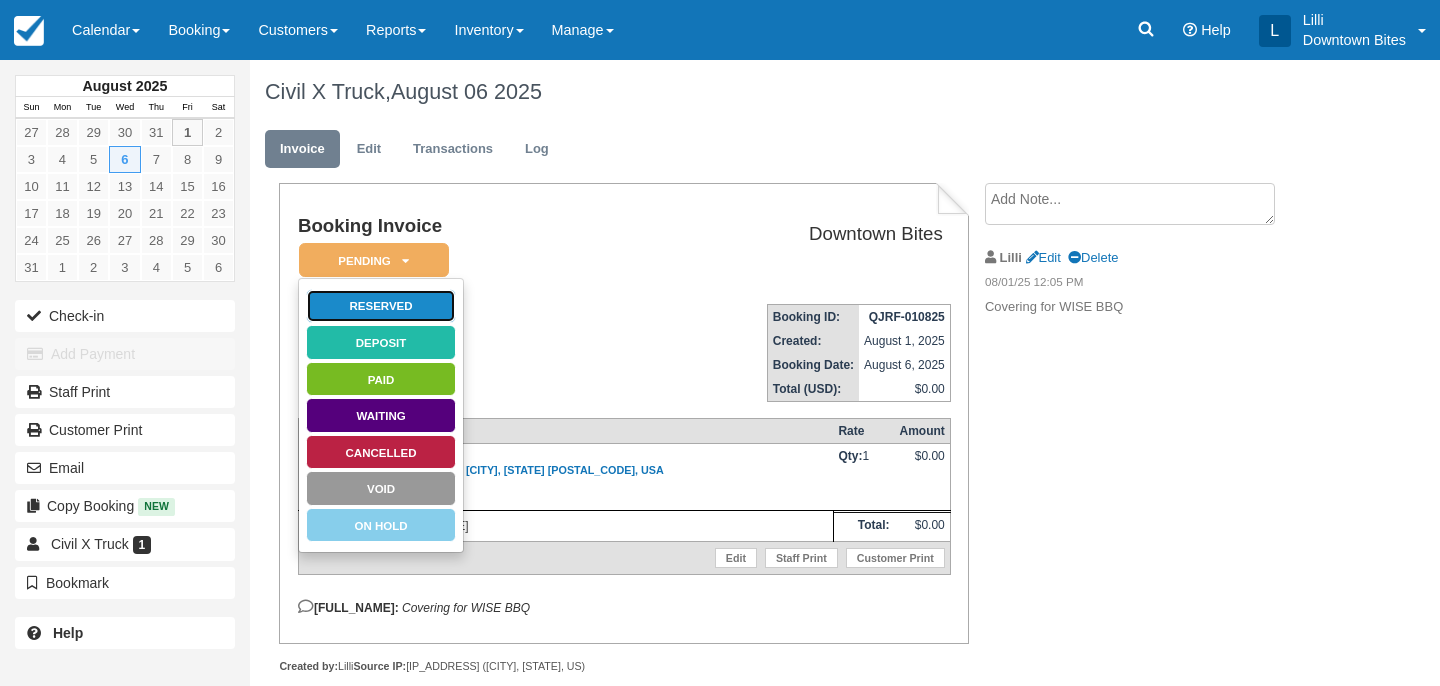 click on "Reserved" at bounding box center [381, 306] 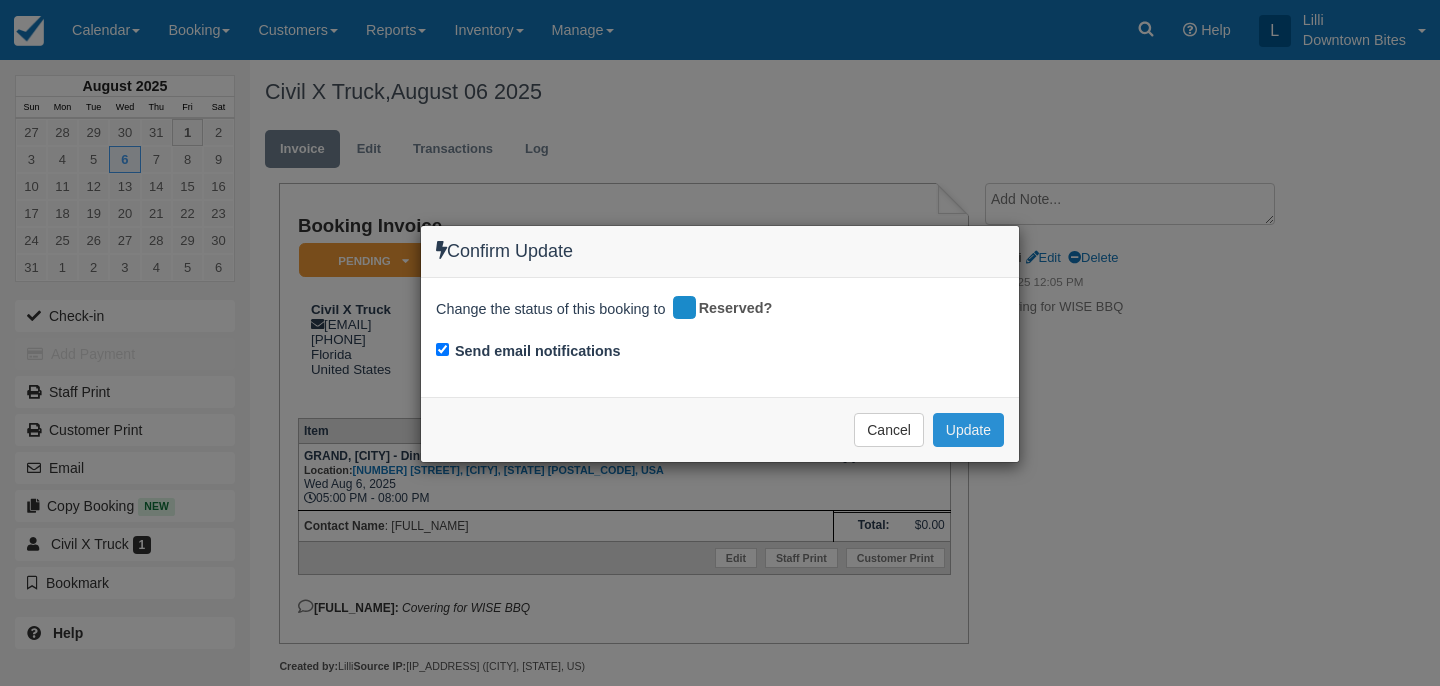 click on "Update" at bounding box center (968, 430) 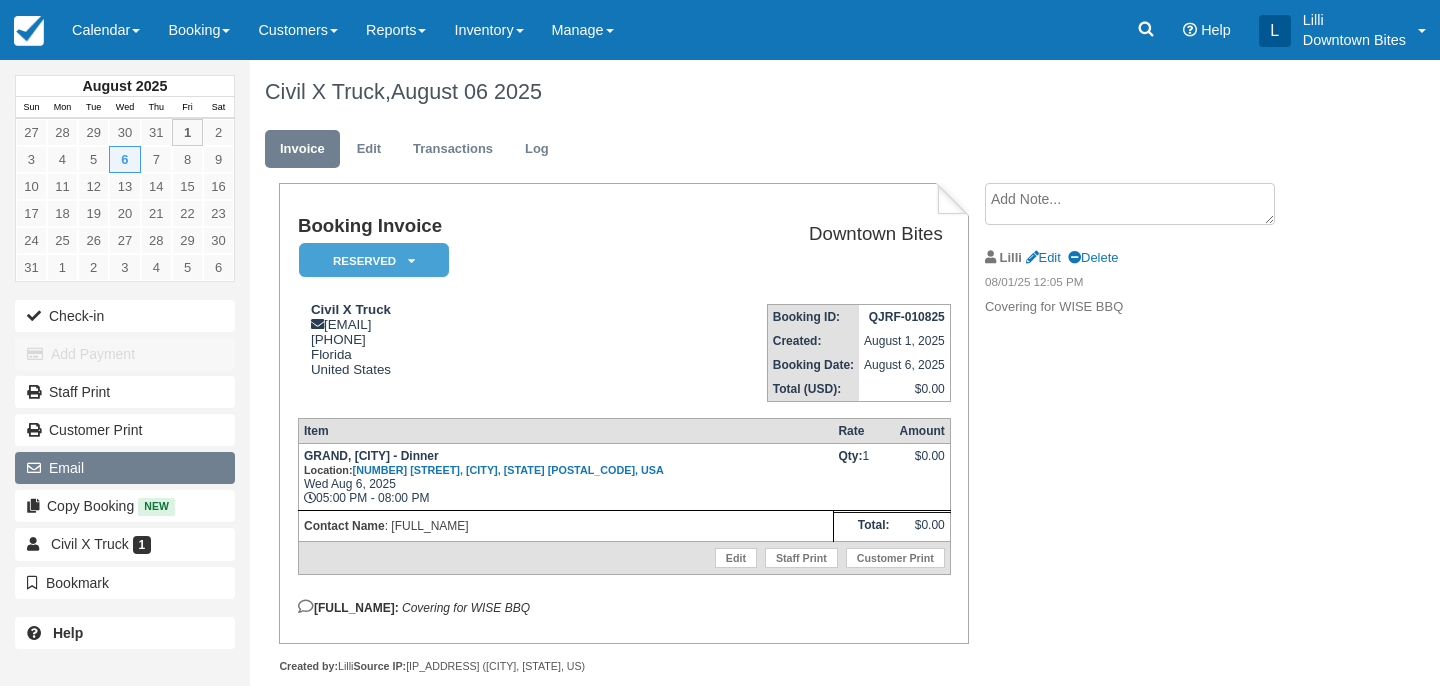 click on "Email" at bounding box center [125, 468] 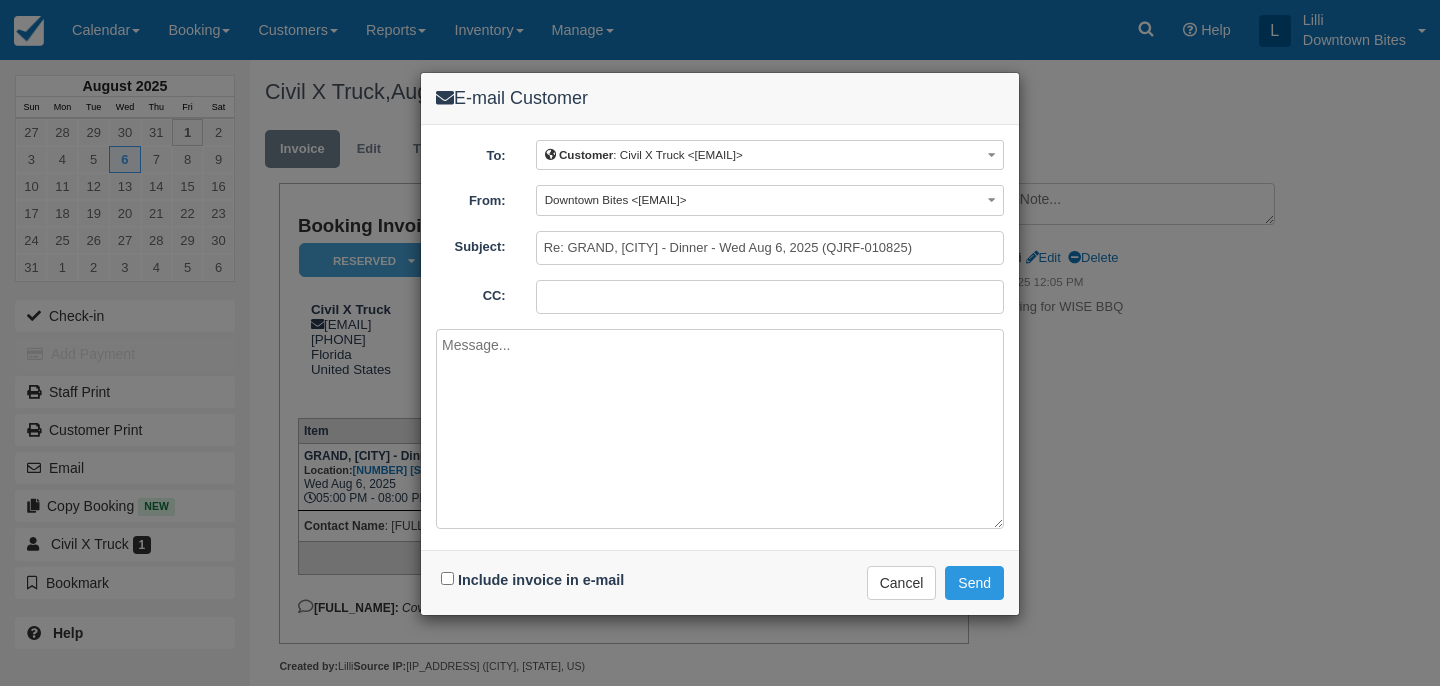 click on "CC:" at bounding box center (770, 297) 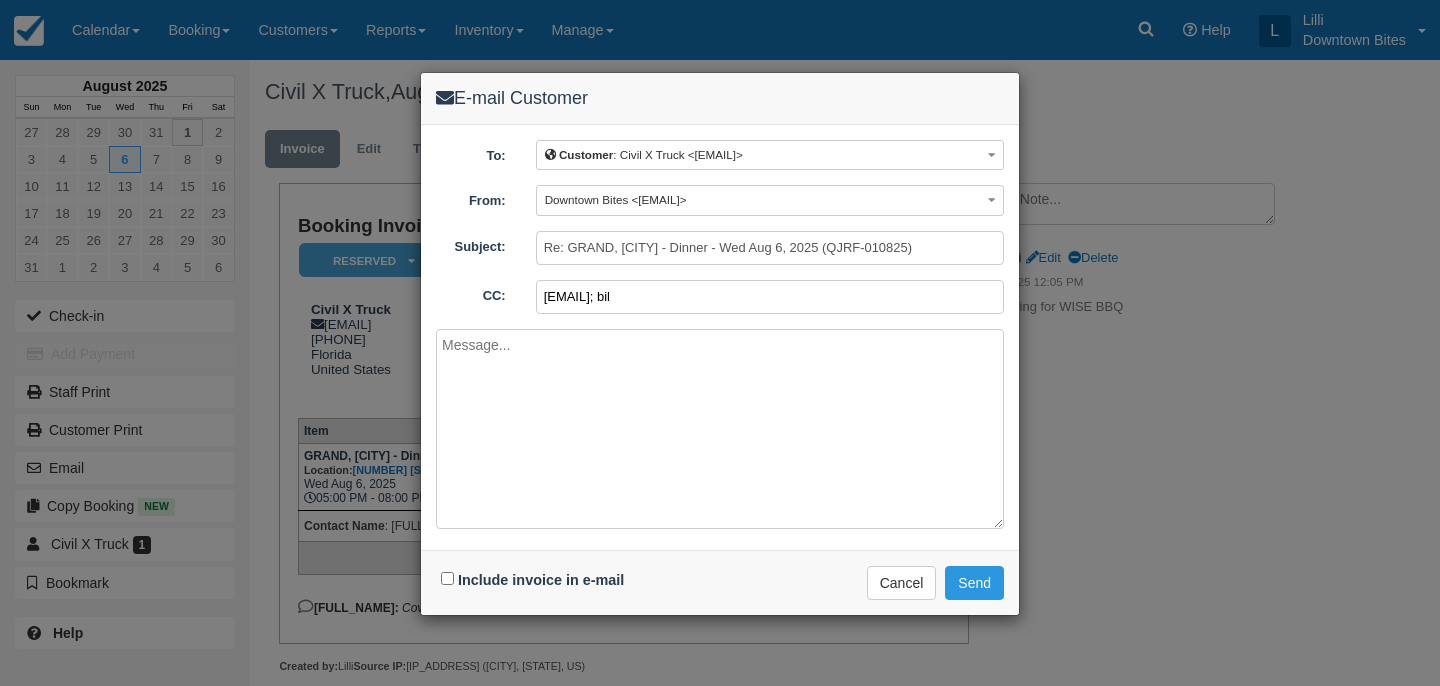 type on "[EMAIL]; [EMAIL];" 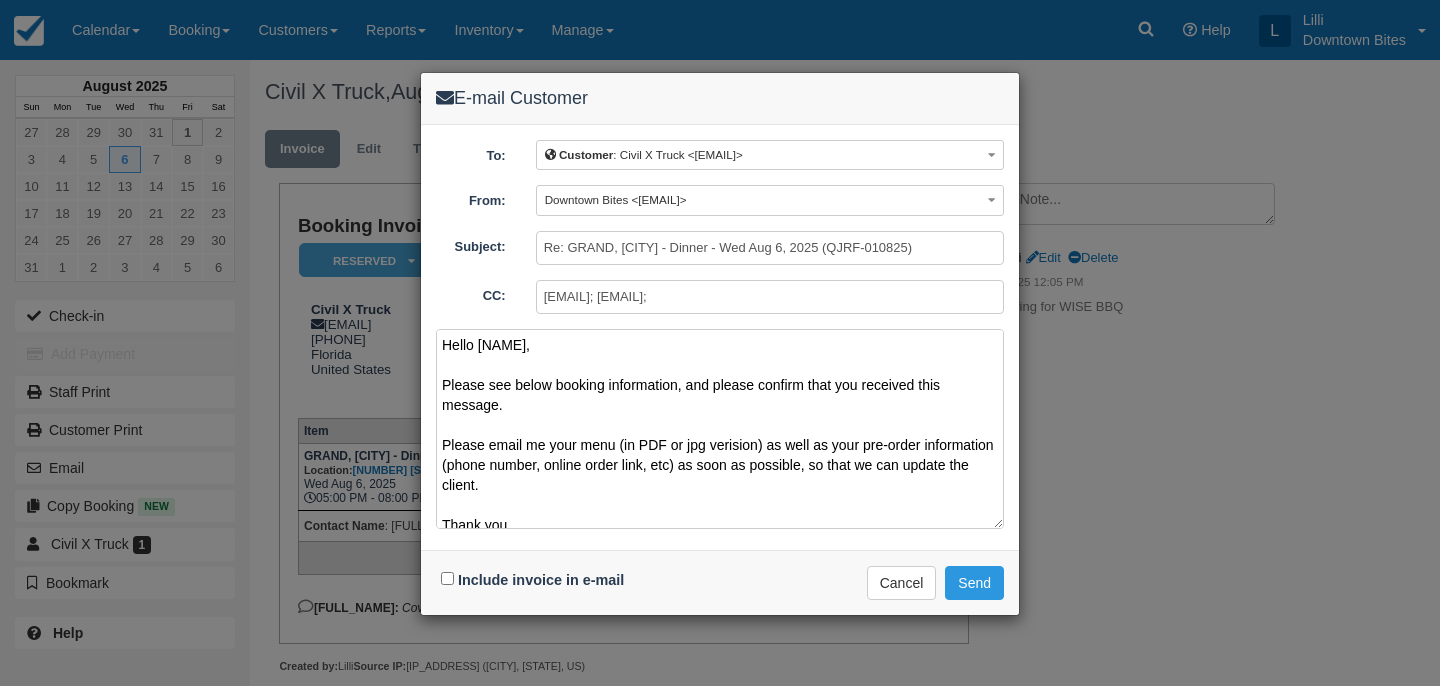 click on "Hello [NAME],
Please see below booking information, and please confirm that you received this message.
Please email me your menu (in PDF or jpg verision) as well as your pre-order information (phone number, online order link, etc) as soon as possible, so that we can update the client.
Thank you," at bounding box center [720, 429] 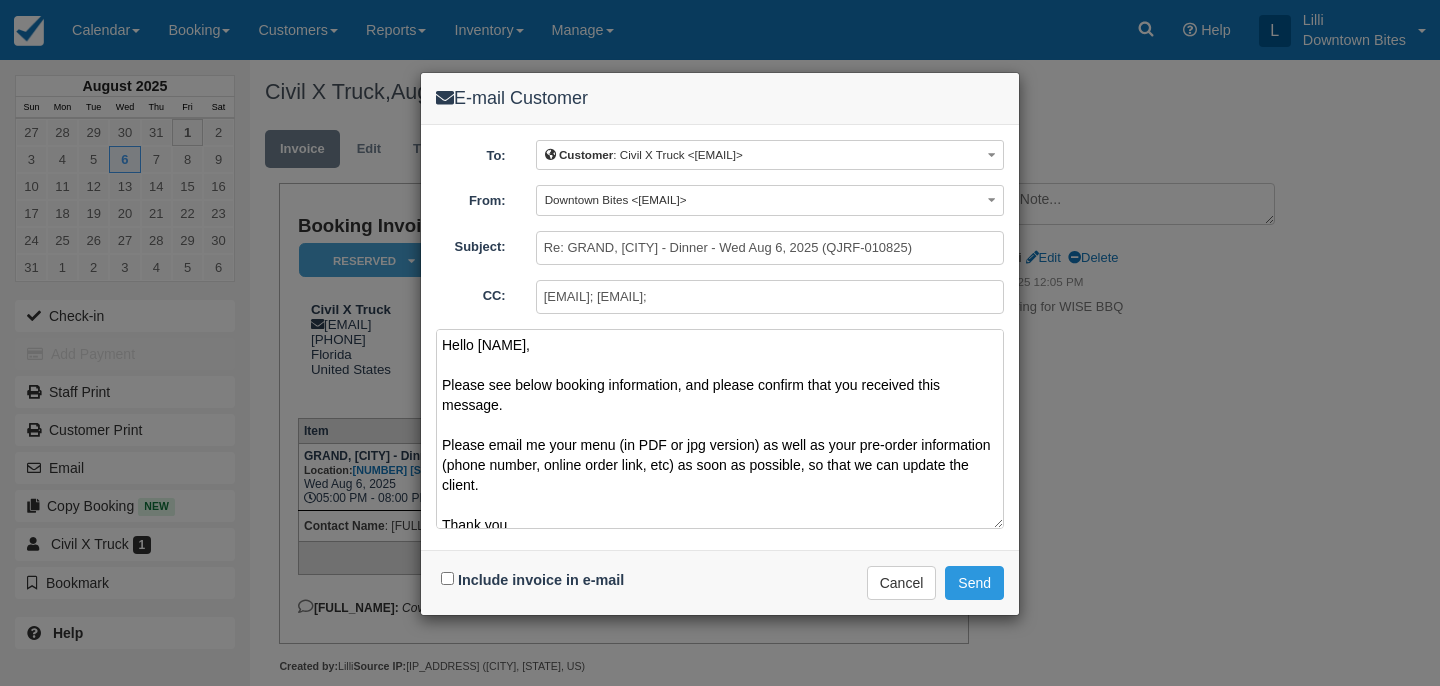 type on "Hello [NAME],
Please see below booking information, and please confirm that you received this message.
Please email me your menu (in PDF or jpg version) as well as your pre-order information (phone number, online order link, etc) as soon as possible, so that we can update the client.
Thank you," 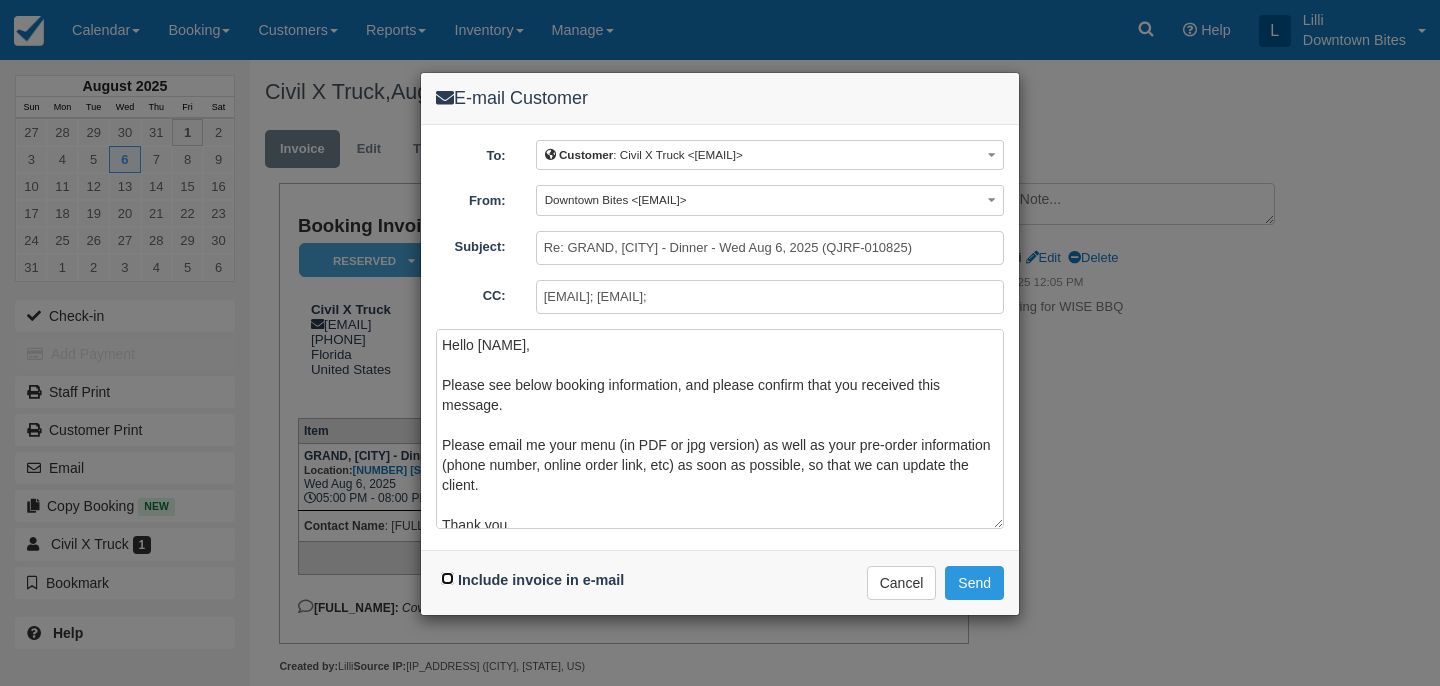 click on "Include invoice in e-mail" at bounding box center (447, 578) 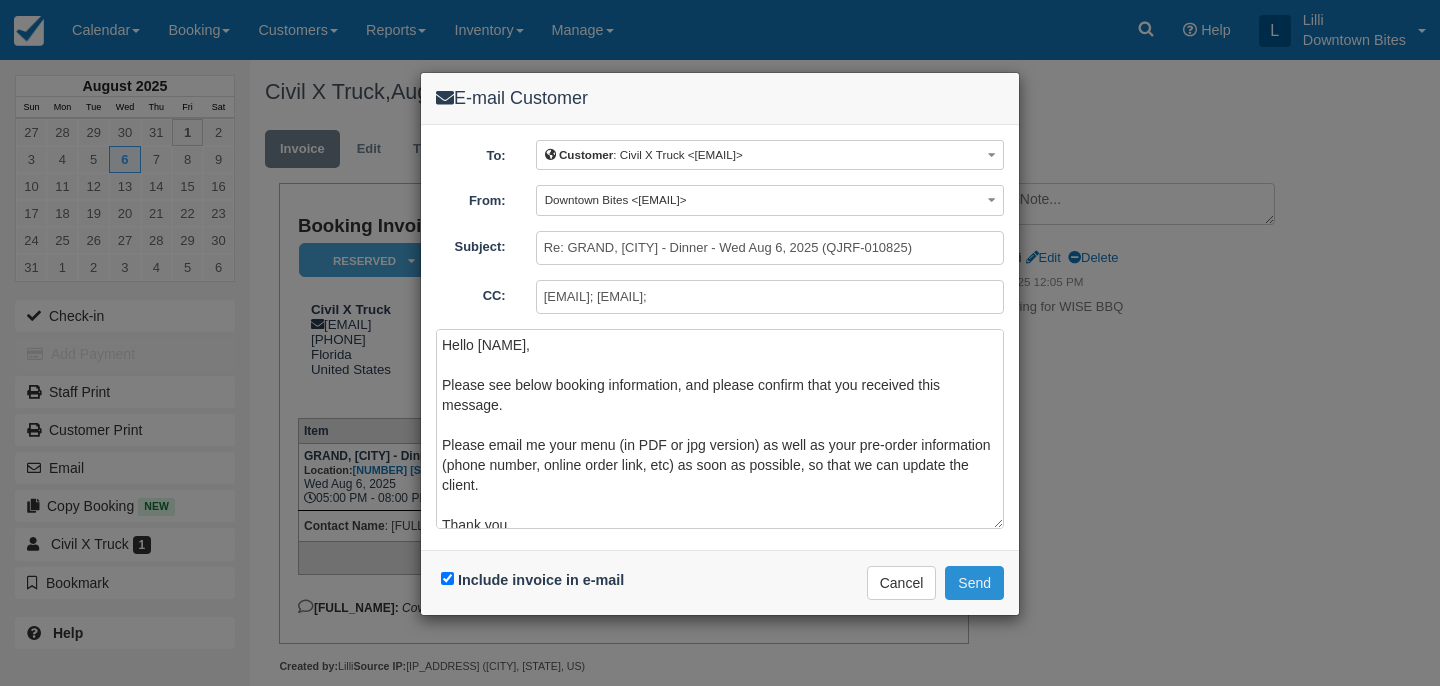 click on "Send" at bounding box center [974, 583] 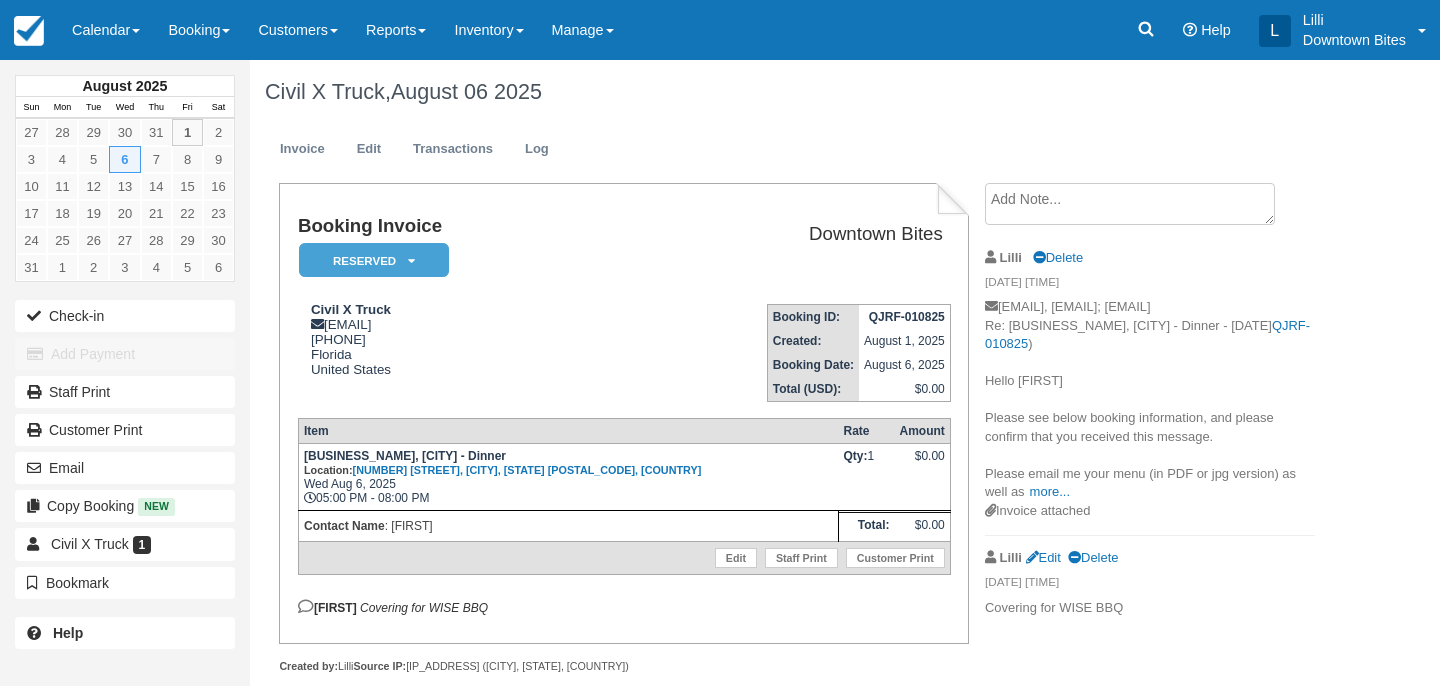scroll, scrollTop: 0, scrollLeft: 0, axis: both 